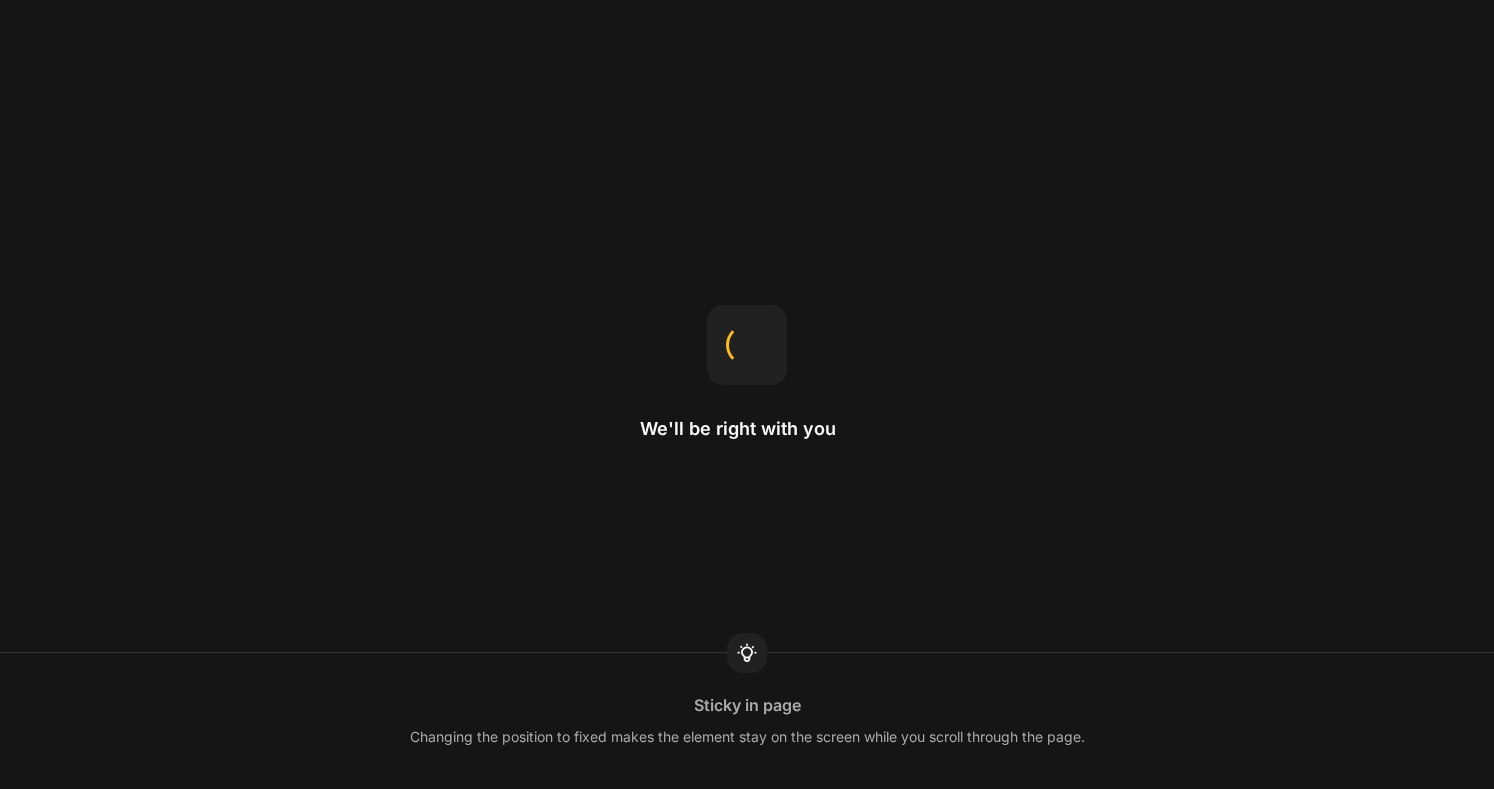 scroll, scrollTop: 0, scrollLeft: 0, axis: both 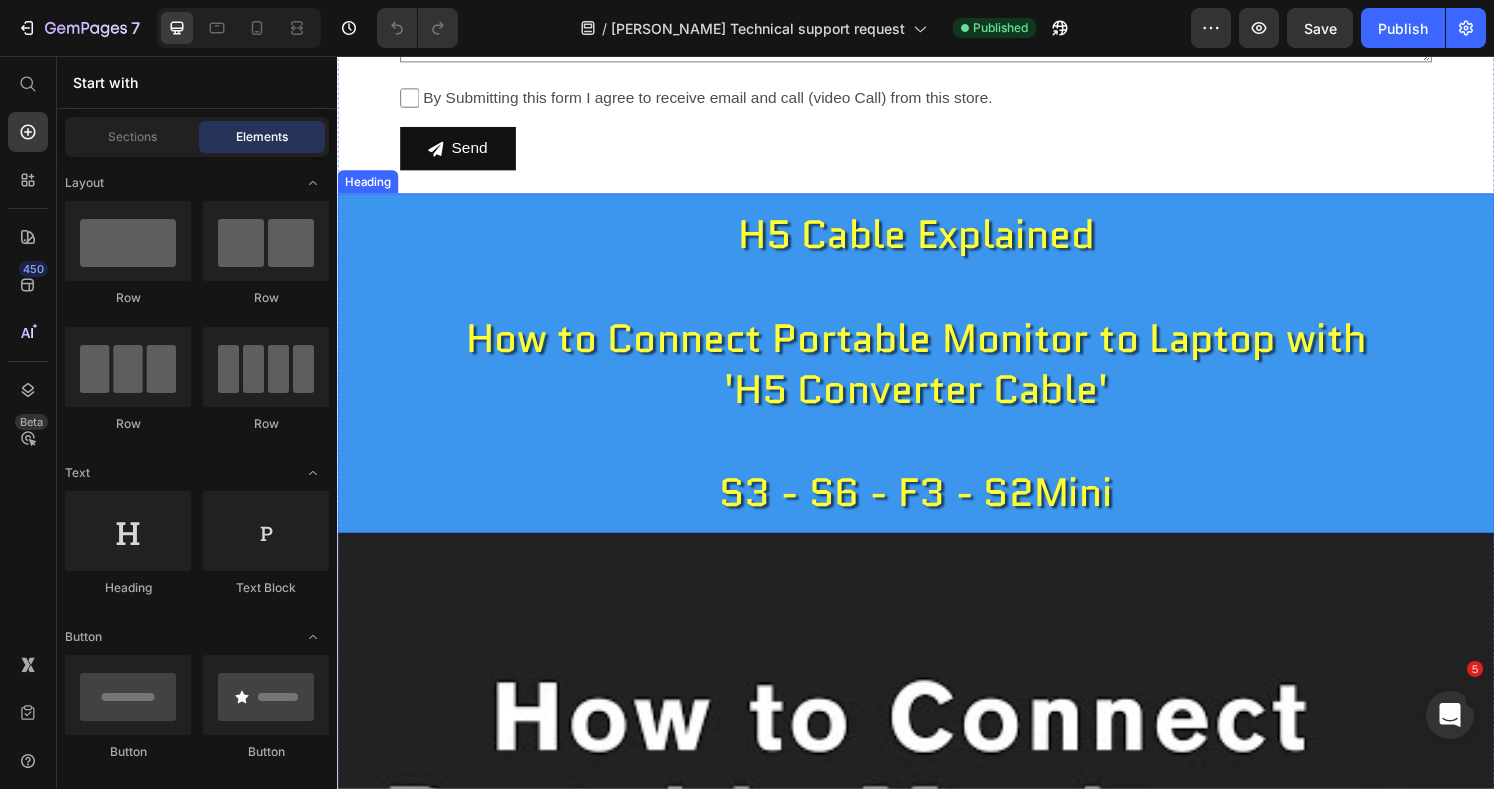 click on "H5 Cable Explained  How to Connect Portable Monitor to Laptop with  'H5 Converter Cable' S3 - S6 - F3 - S2Mini" at bounding box center (937, 375) 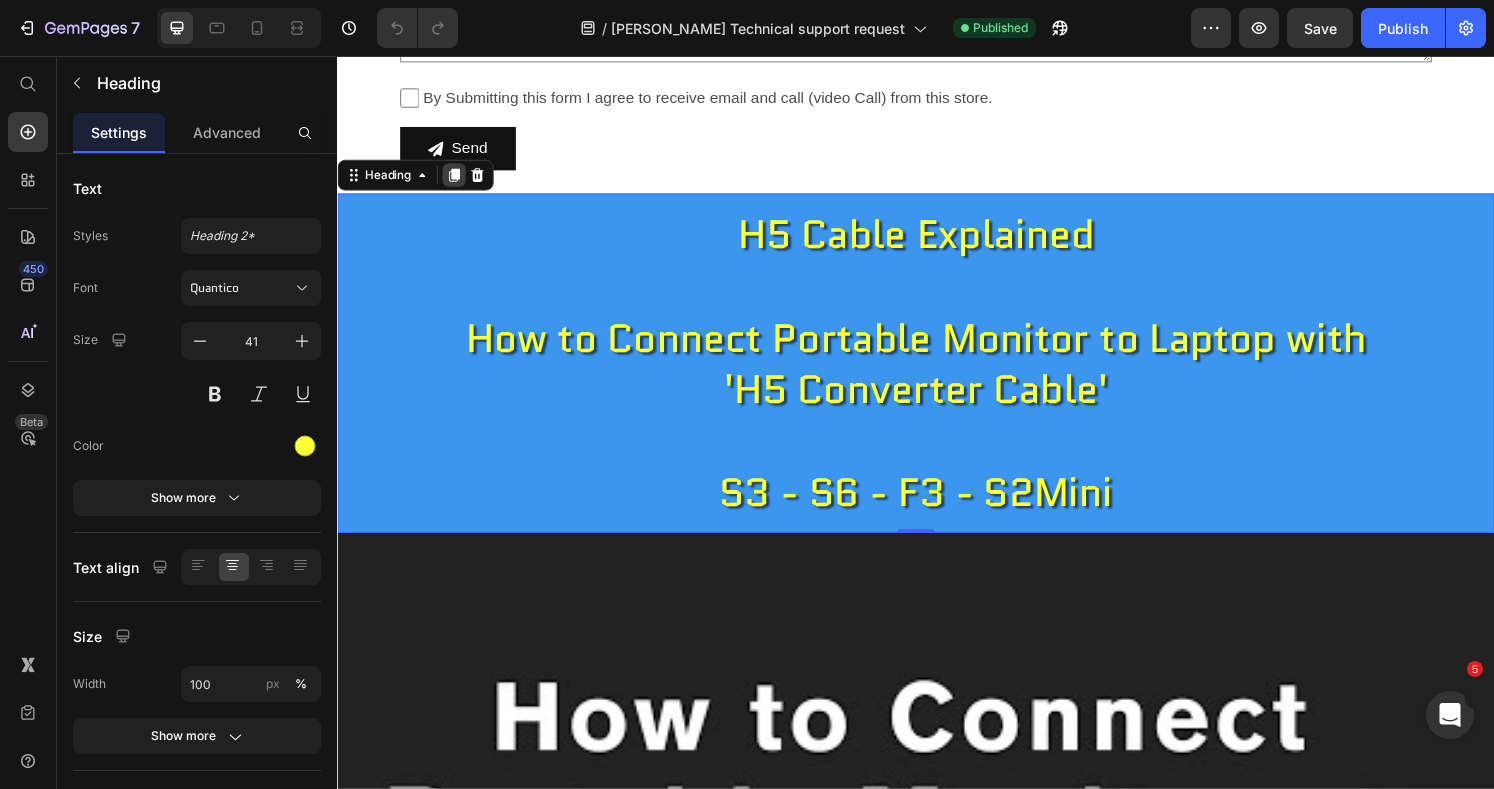click 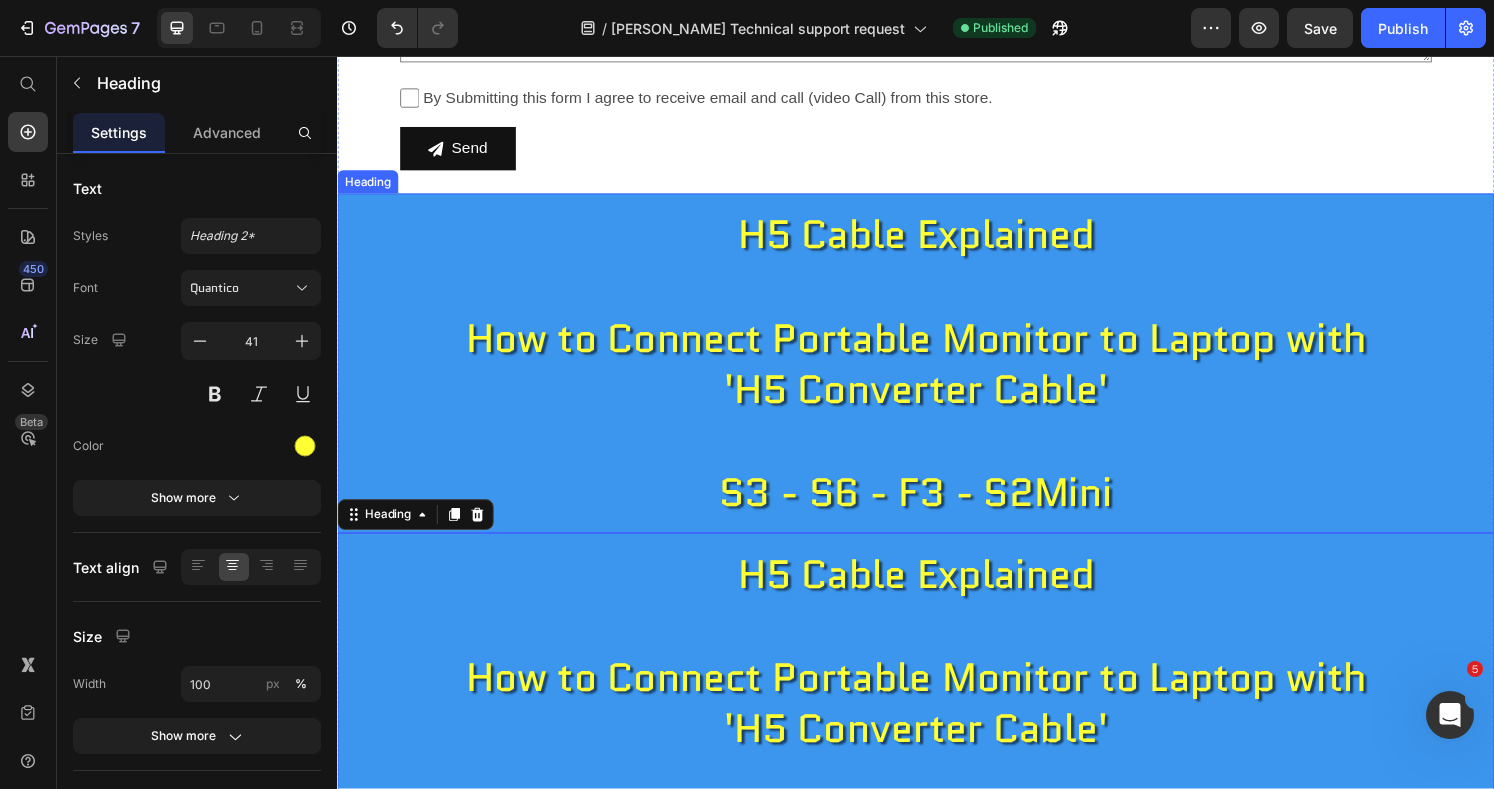 scroll, scrollTop: 1600, scrollLeft: 0, axis: vertical 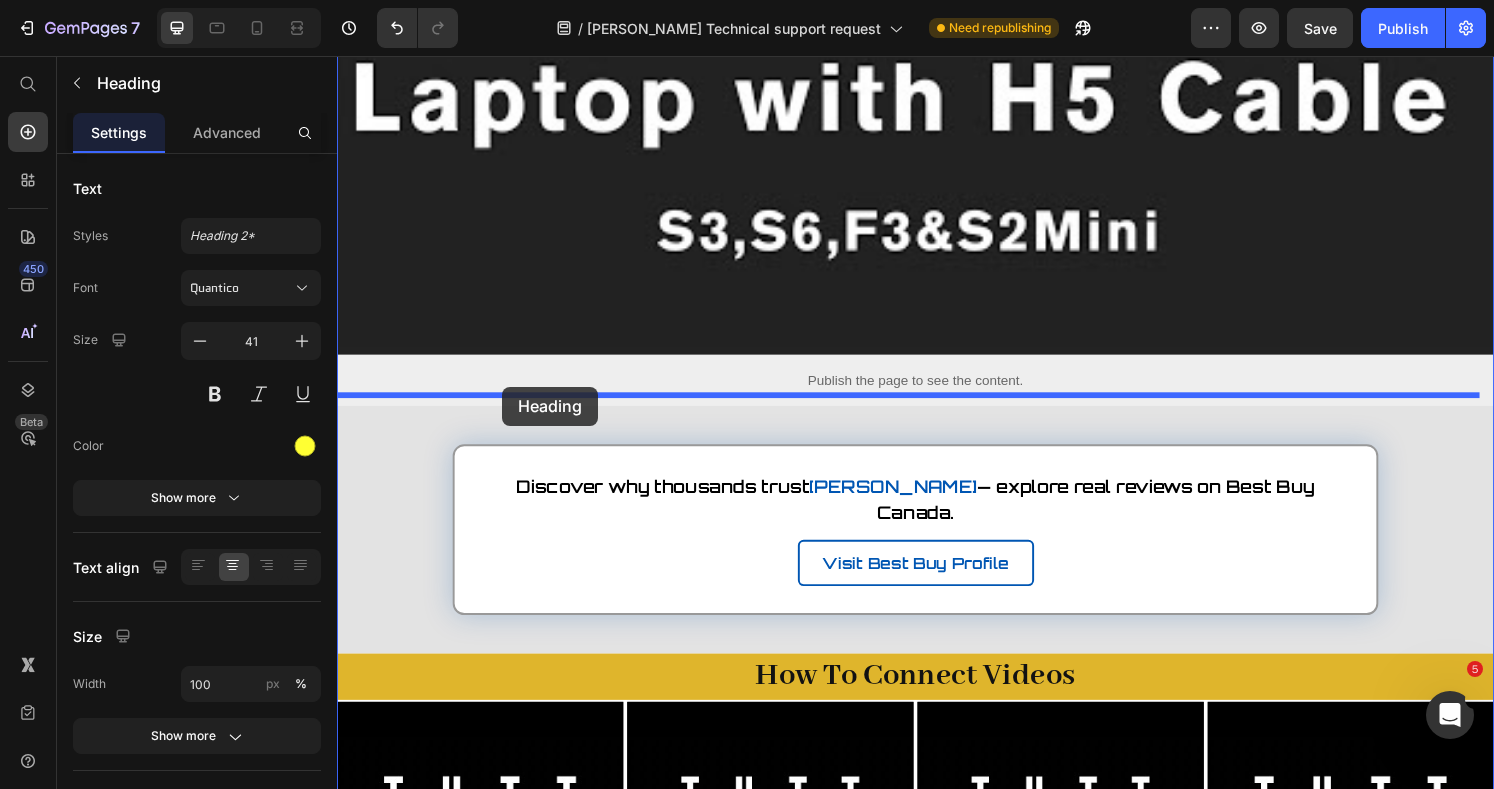 drag, startPoint x: 357, startPoint y: 269, endPoint x: 508, endPoint y: 399, distance: 199.2511 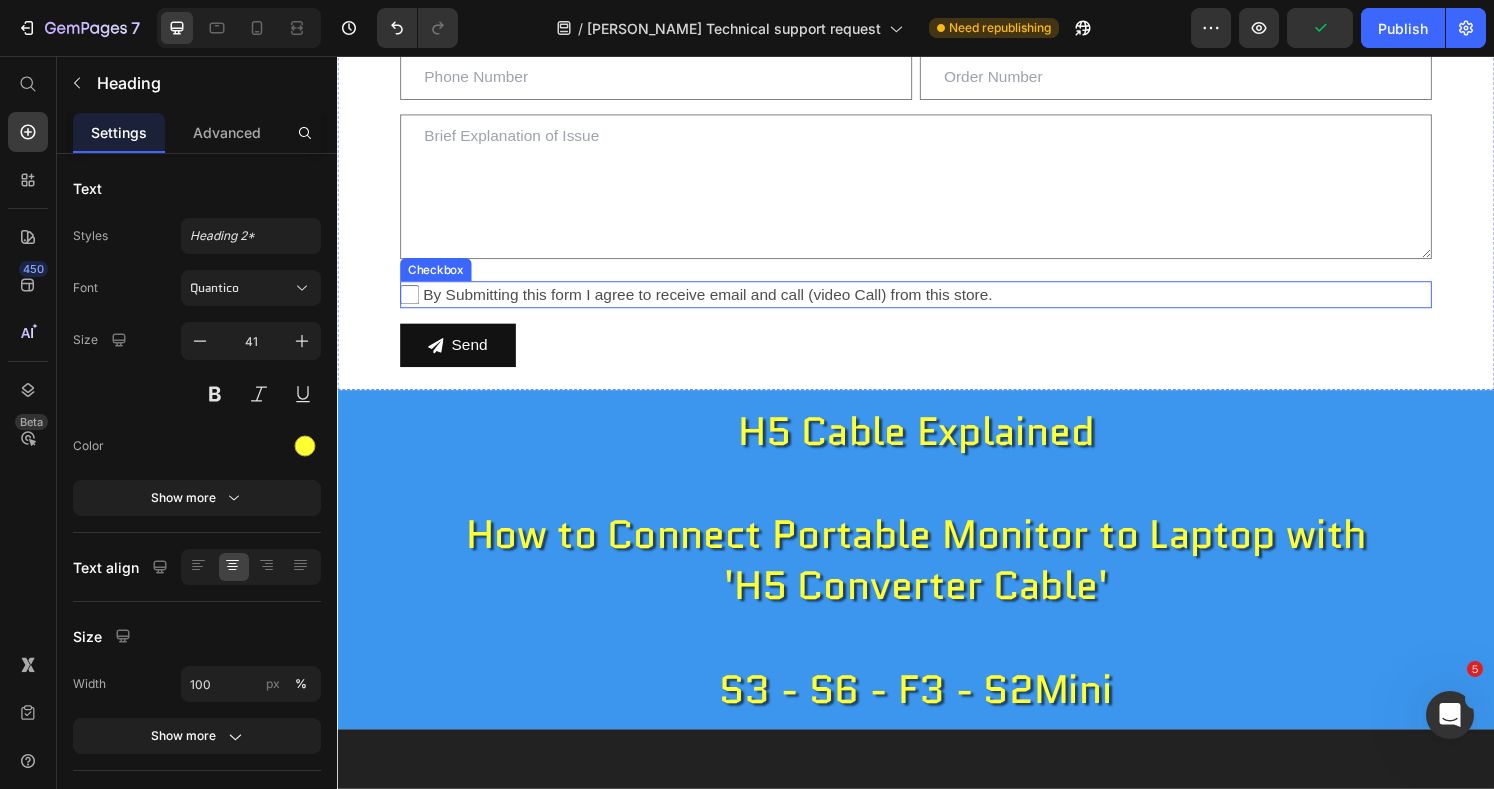 scroll, scrollTop: 1260, scrollLeft: 0, axis: vertical 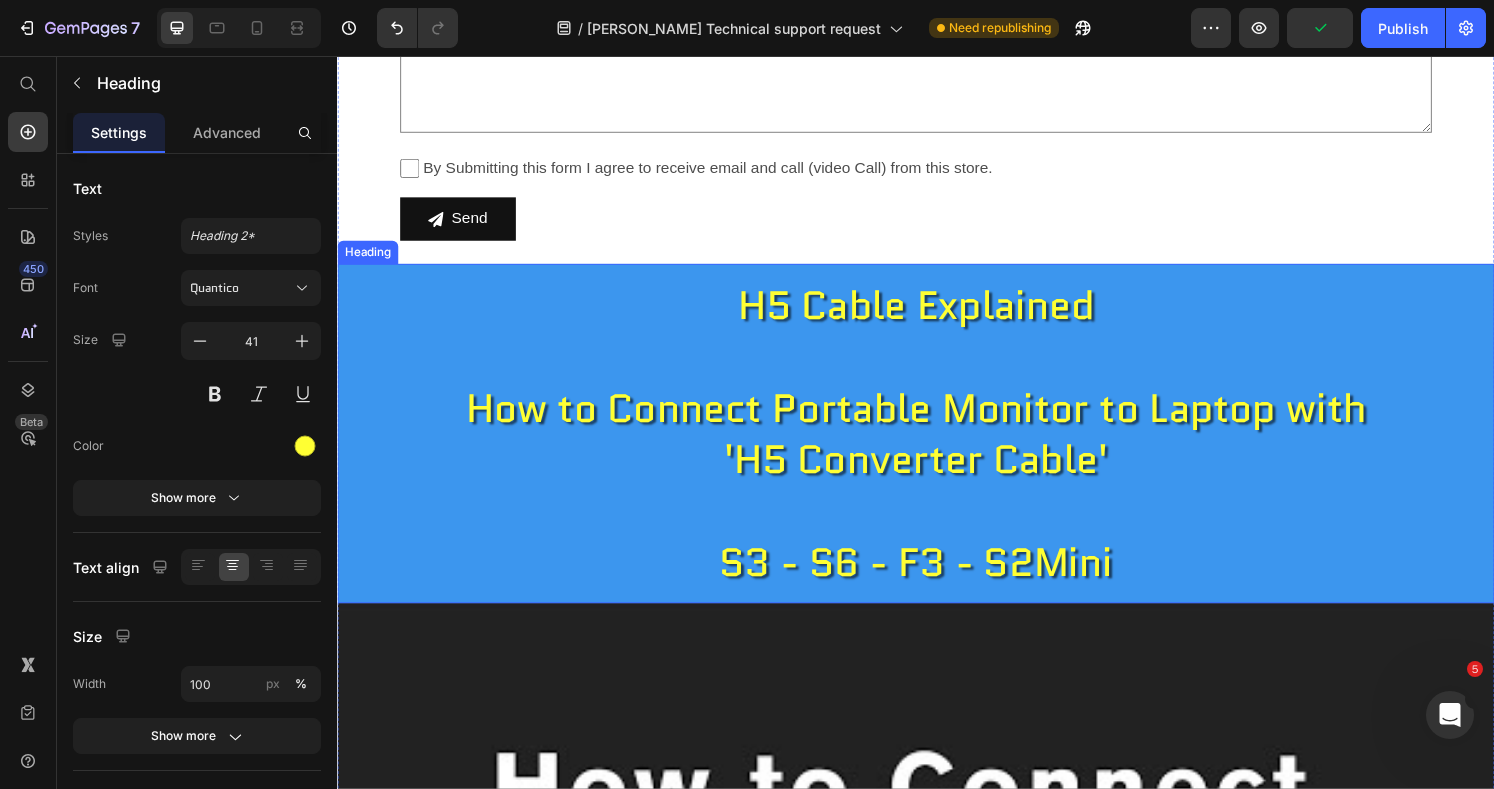 click on "H5 Cable Explained  How to Connect Portable Monitor to Laptop with  'H5 Converter Cable' S3 - S6 - F3 - S2Mini" at bounding box center (937, 448) 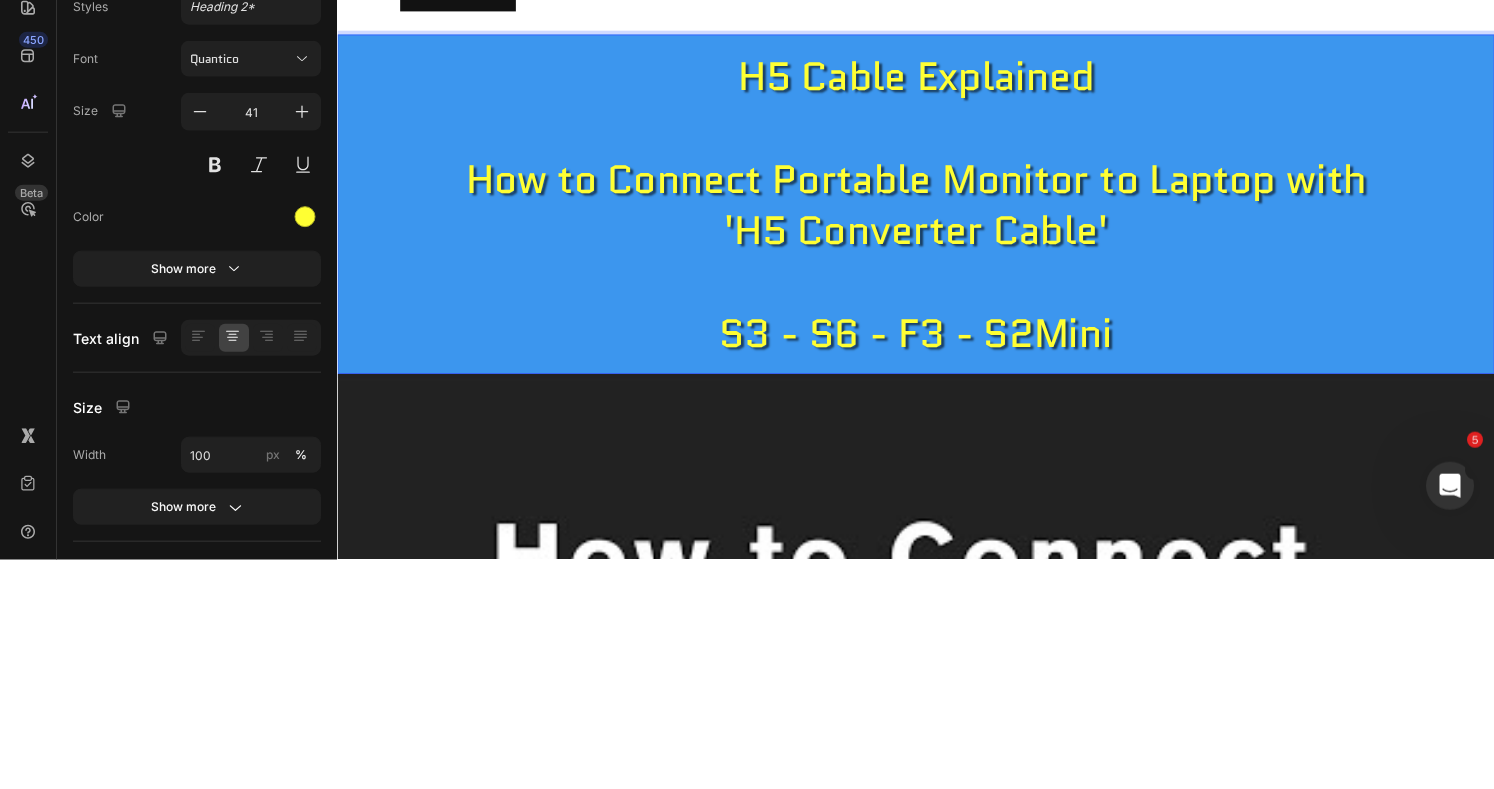 click on "H5 Cable Explained  How to Connect Portable Monitor to Laptop with  'H5 Converter Cable' S3 - S6 - F3 - S2Mini" at bounding box center [937, 219] 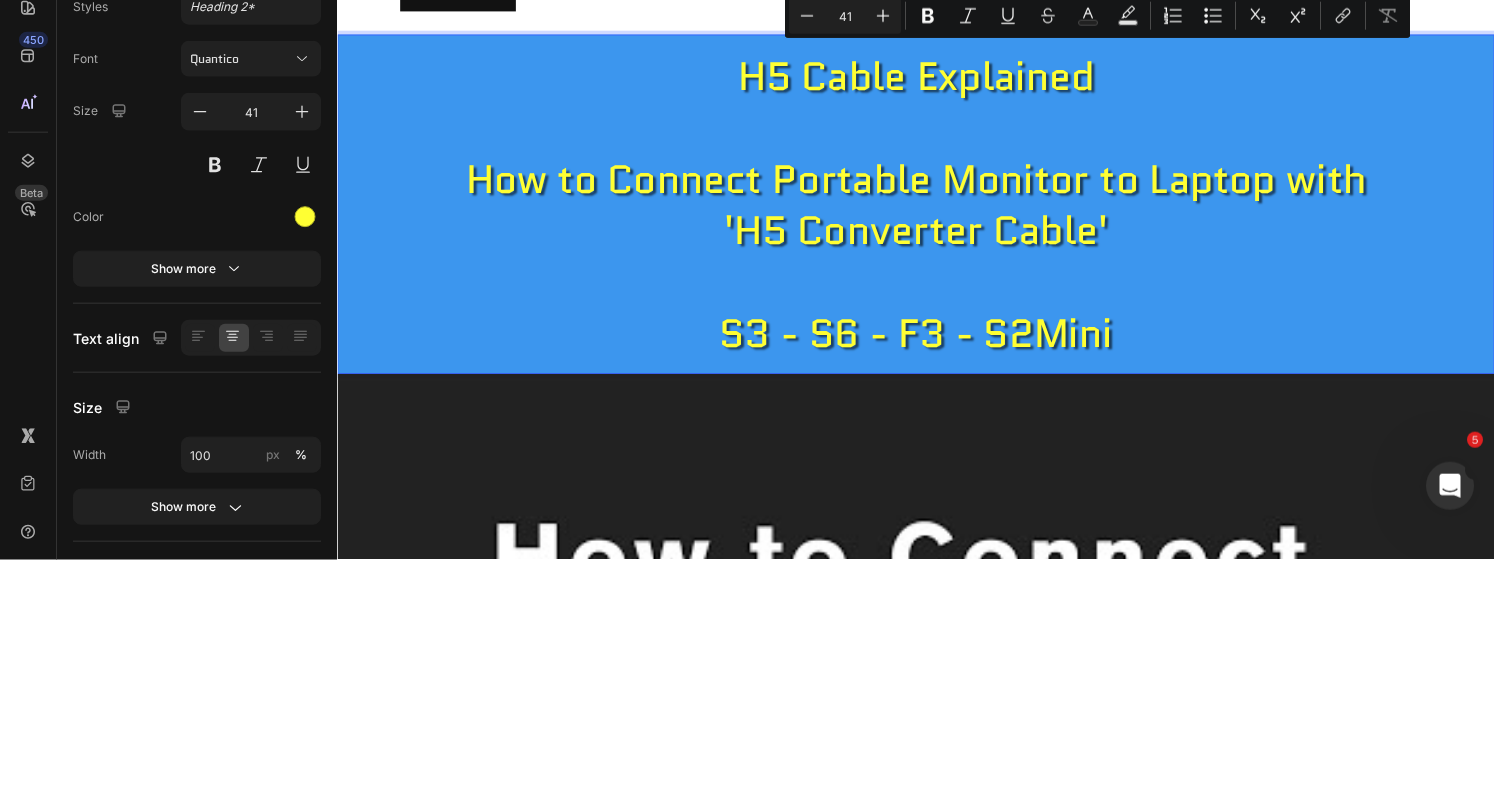 click on "H5 Cable Explained  How to Connect Portable Monitor to Laptop with  'H5 Converter Cable' S3 - S6 - F3 - S2Mini" at bounding box center [937, 219] 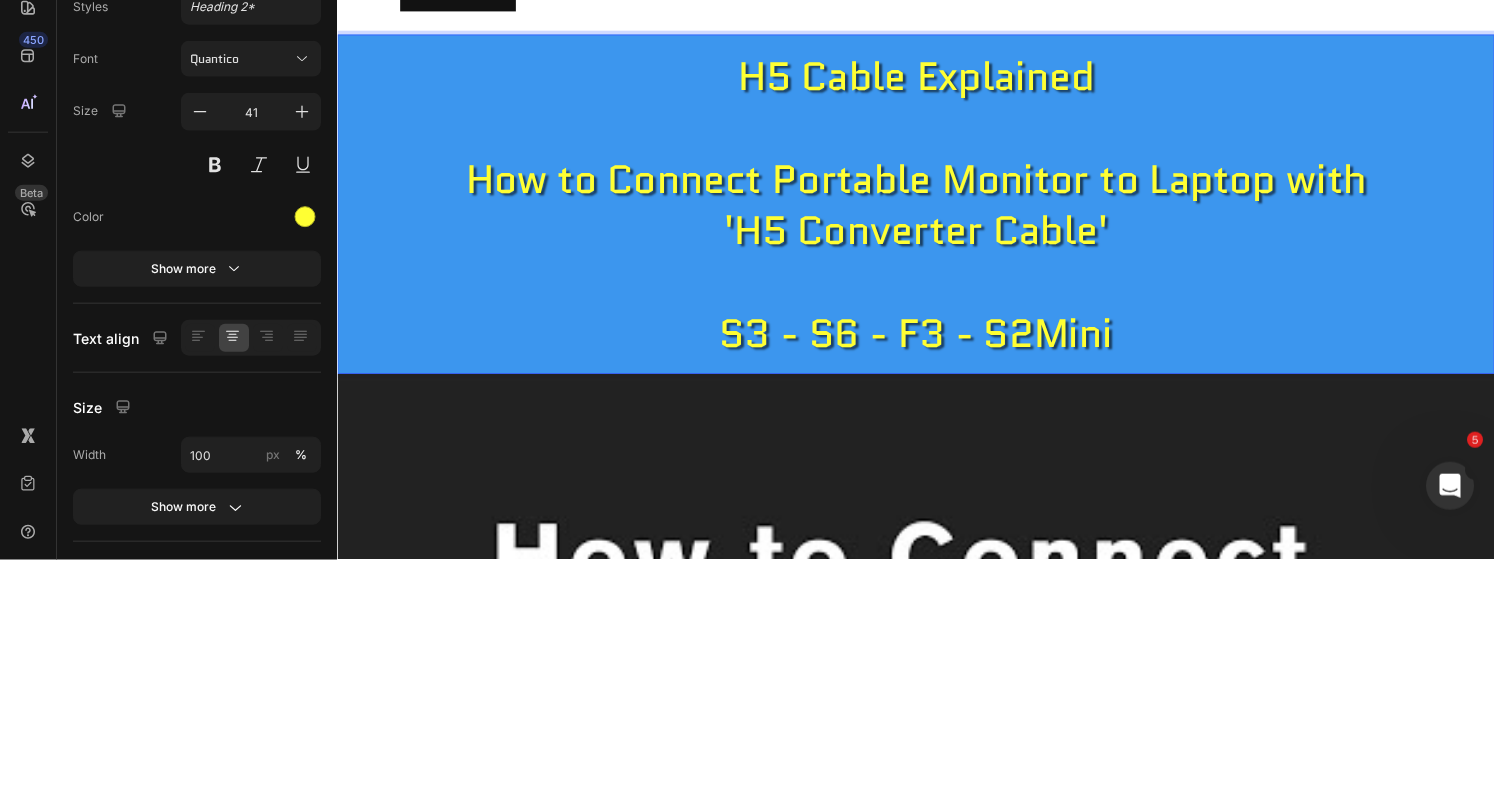 click on "H5 Cable Explained  How to Connect Portable Monitor to Laptop with  'H5 Converter Cable' S3 - S6 - F3 - S2Mini" at bounding box center (937, 219) 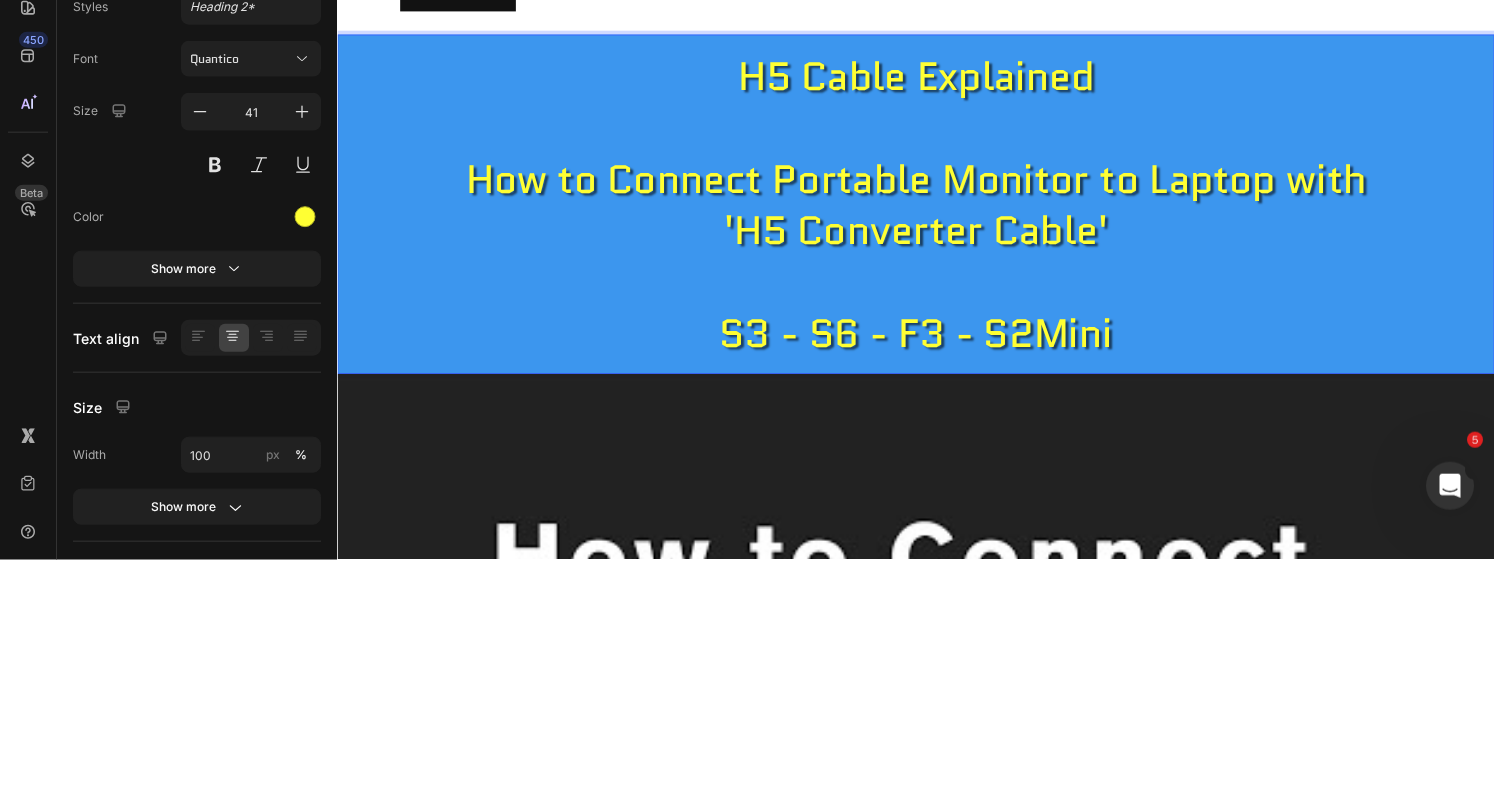 click on "H5 Cable Explained  How to Connect Portable Monitor to Laptop with  'H5 Converter Cable' S3 - S6 - F3 - S2Mini" at bounding box center (937, 219) 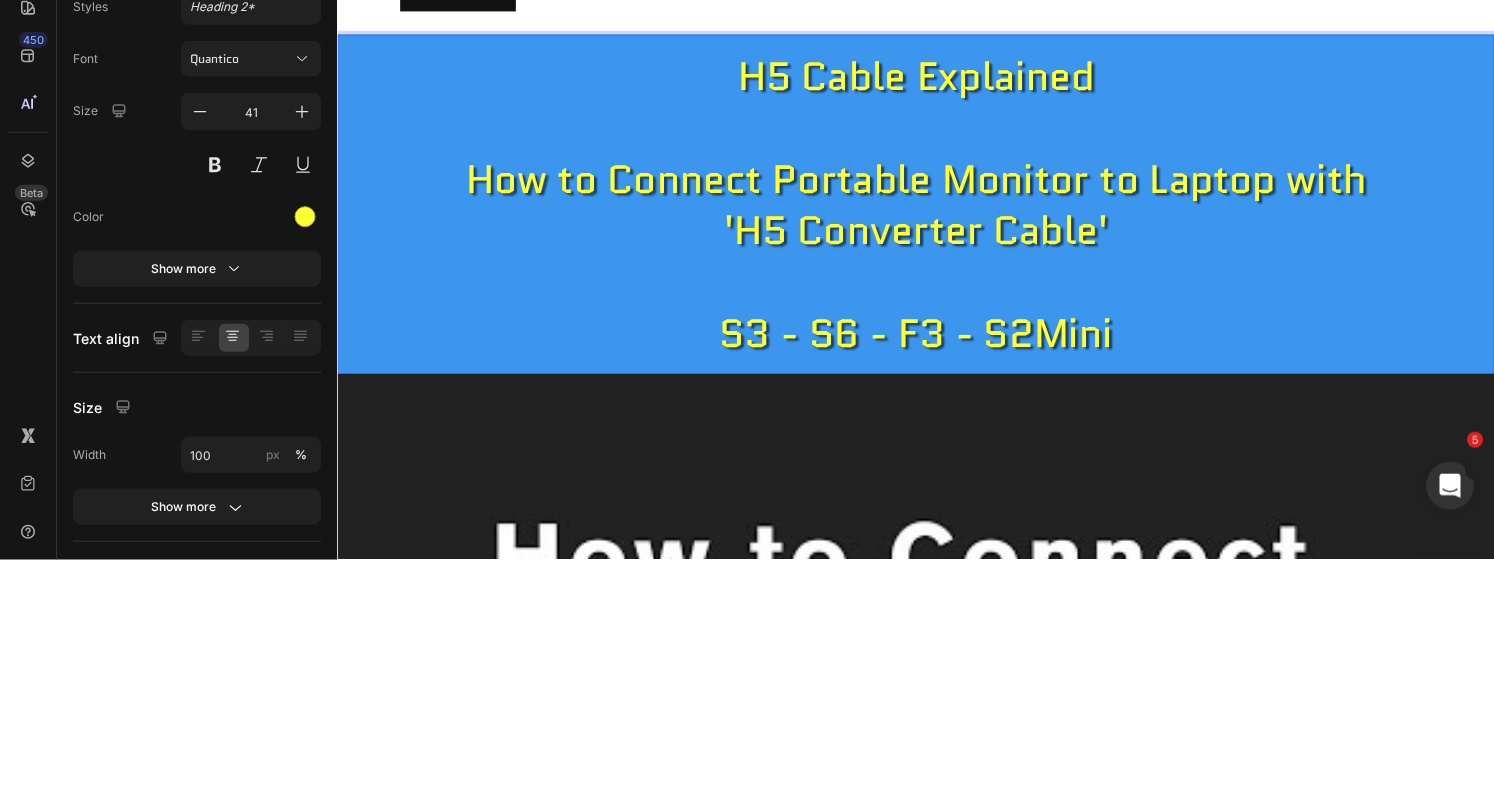 click on "H5 Cable Explained  How to Connect Portable Monitor to Laptop with  'H5 Converter Cable' S3 - S6 - F3 - S2Mini" at bounding box center [937, 219] 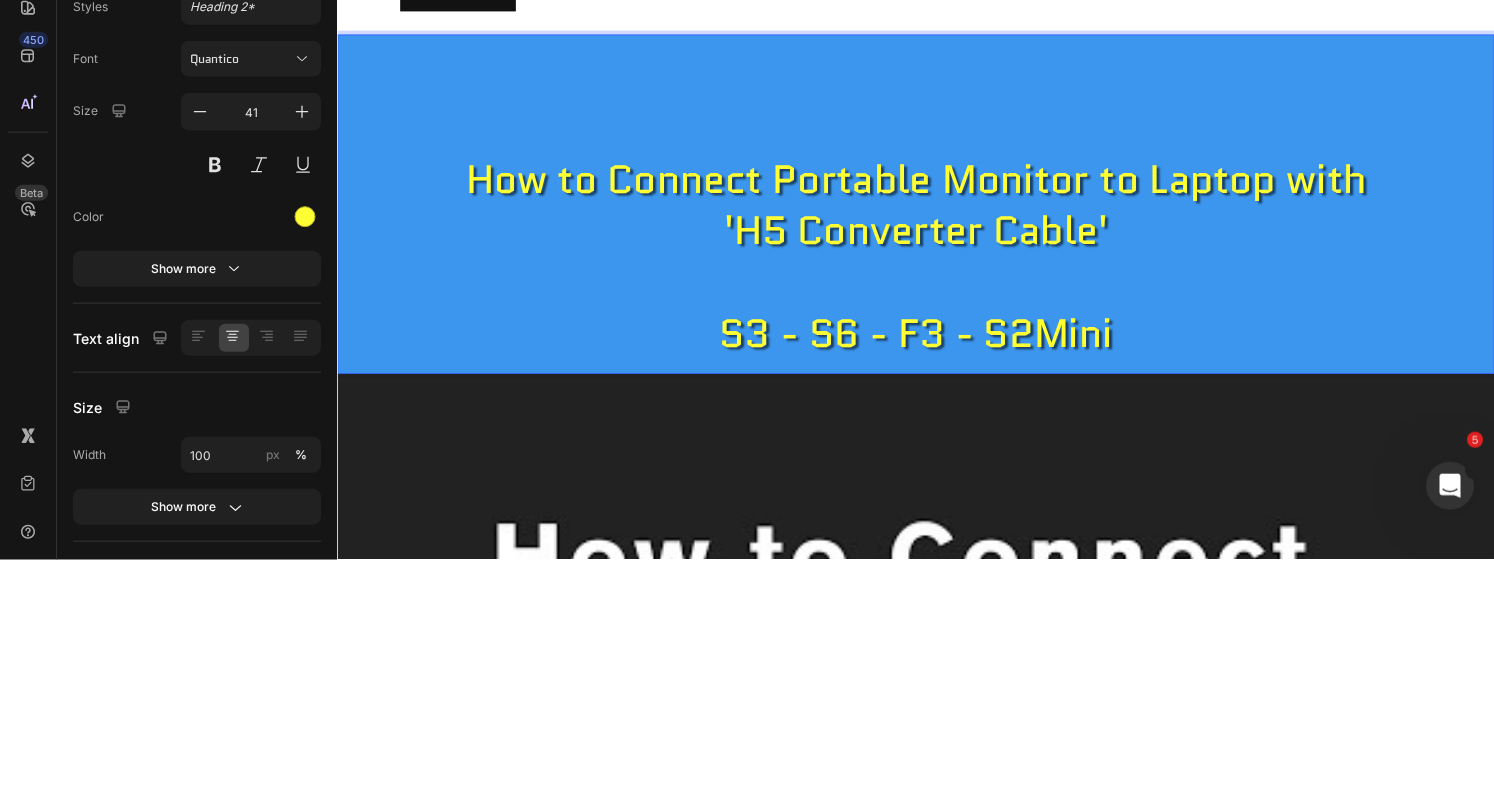 click on "⁠⁠⁠⁠⁠⁠⁠ How to Connect Portable Monitor to Laptop with  'H5 Converter Cable' S3 - S6 - F3 - S2Mini" at bounding box center (937, 219) 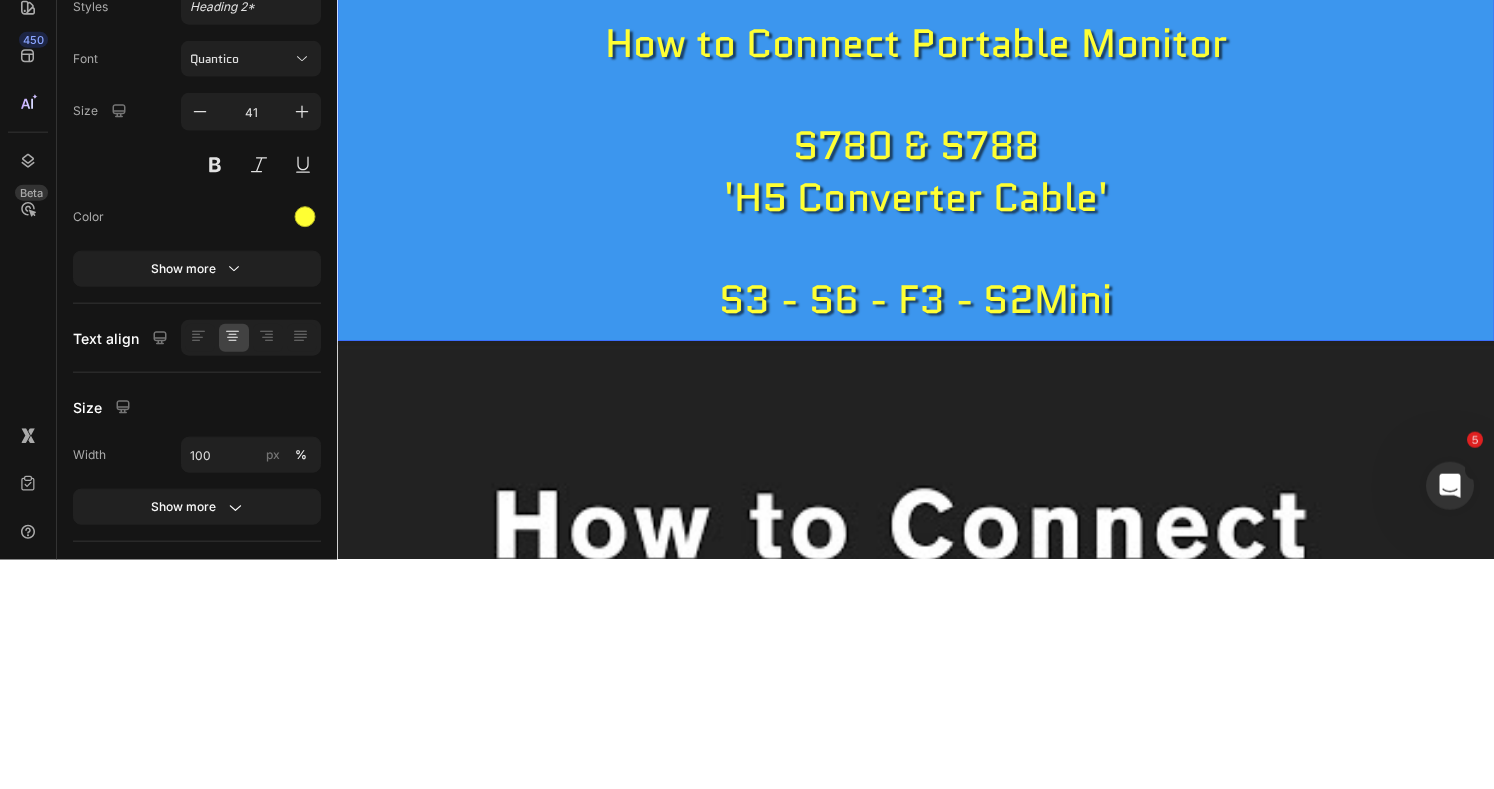 scroll, scrollTop: 1402, scrollLeft: 0, axis: vertical 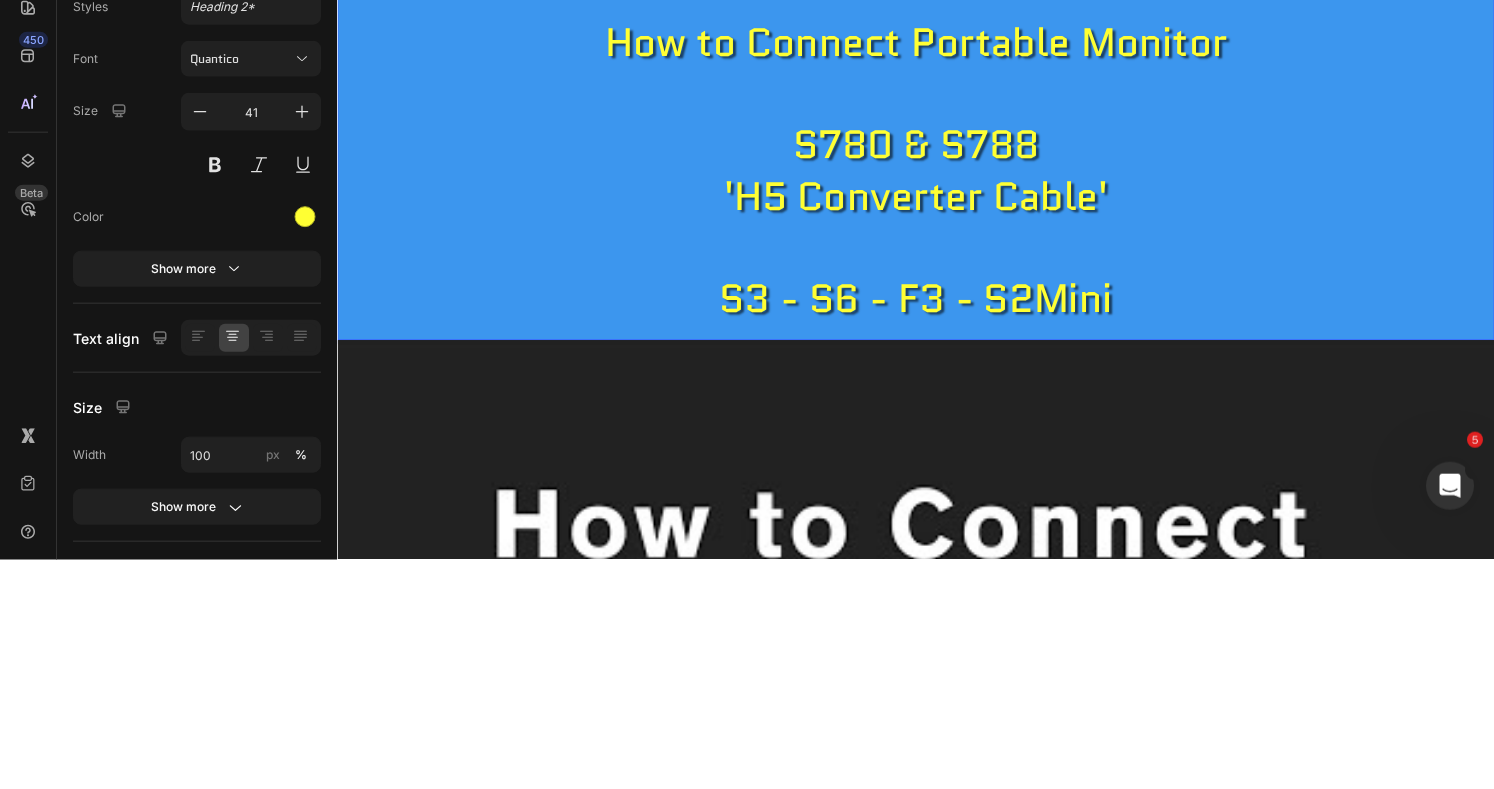 click on "How to Connect Portable Monitor  ⁠⁠⁠⁠⁠⁠⁠S780 & S788  'H5 Converter Cable' S3 - S6 - F3 - S2Mini" at bounding box center (937, 130) 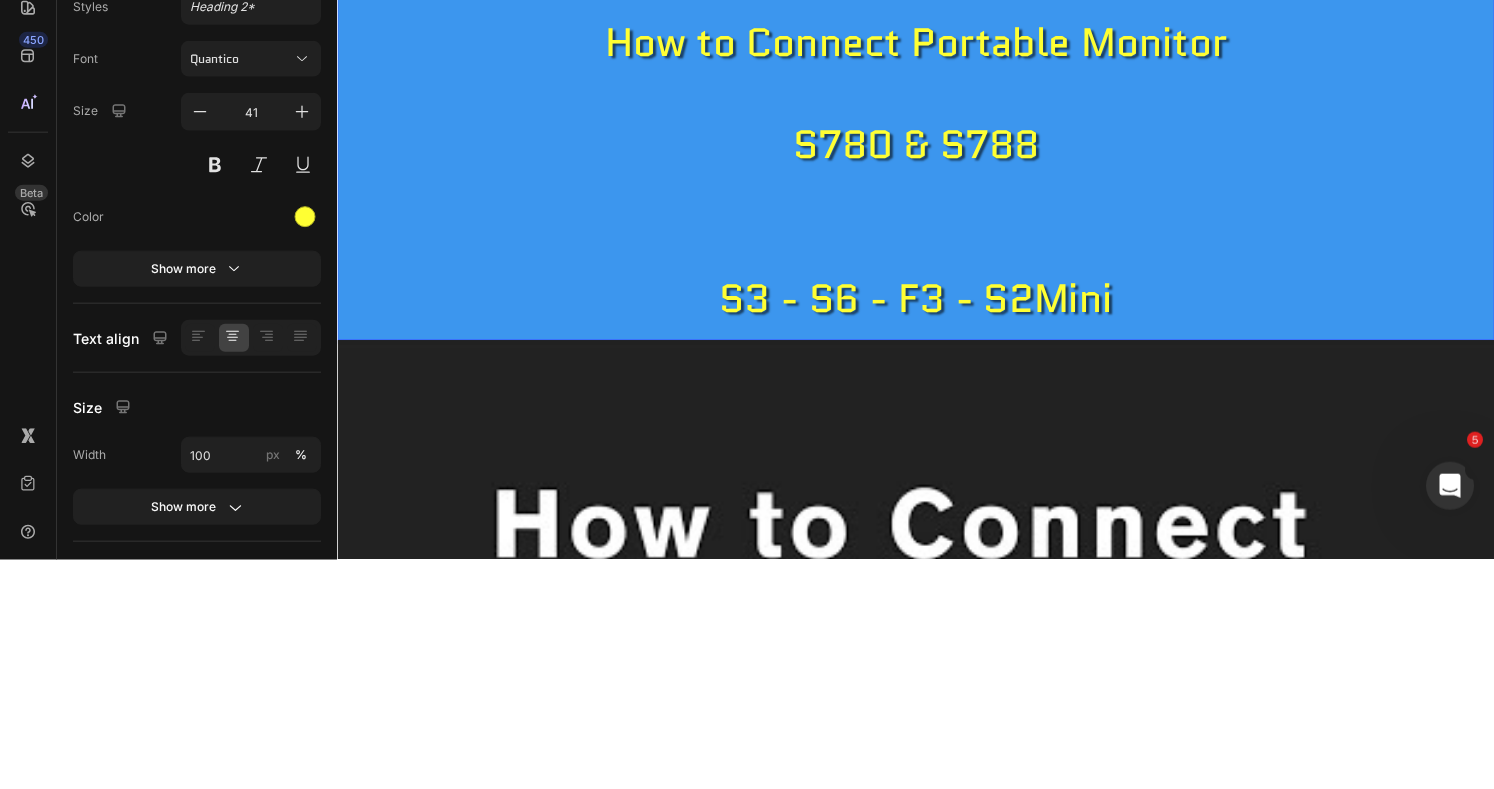 click on "How to Connect Portable Monitor  S780 & S788   S3 - S6 - F3 - S2Mini" at bounding box center (937, 130) 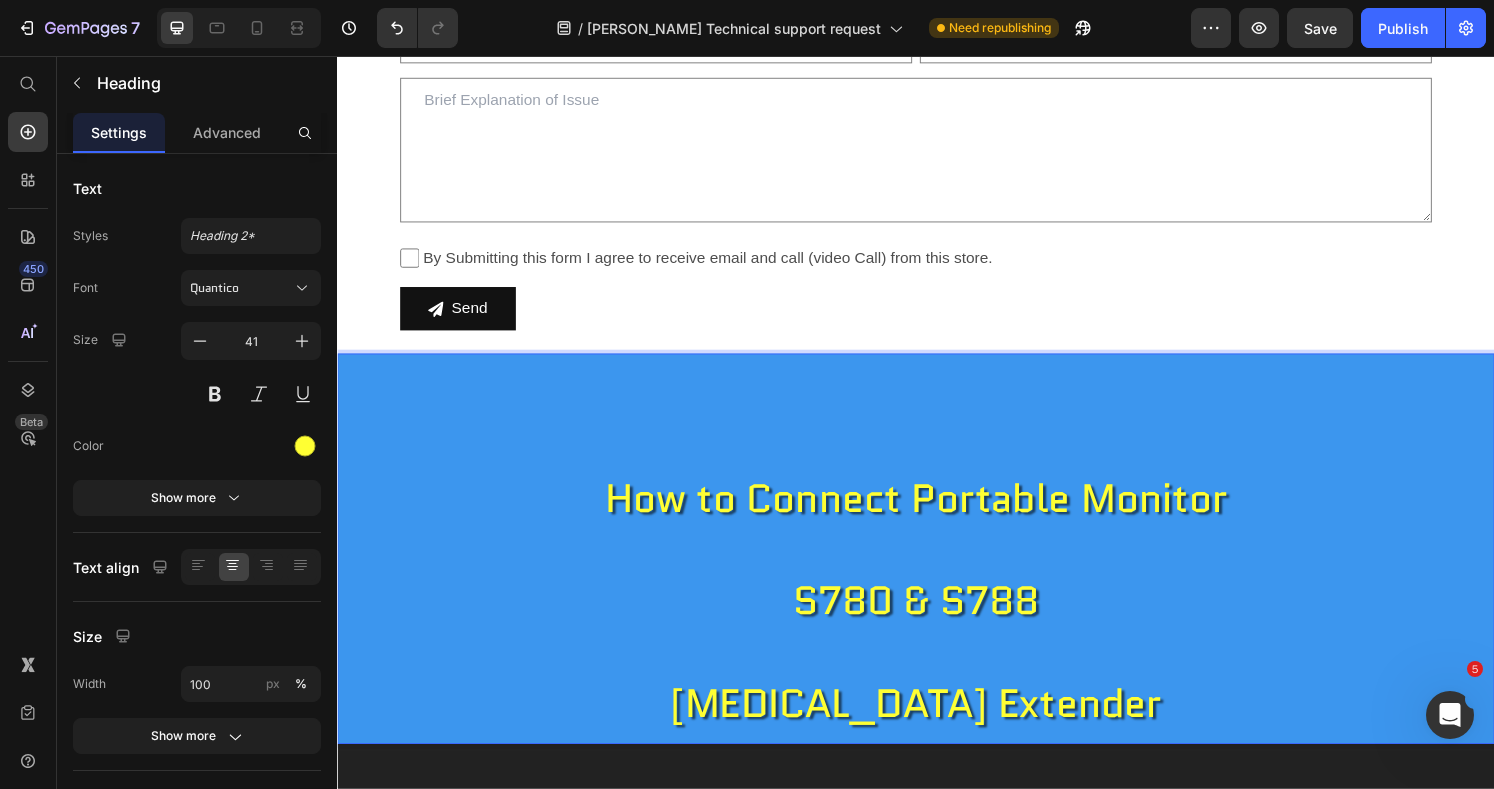 scroll, scrollTop: 1135, scrollLeft: 0, axis: vertical 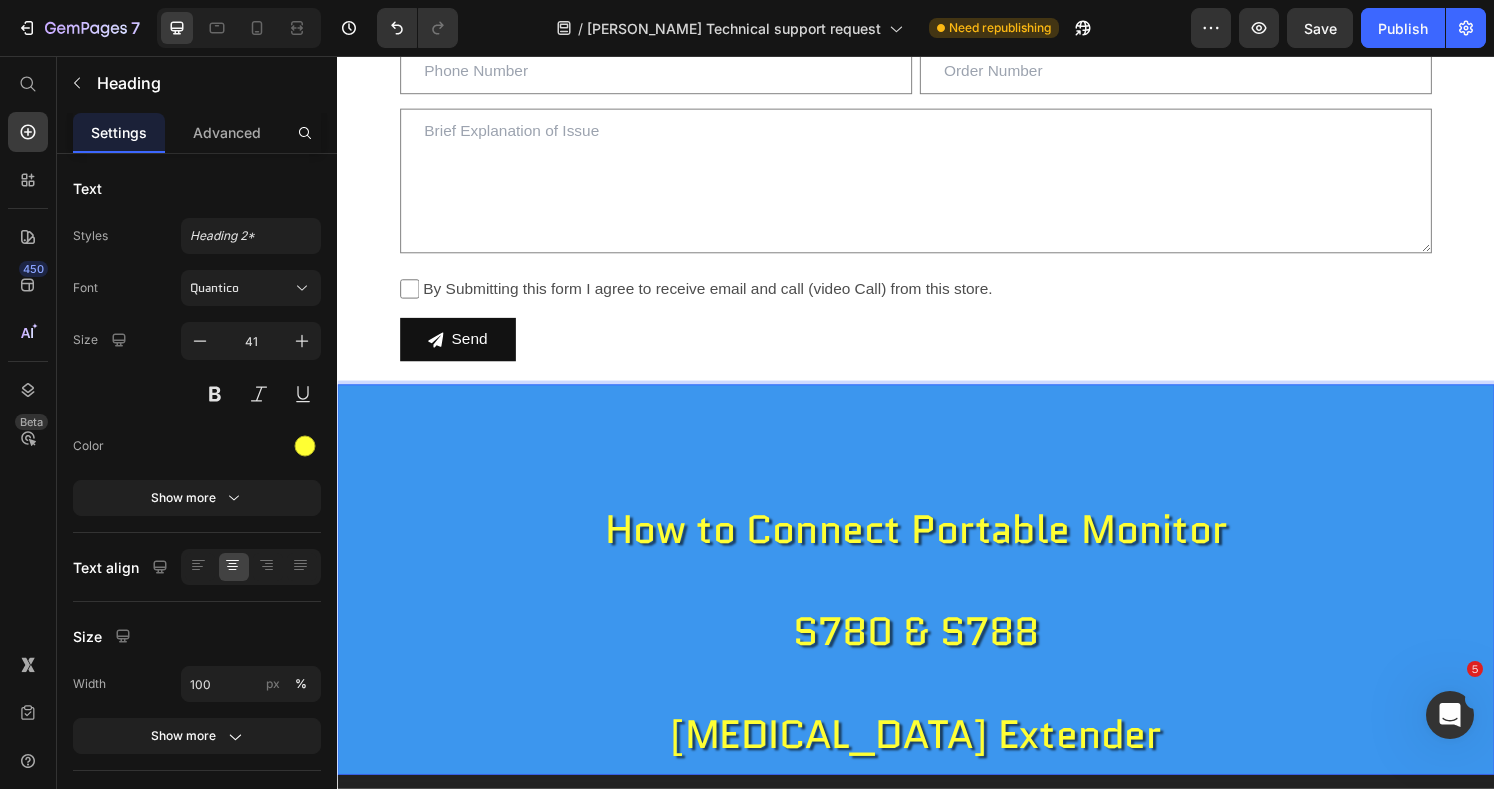 click on "How to Connect Portable Monitor  S780 & S788   [MEDICAL_DATA] Extender" at bounding box center [937, 599] 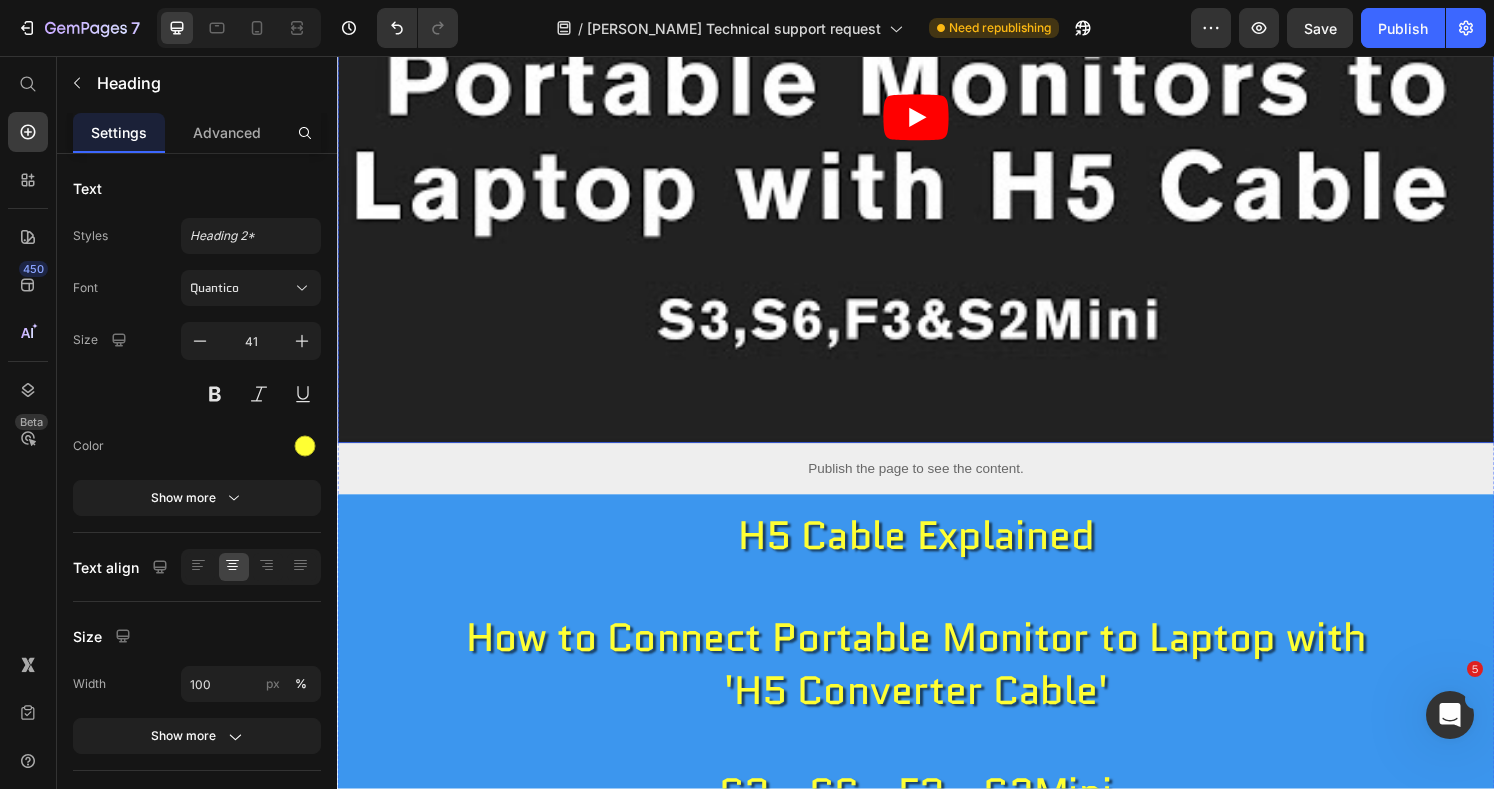 scroll, scrollTop: 2266, scrollLeft: 0, axis: vertical 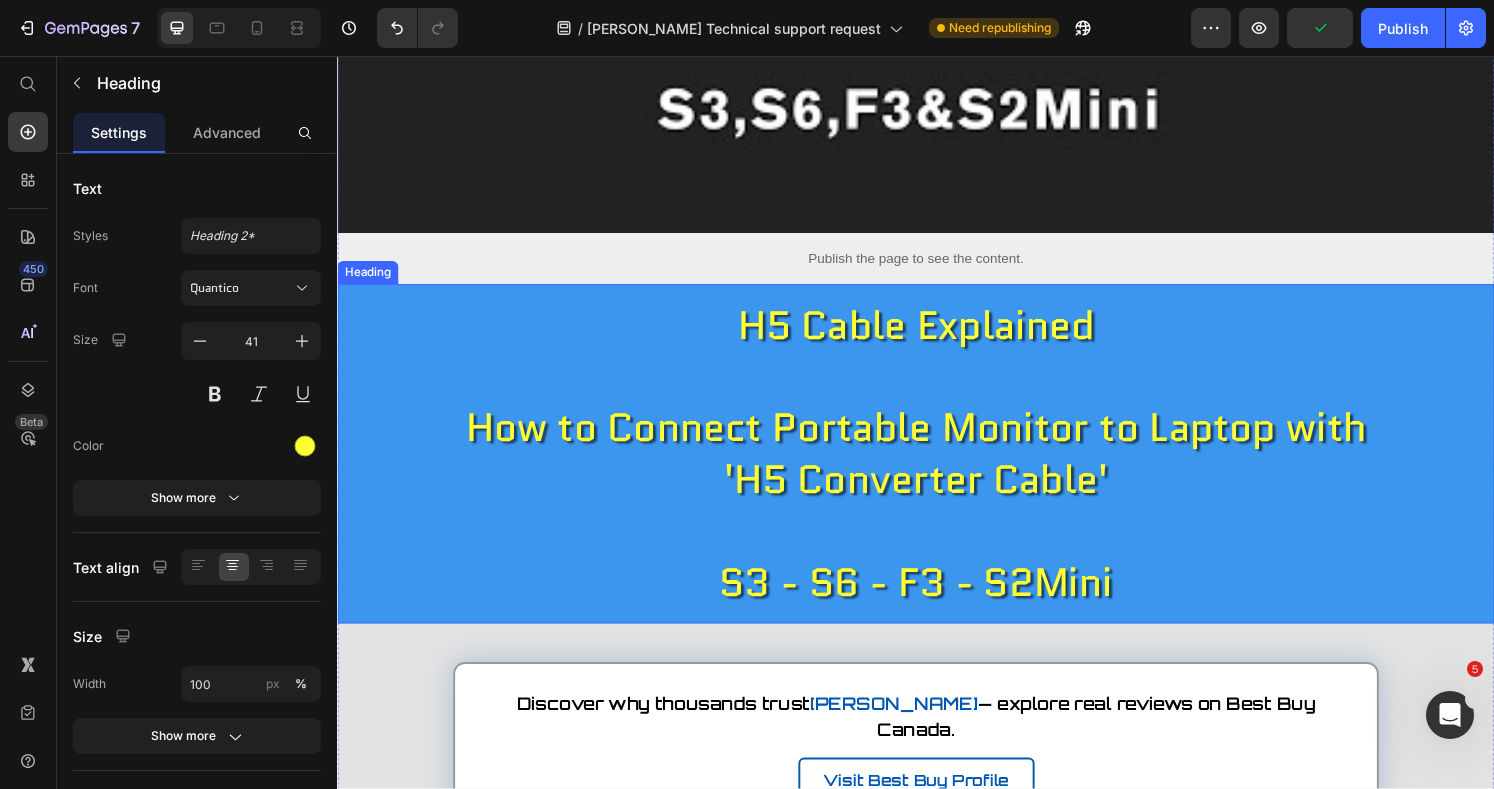 click on "H5 Cable Explained  How to Connect Portable Monitor to Laptop with  'H5 Converter Cable' S3 - S6 - F3 - S2Mini" at bounding box center (937, 469) 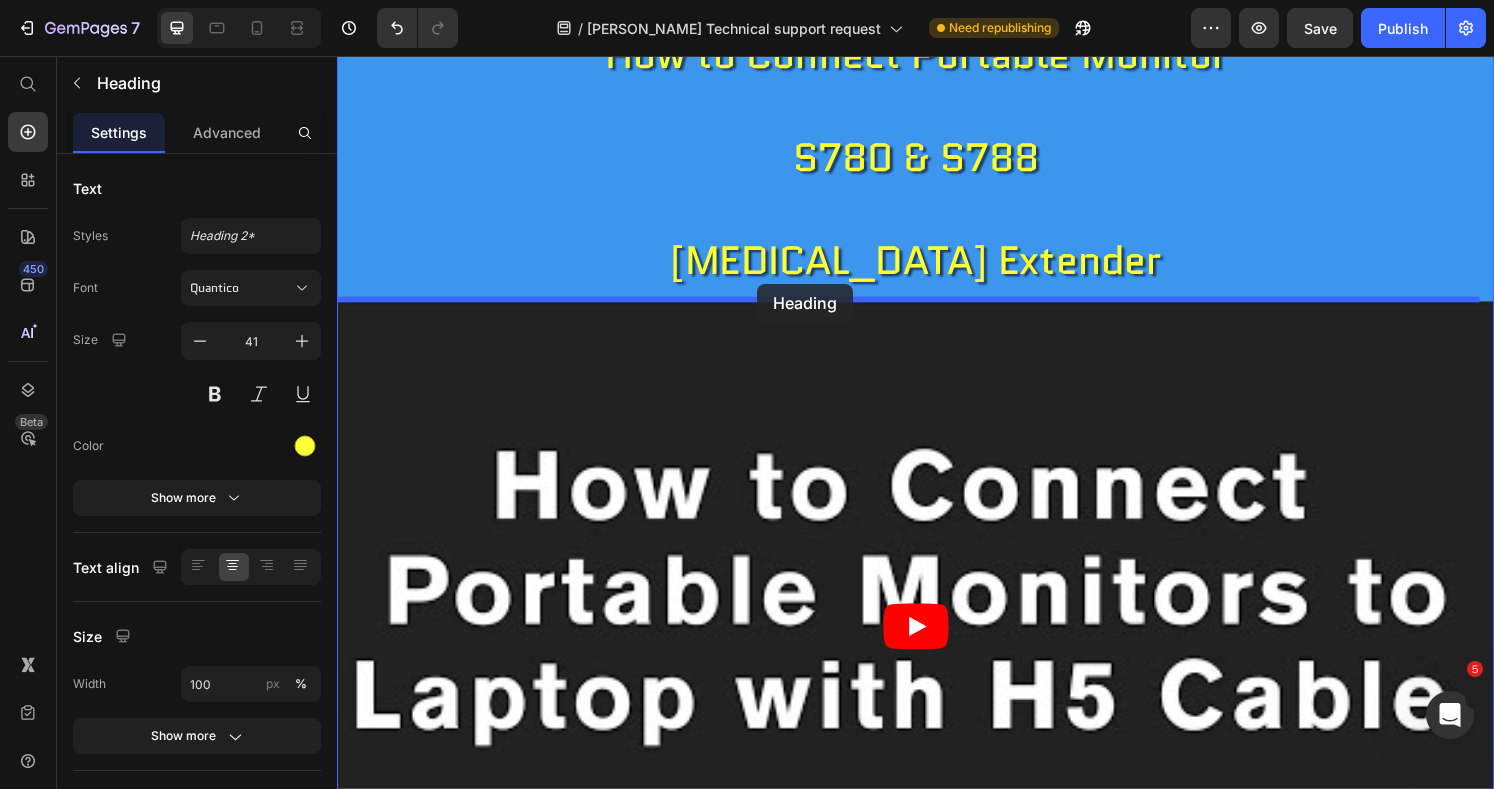 scroll, scrollTop: 1464, scrollLeft: 0, axis: vertical 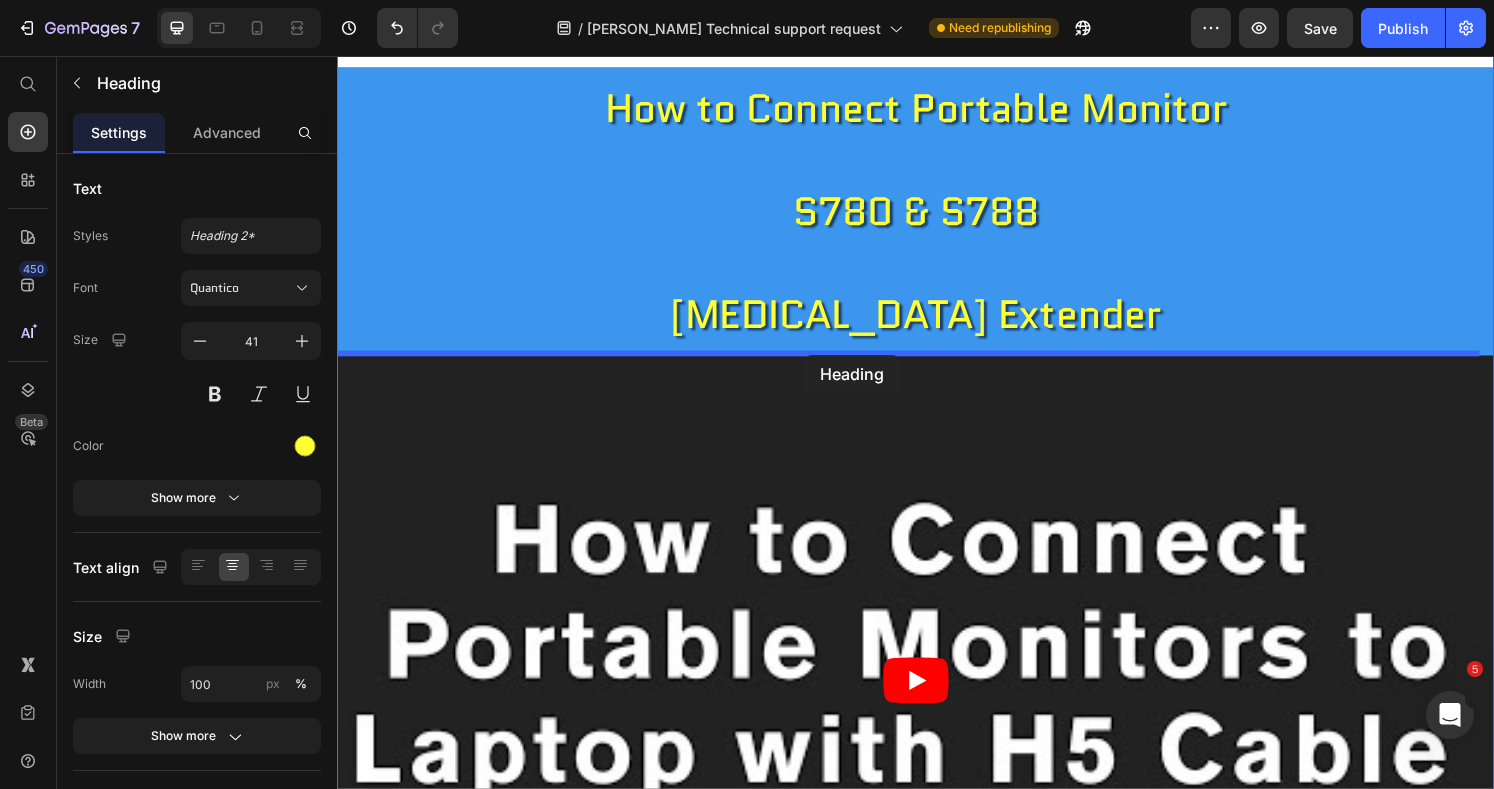 drag, startPoint x: 353, startPoint y: 260, endPoint x: 821, endPoint y: 366, distance: 479.85416 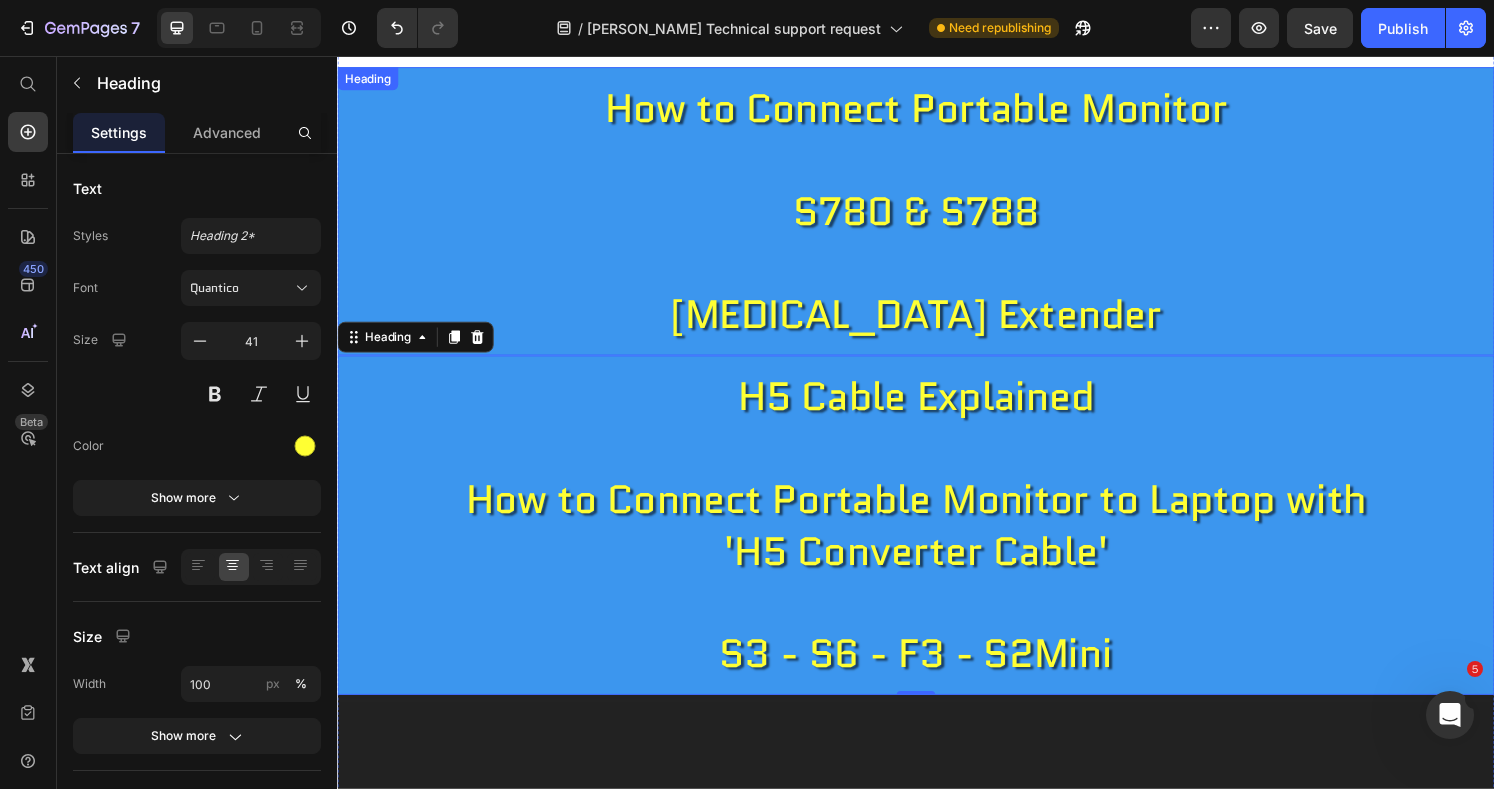 click on "How to Connect Portable Monitor  S780 & S788   [MEDICAL_DATA] Extender" at bounding box center (937, 217) 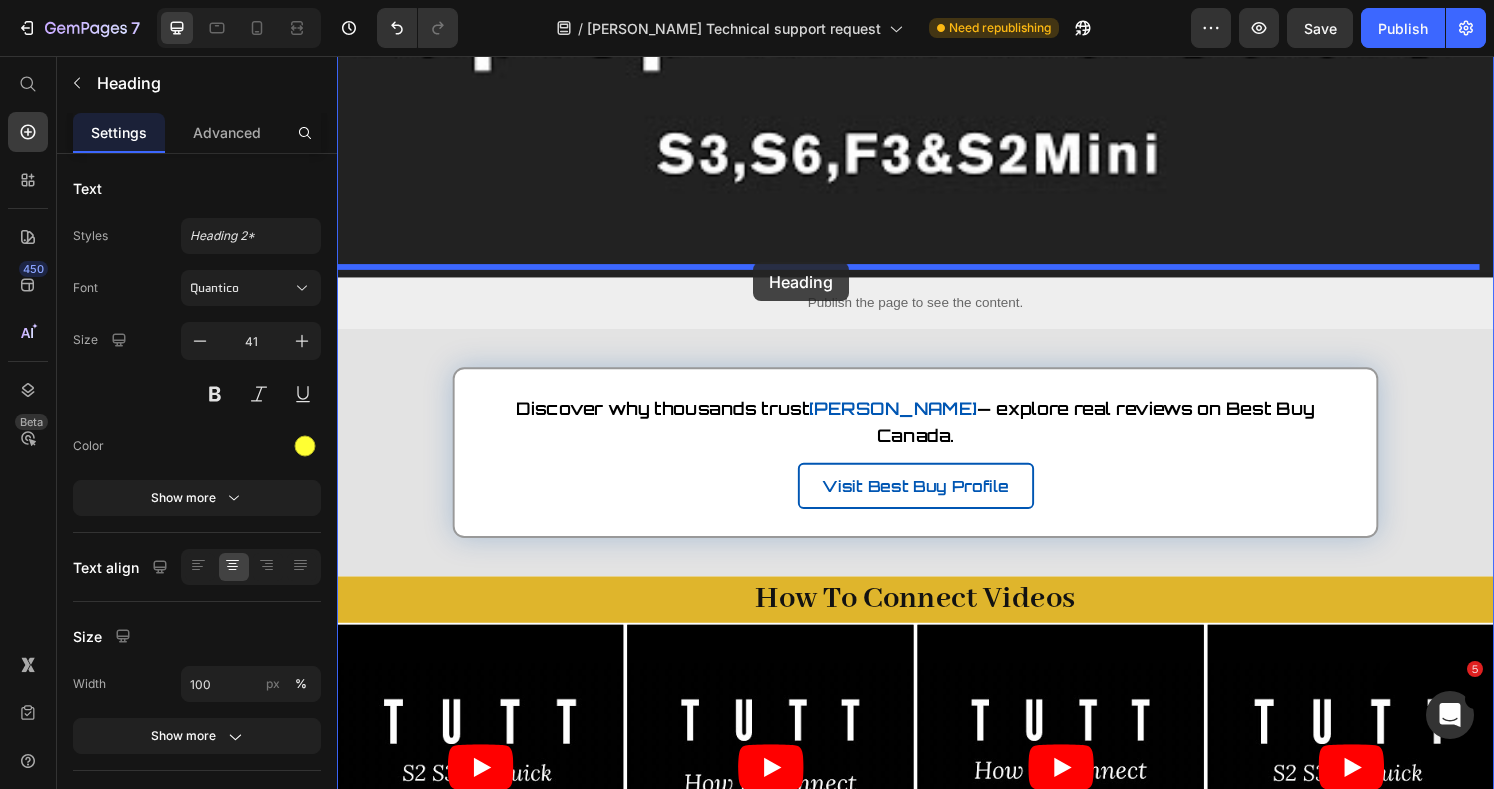 scroll, scrollTop: 2500, scrollLeft: 0, axis: vertical 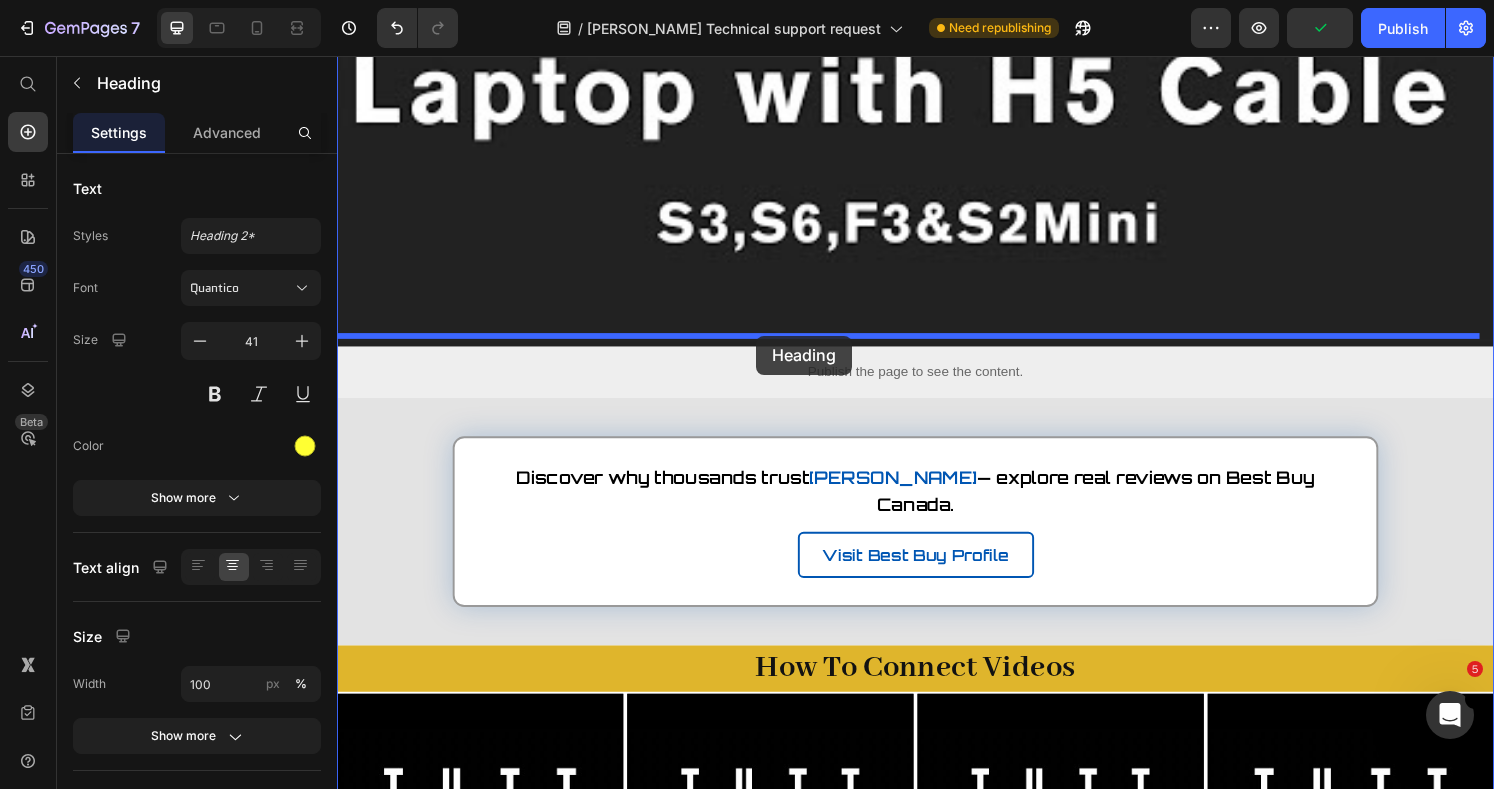 drag, startPoint x: 353, startPoint y: 90, endPoint x: 772, endPoint y: 346, distance: 491.0163 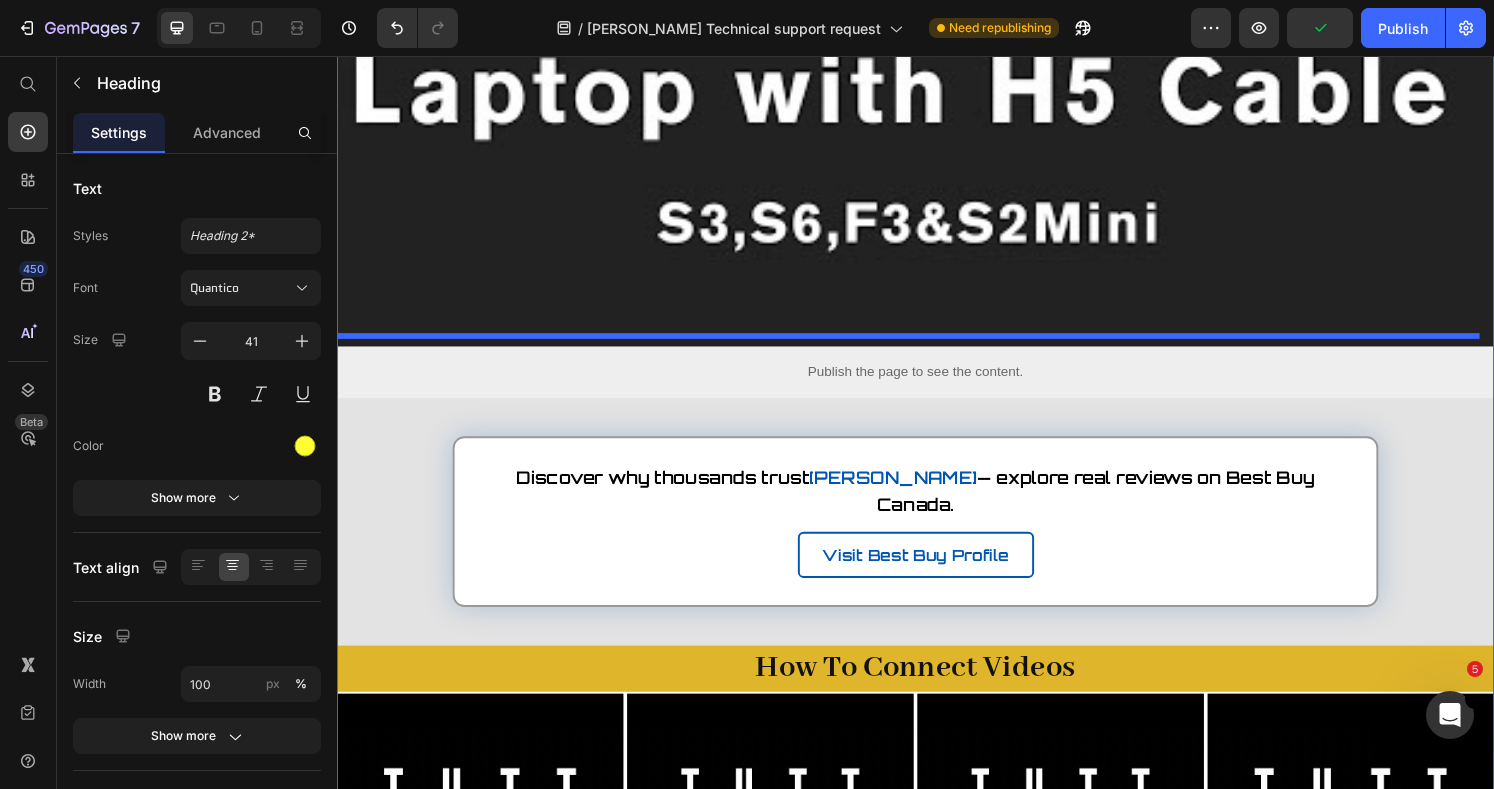 scroll, scrollTop: 2202, scrollLeft: 0, axis: vertical 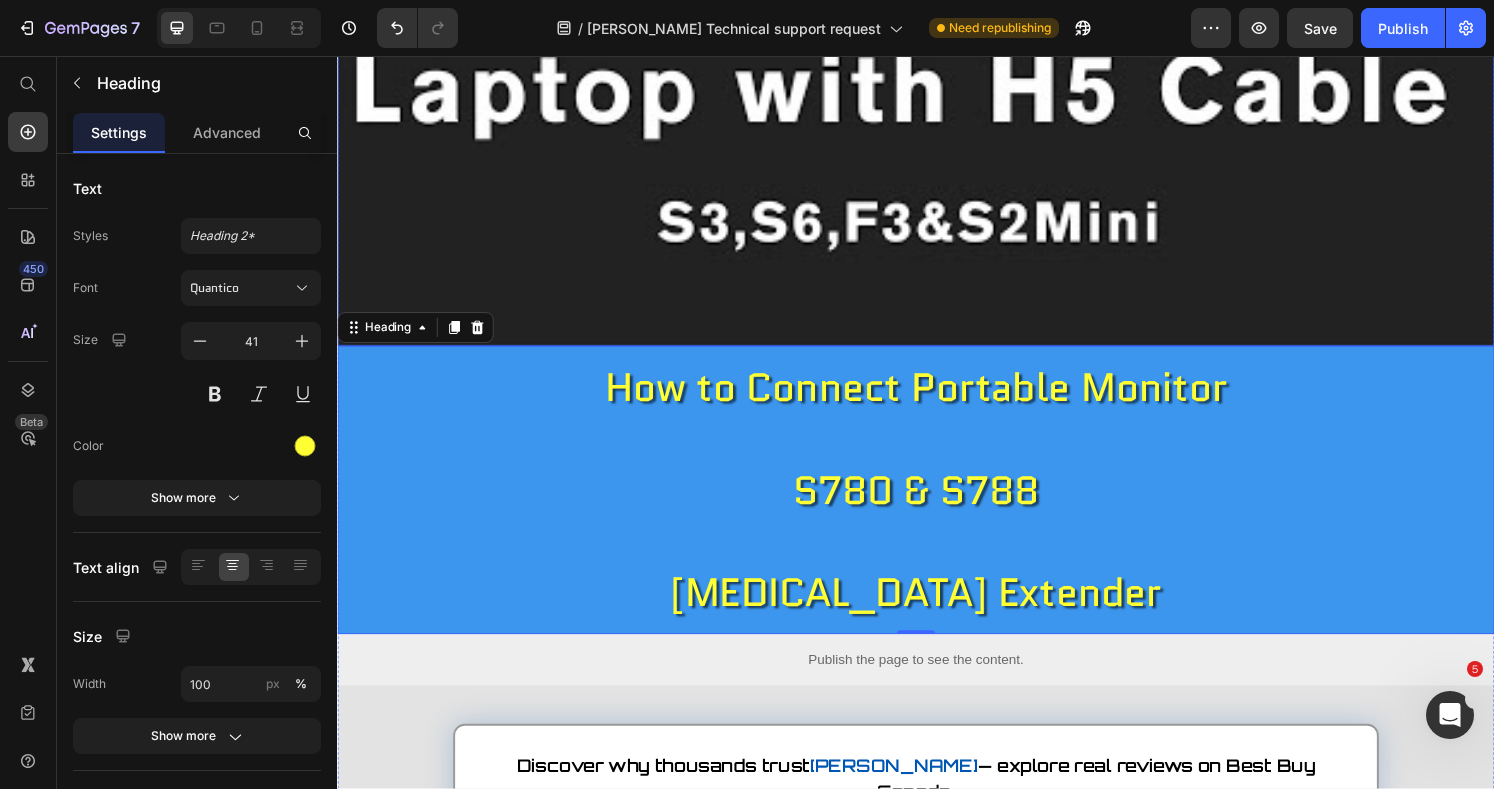 click at bounding box center (937, 19) 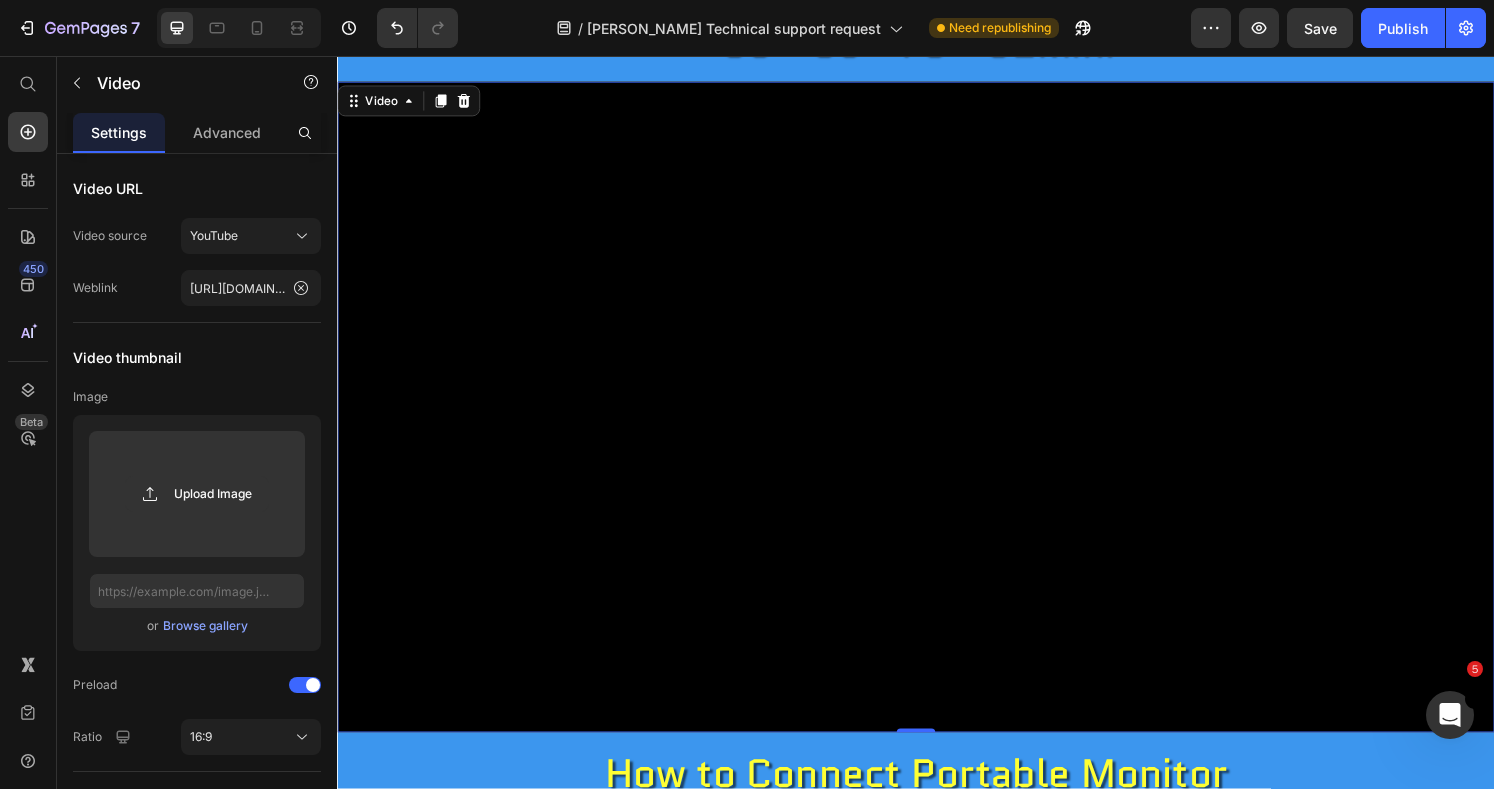scroll, scrollTop: 1802, scrollLeft: 0, axis: vertical 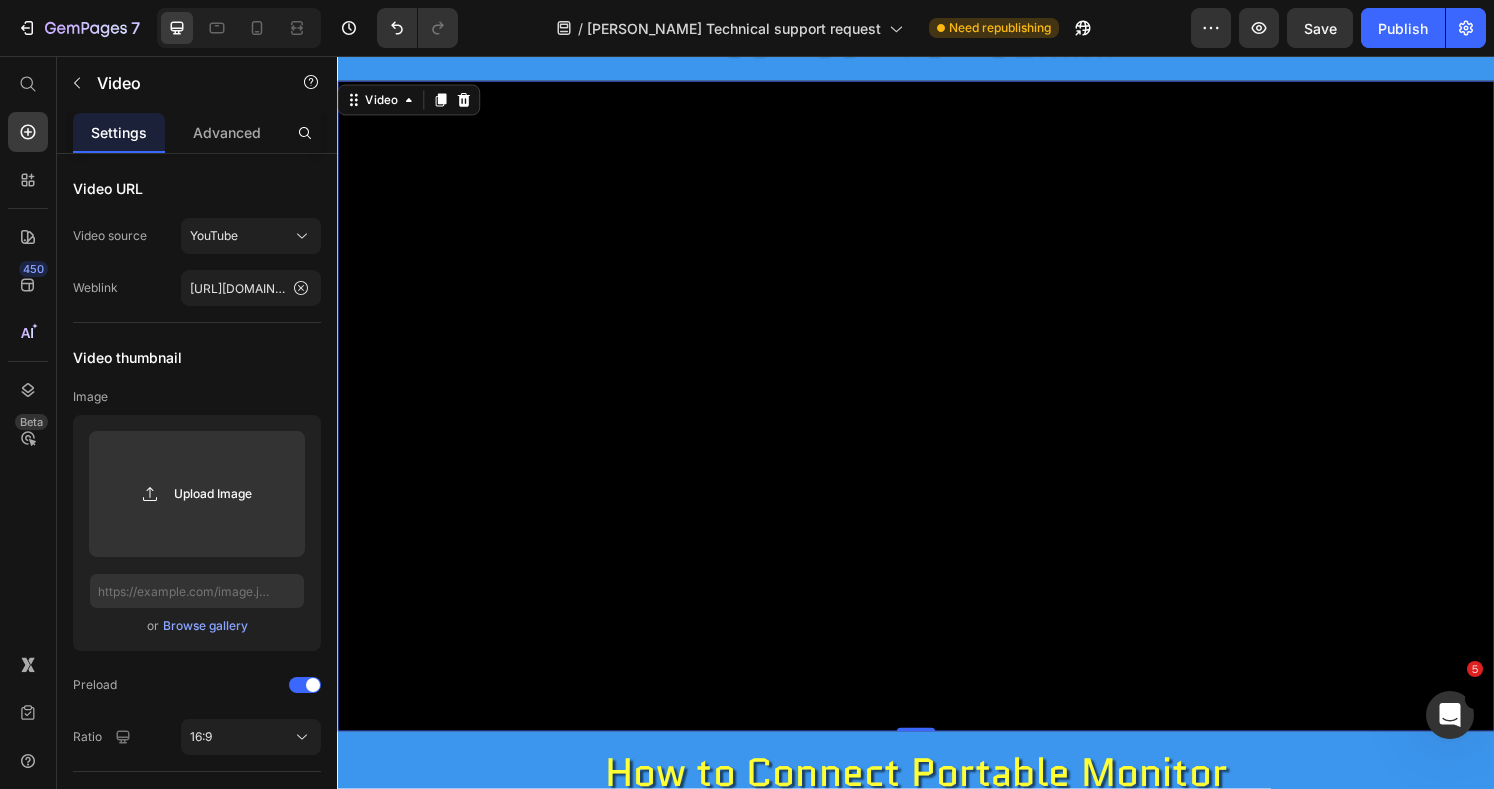 click 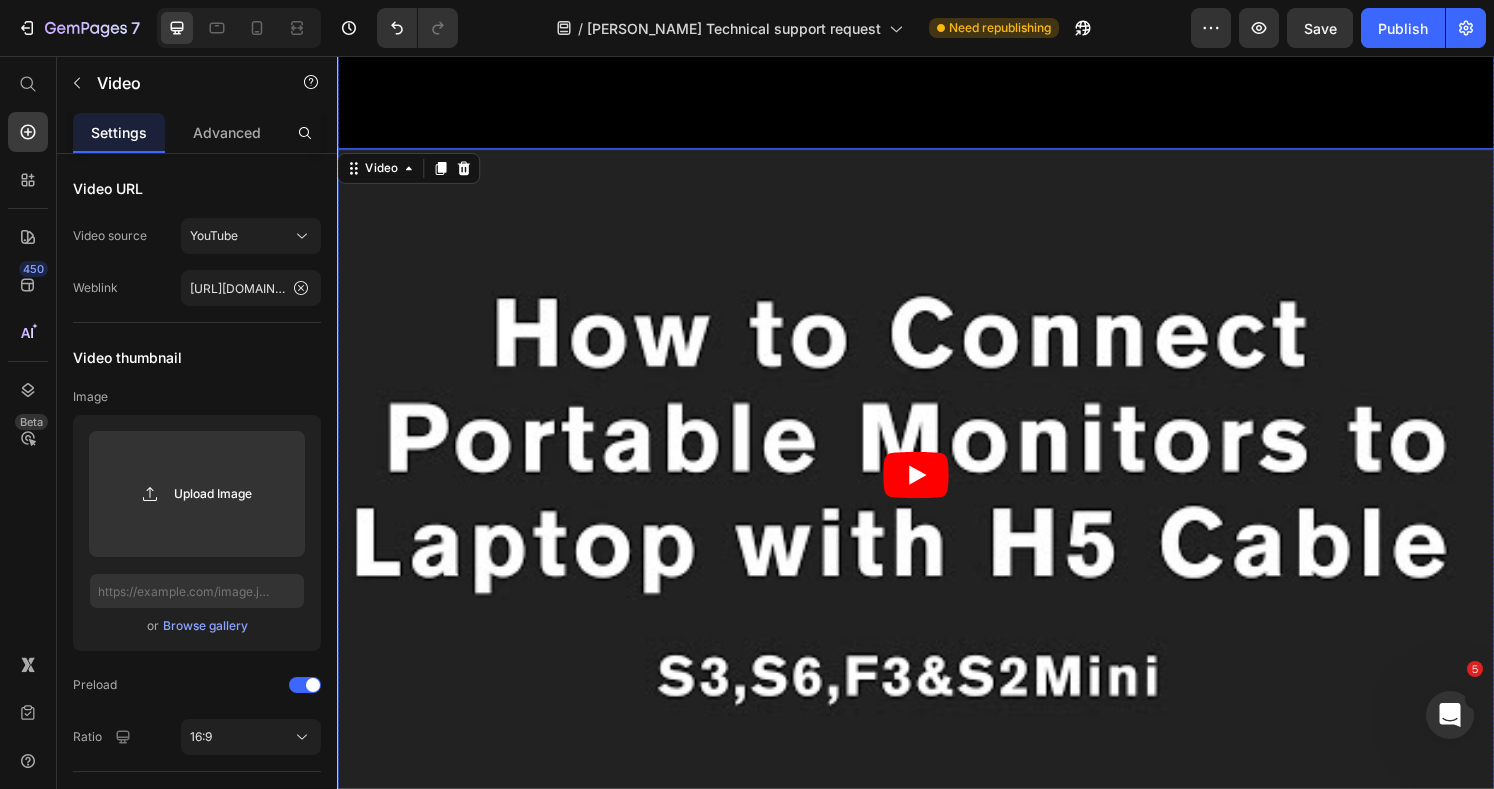 scroll, scrollTop: 2422, scrollLeft: 0, axis: vertical 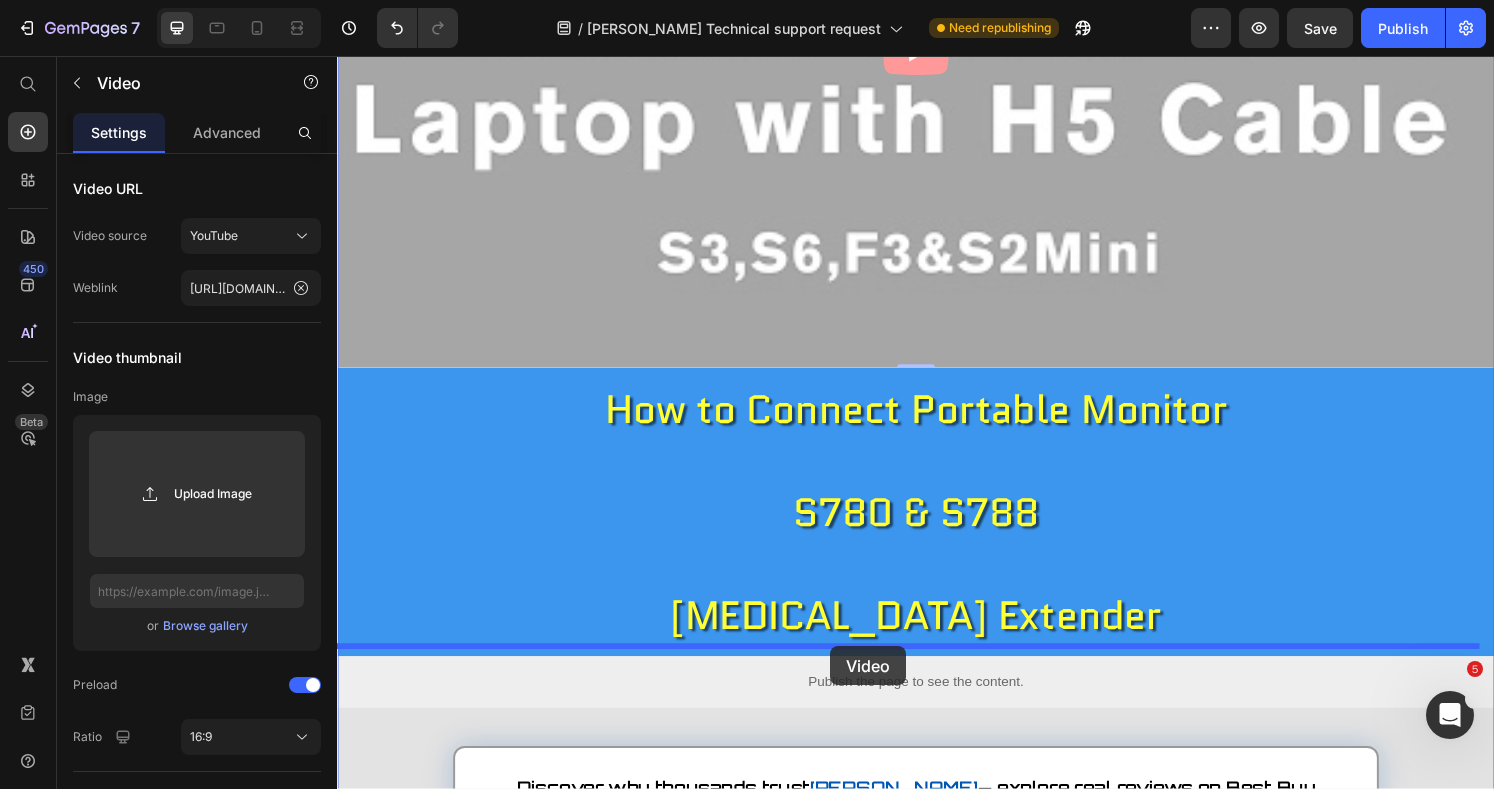 drag, startPoint x: 353, startPoint y: 148, endPoint x: 848, endPoint y: 668, distance: 717.931 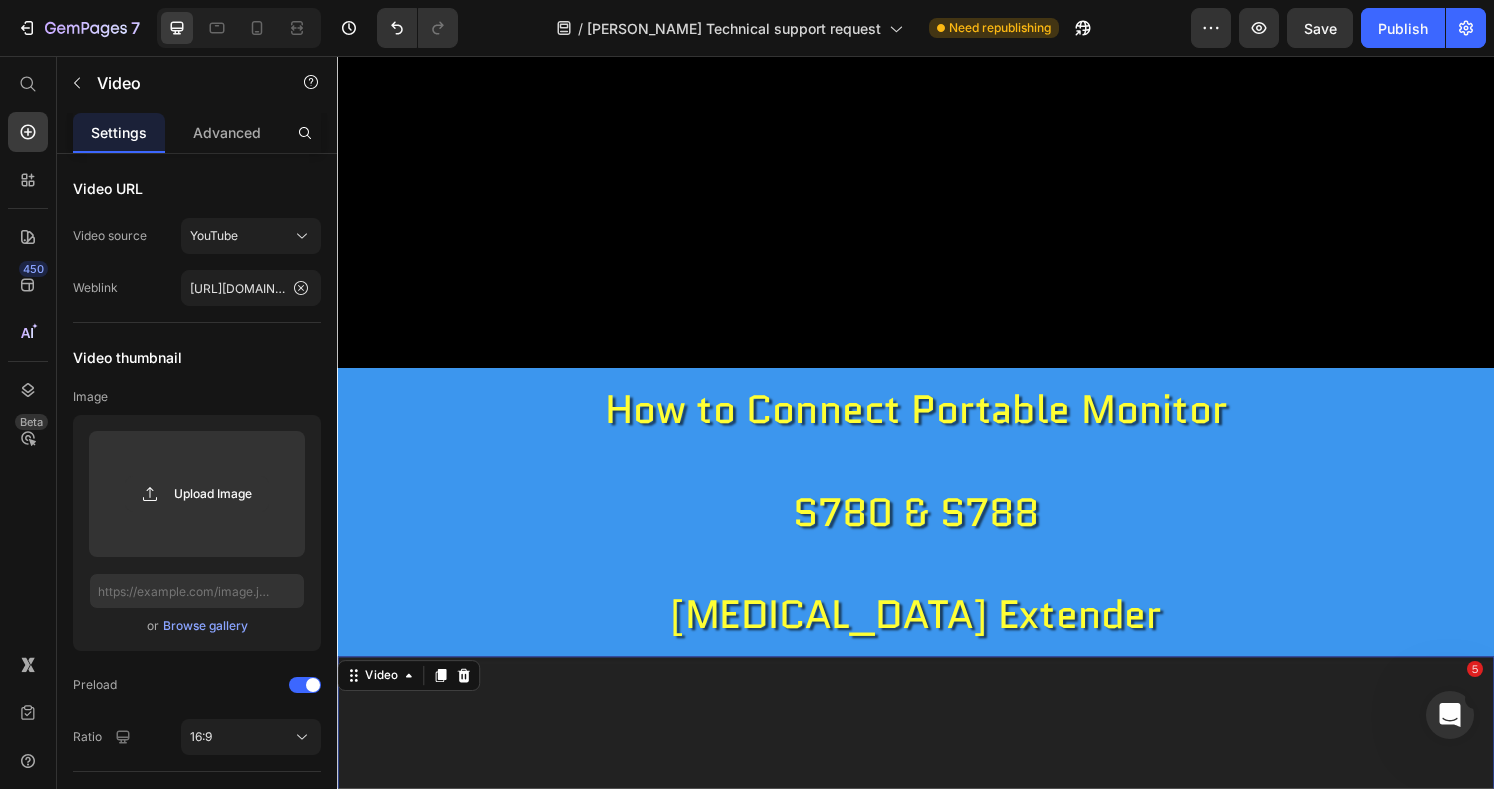 scroll, scrollTop: 2712, scrollLeft: 0, axis: vertical 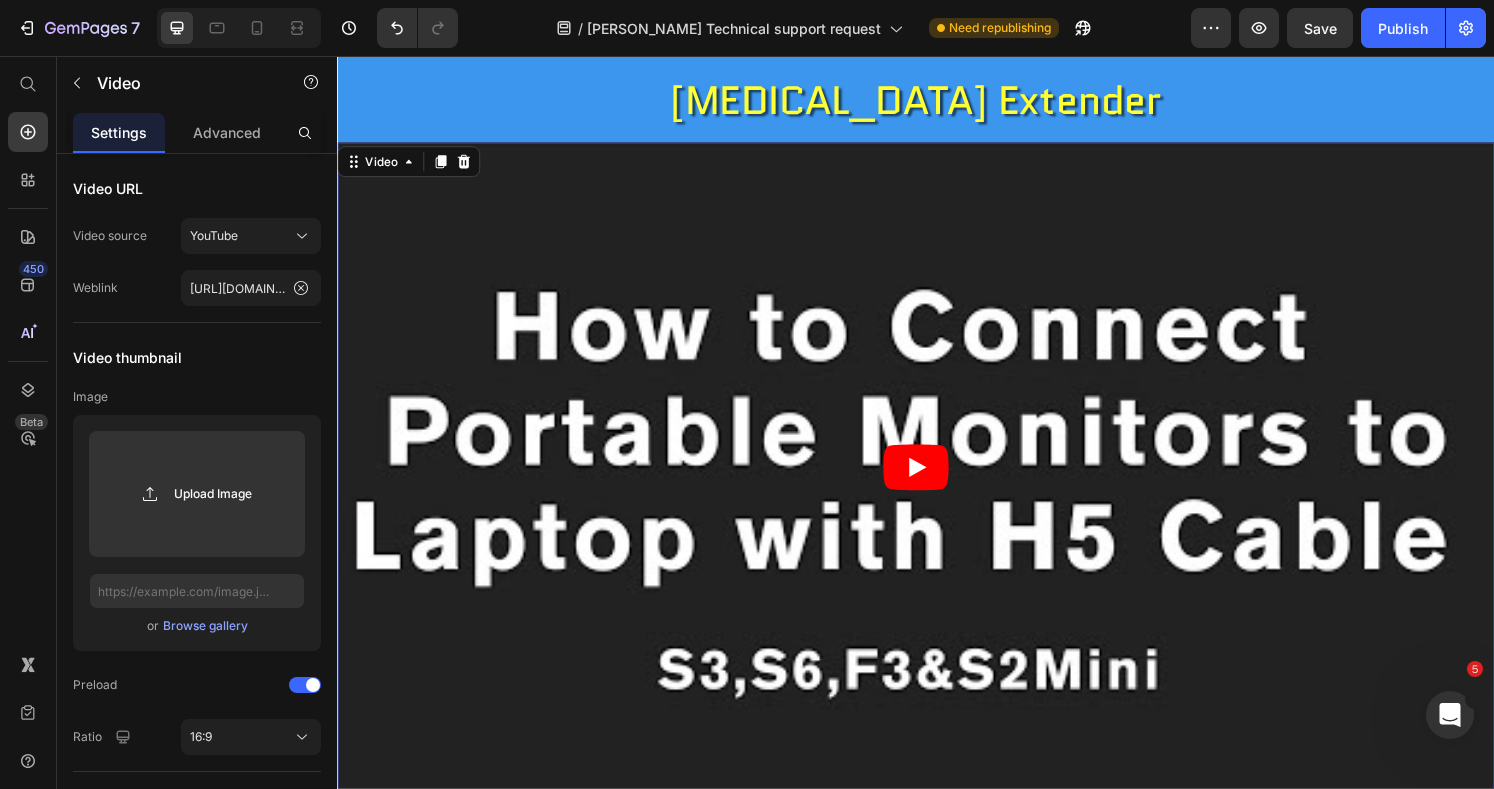 click at bounding box center [937, 483] 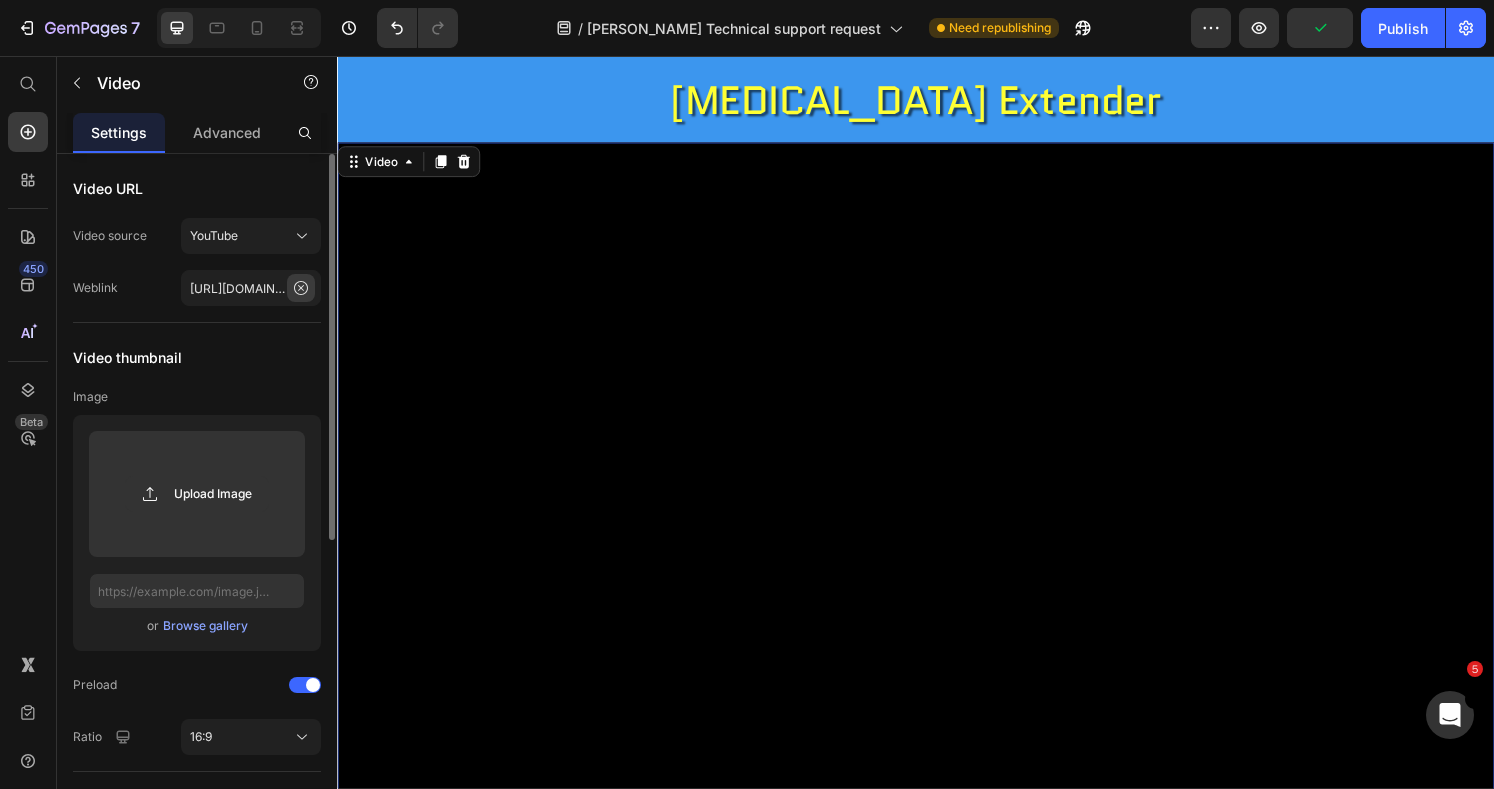 click 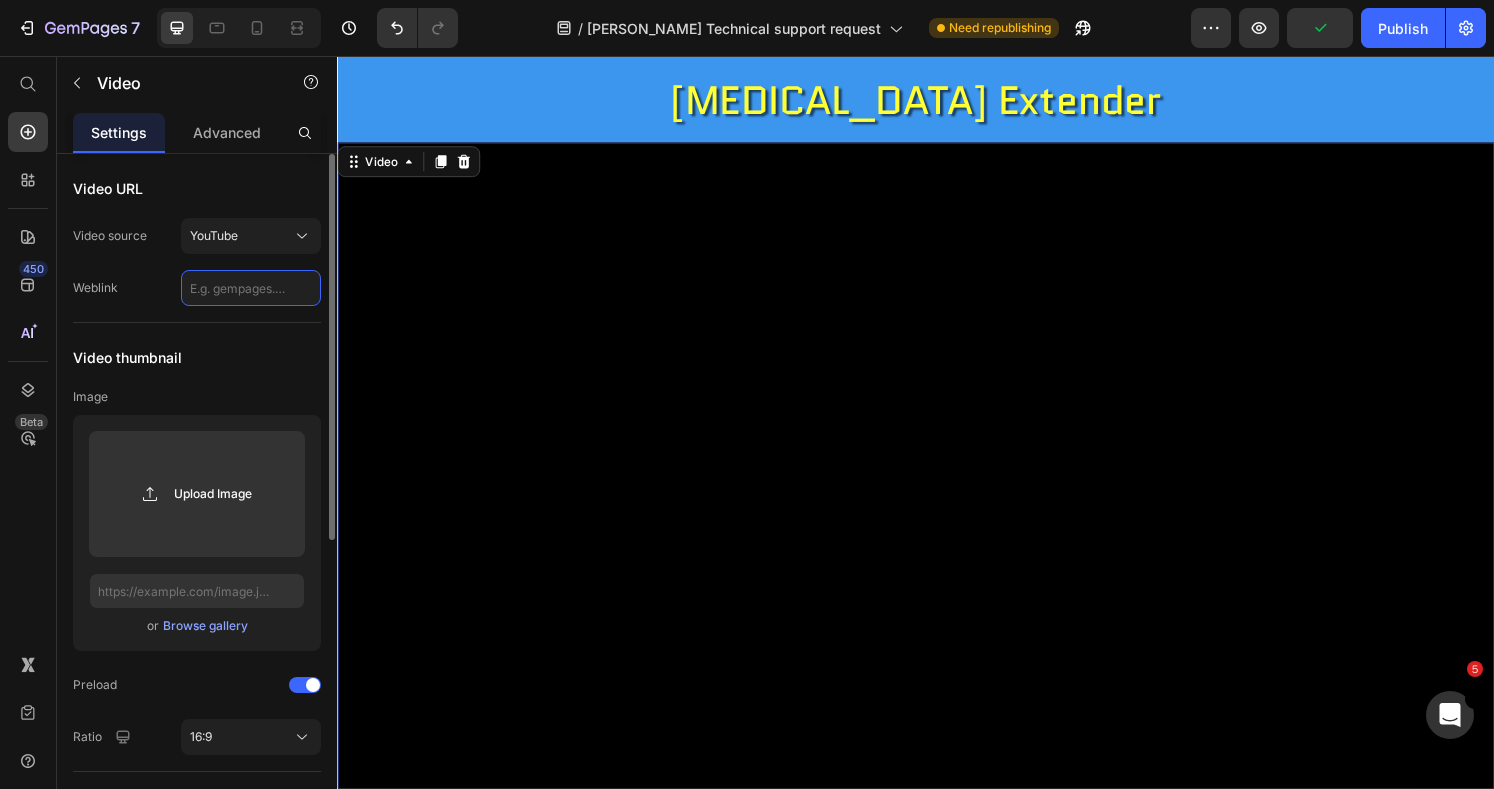 scroll, scrollTop: 0, scrollLeft: 0, axis: both 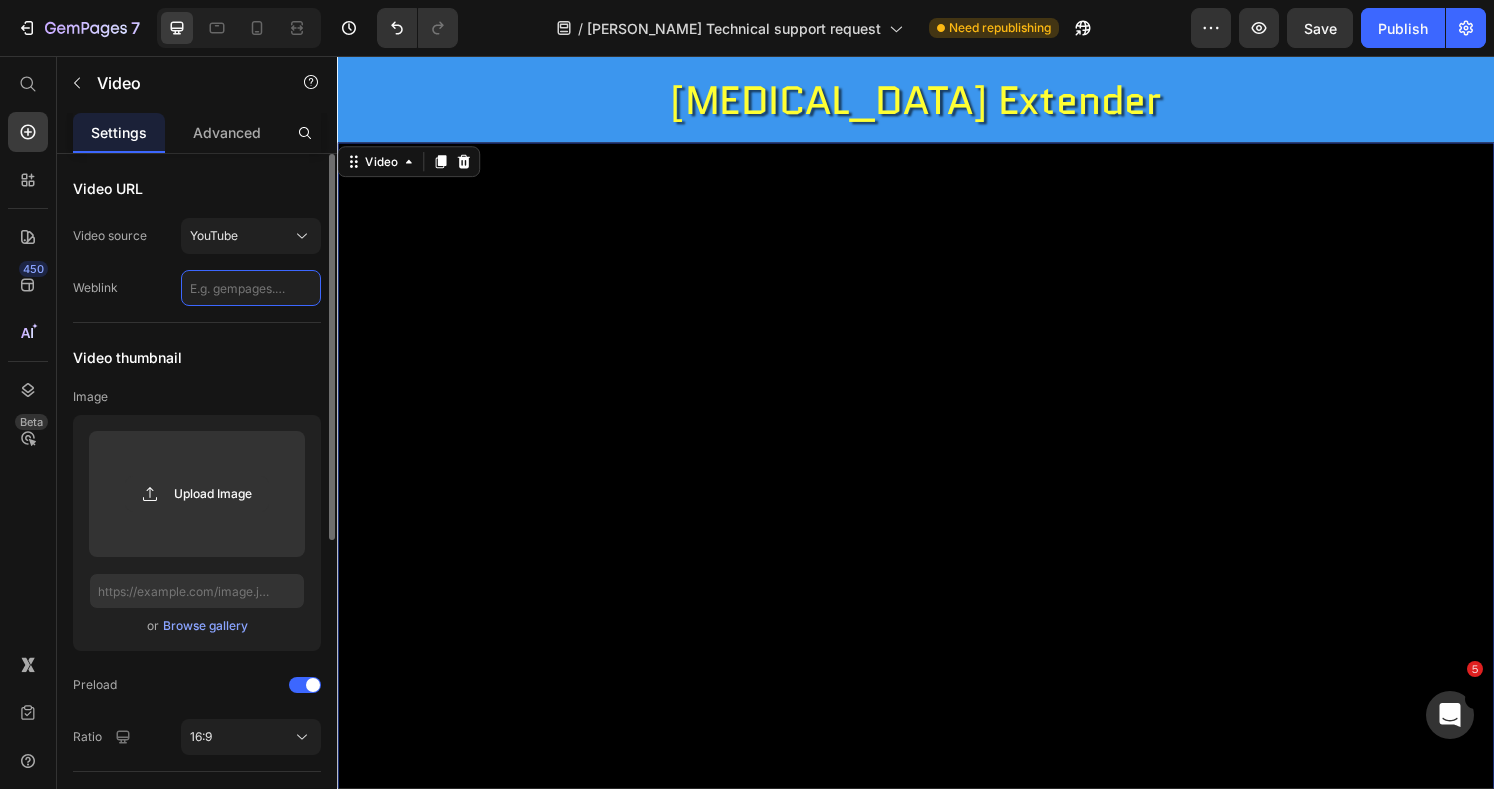 paste on "[URL][DOMAIN_NAME]" 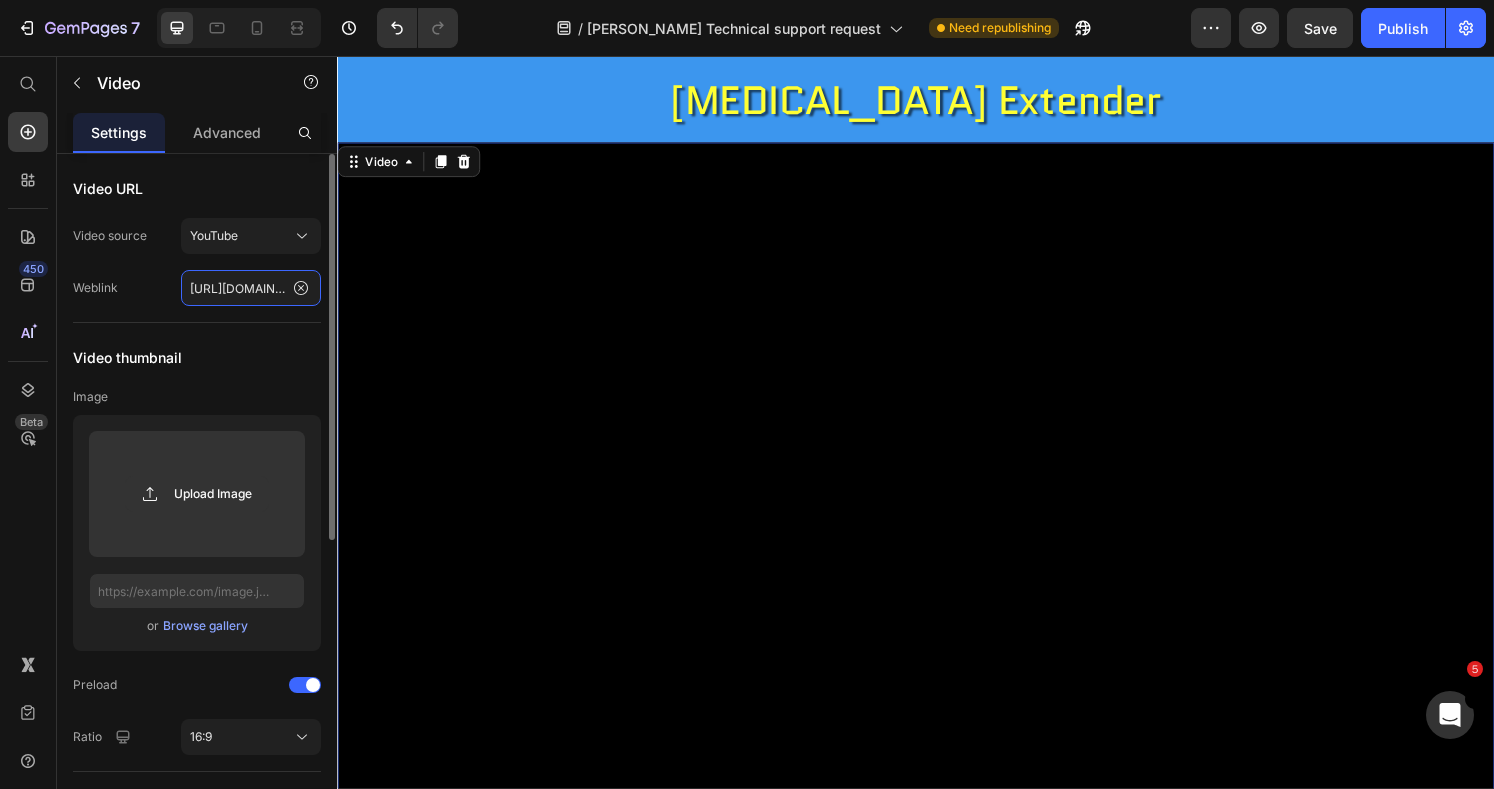 scroll, scrollTop: 0, scrollLeft: 204, axis: horizontal 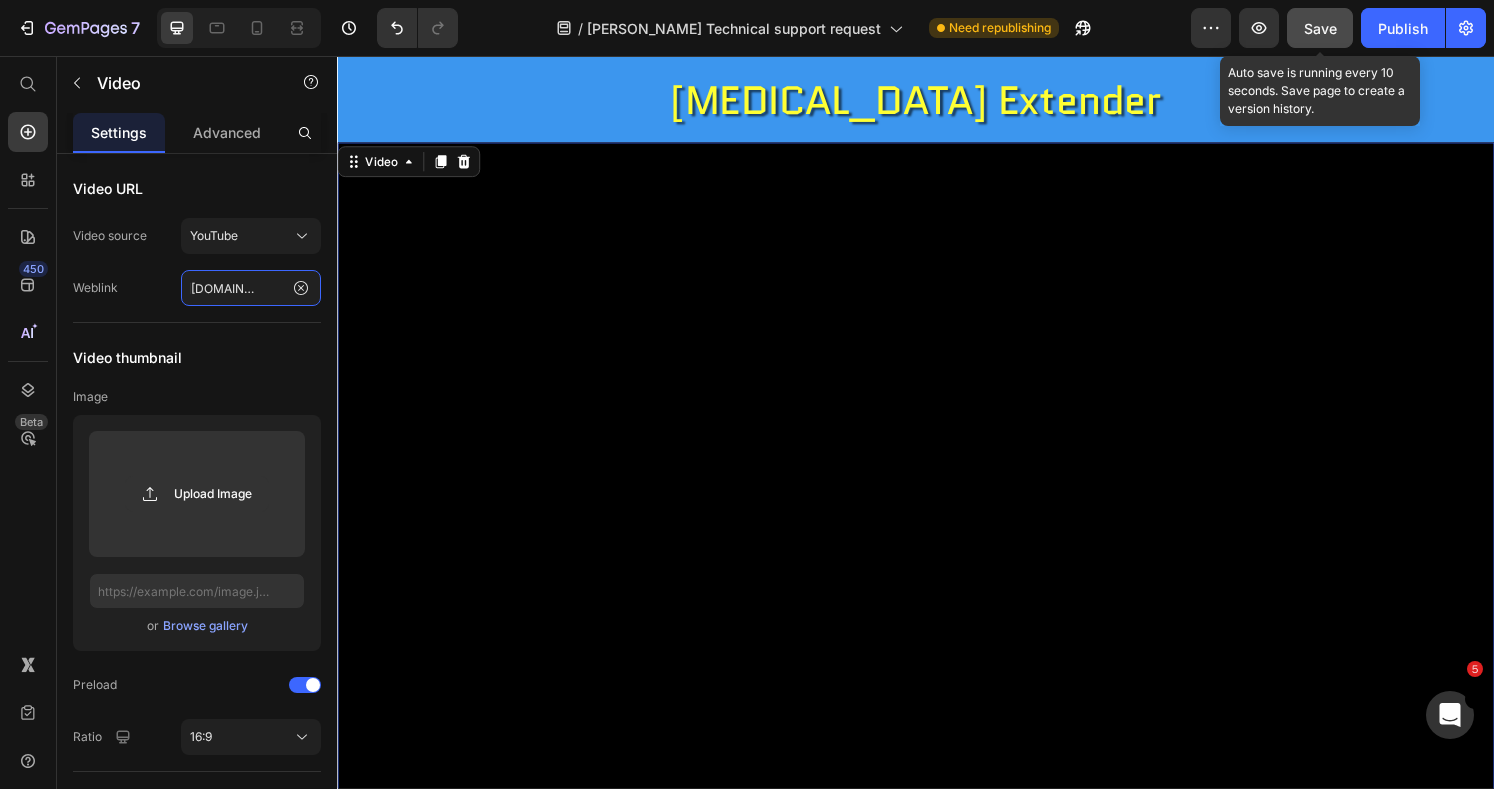 type on "[URL][DOMAIN_NAME]" 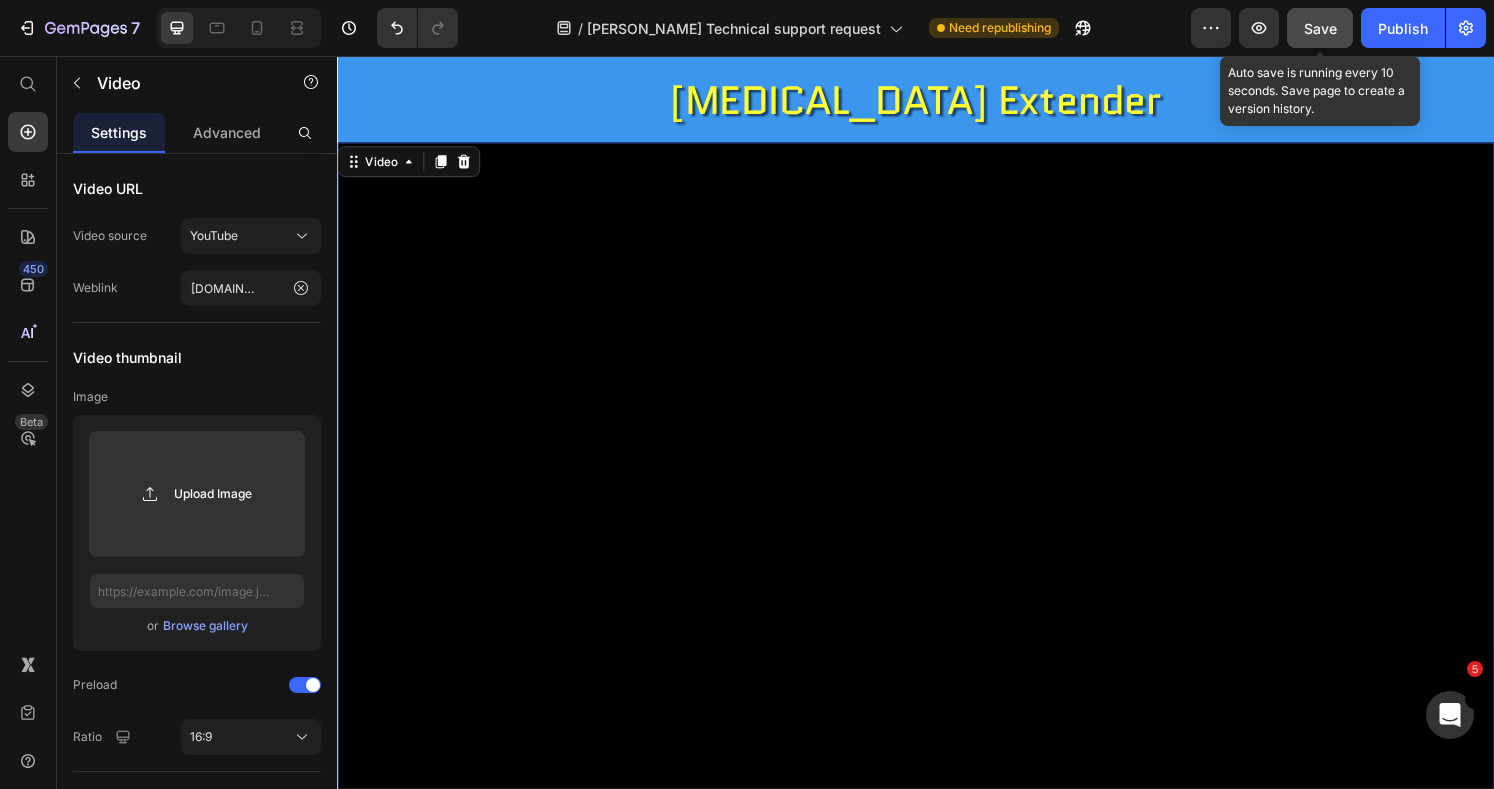 click on "Save" at bounding box center [1320, 28] 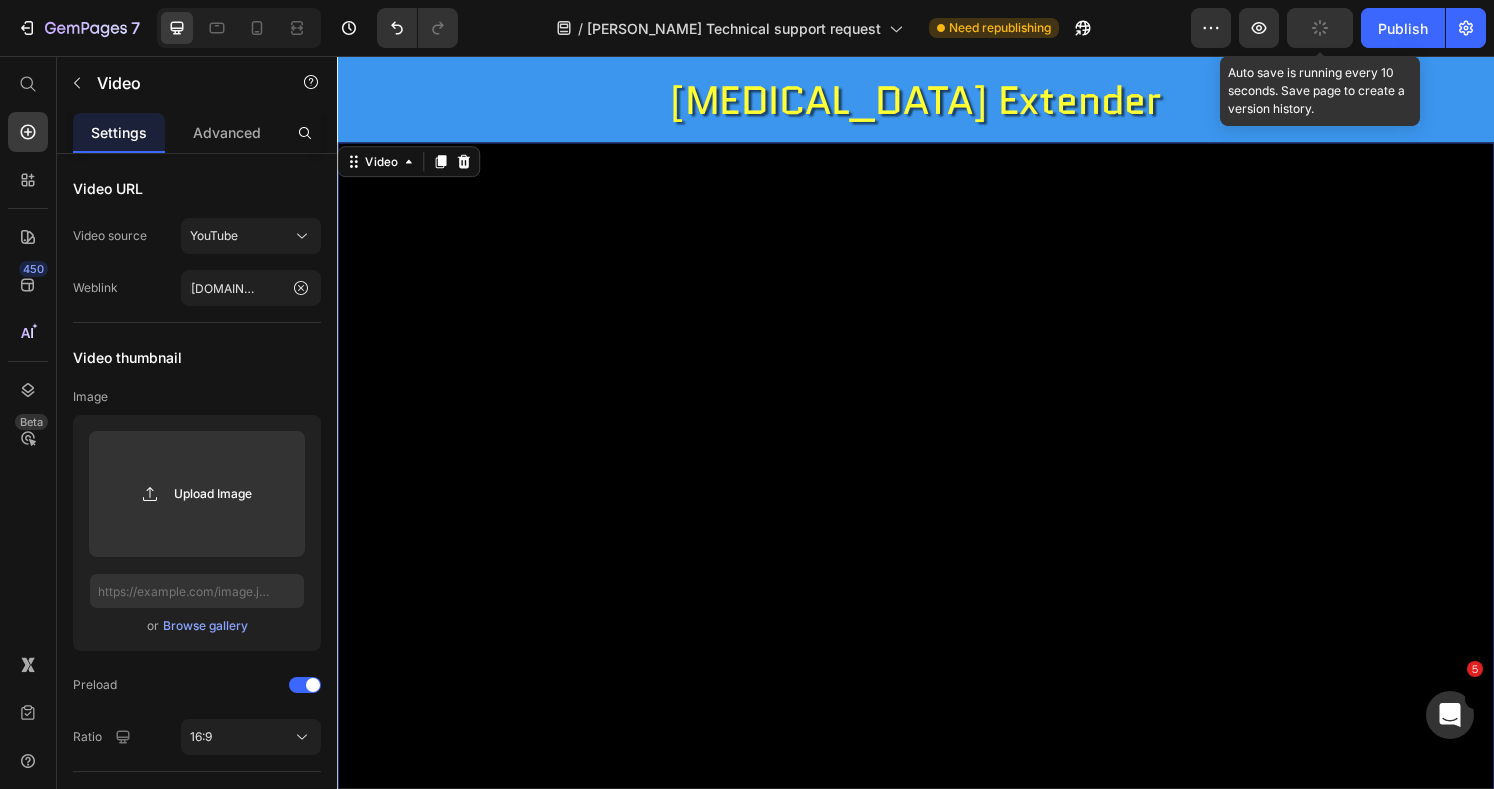 scroll, scrollTop: 0, scrollLeft: 0, axis: both 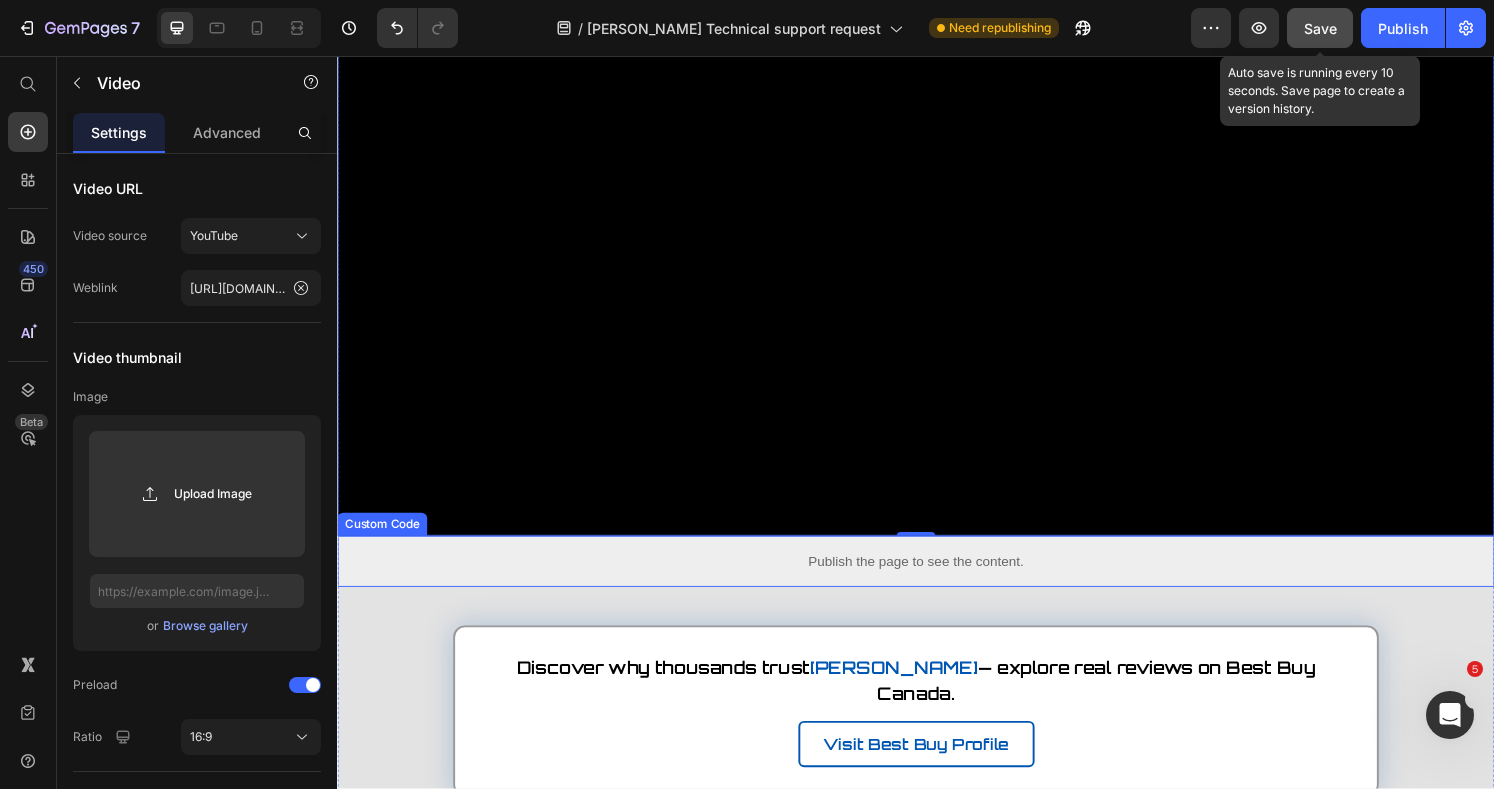 click on "Publish the page to see the content." at bounding box center [937, 580] 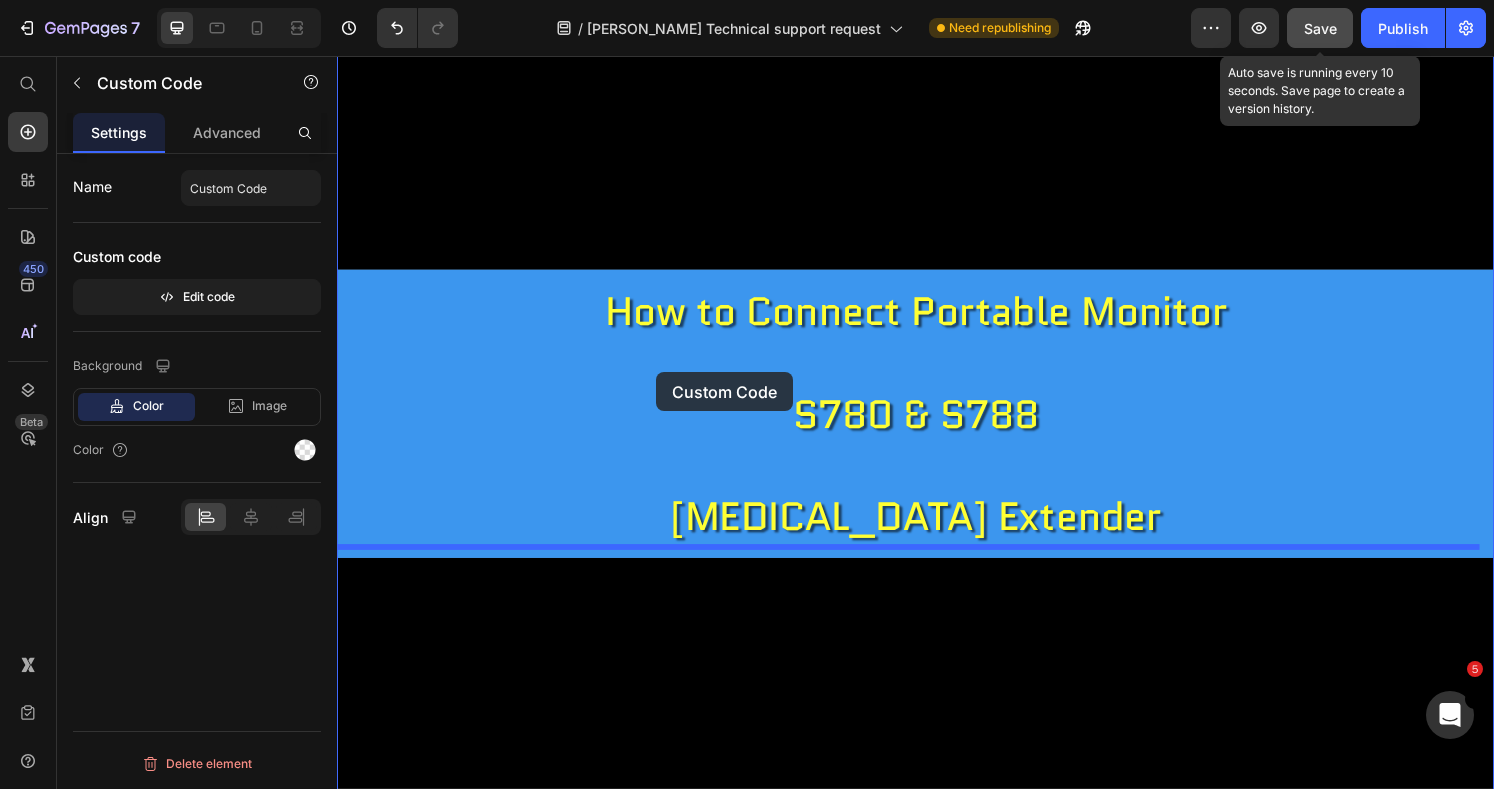 scroll, scrollTop: 2401, scrollLeft: 0, axis: vertical 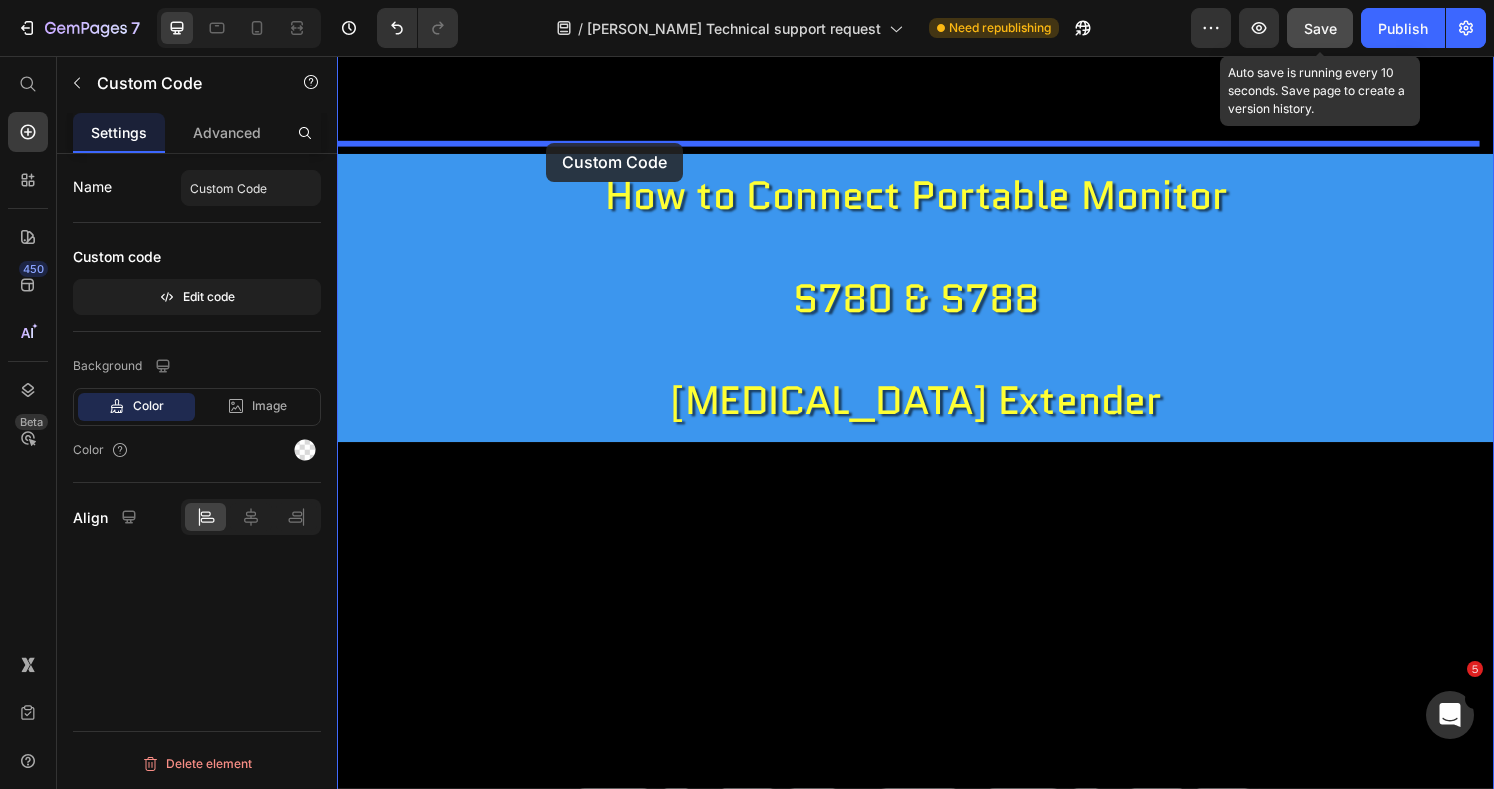 drag, startPoint x: 356, startPoint y: 520, endPoint x: 554, endPoint y: 146, distance: 423.17844 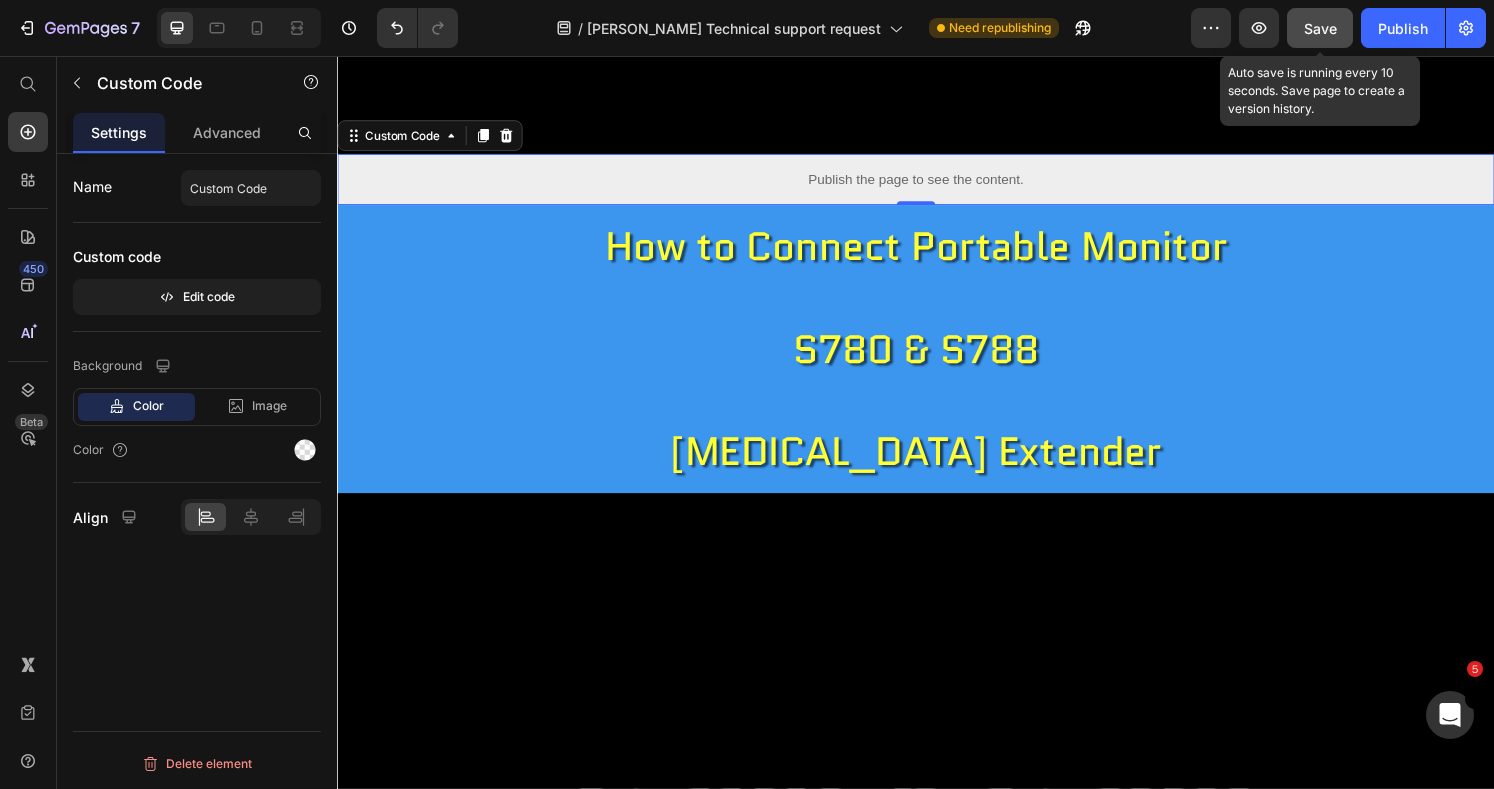 drag, startPoint x: 1304, startPoint y: 29, endPoint x: 970, endPoint y: 3, distance: 335.01044 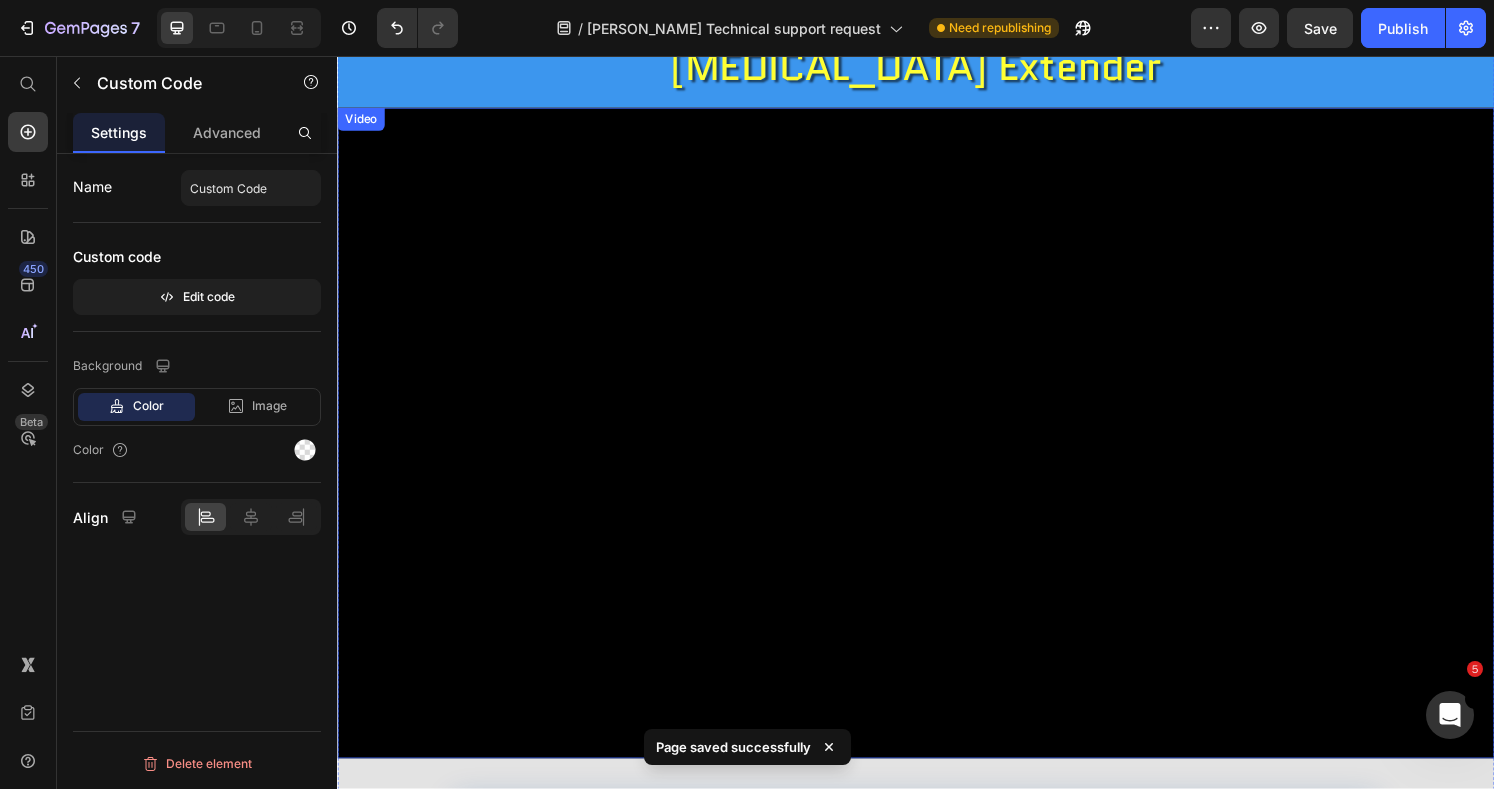 scroll, scrollTop: 3068, scrollLeft: 0, axis: vertical 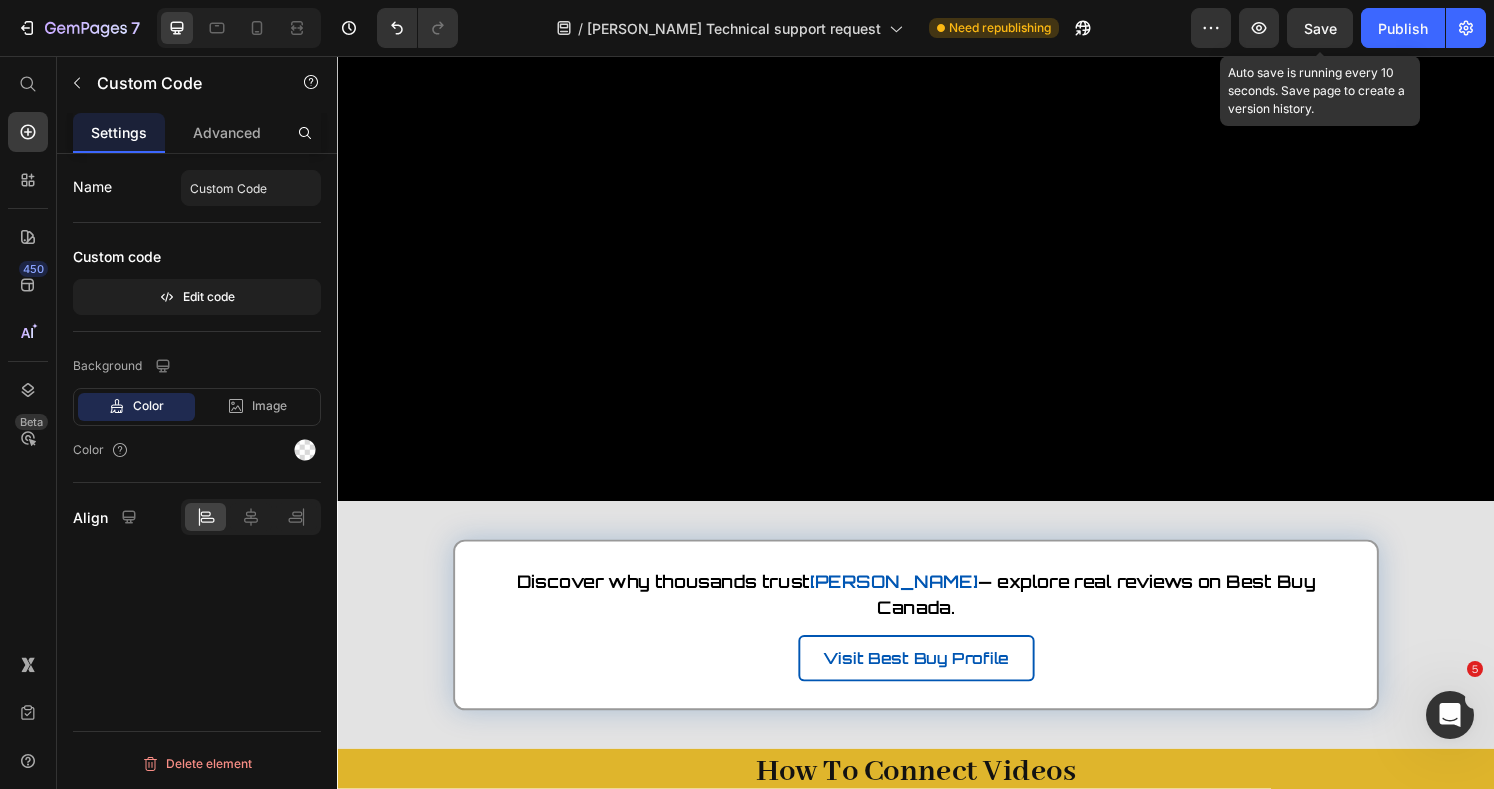 click on "Save" at bounding box center [1320, 28] 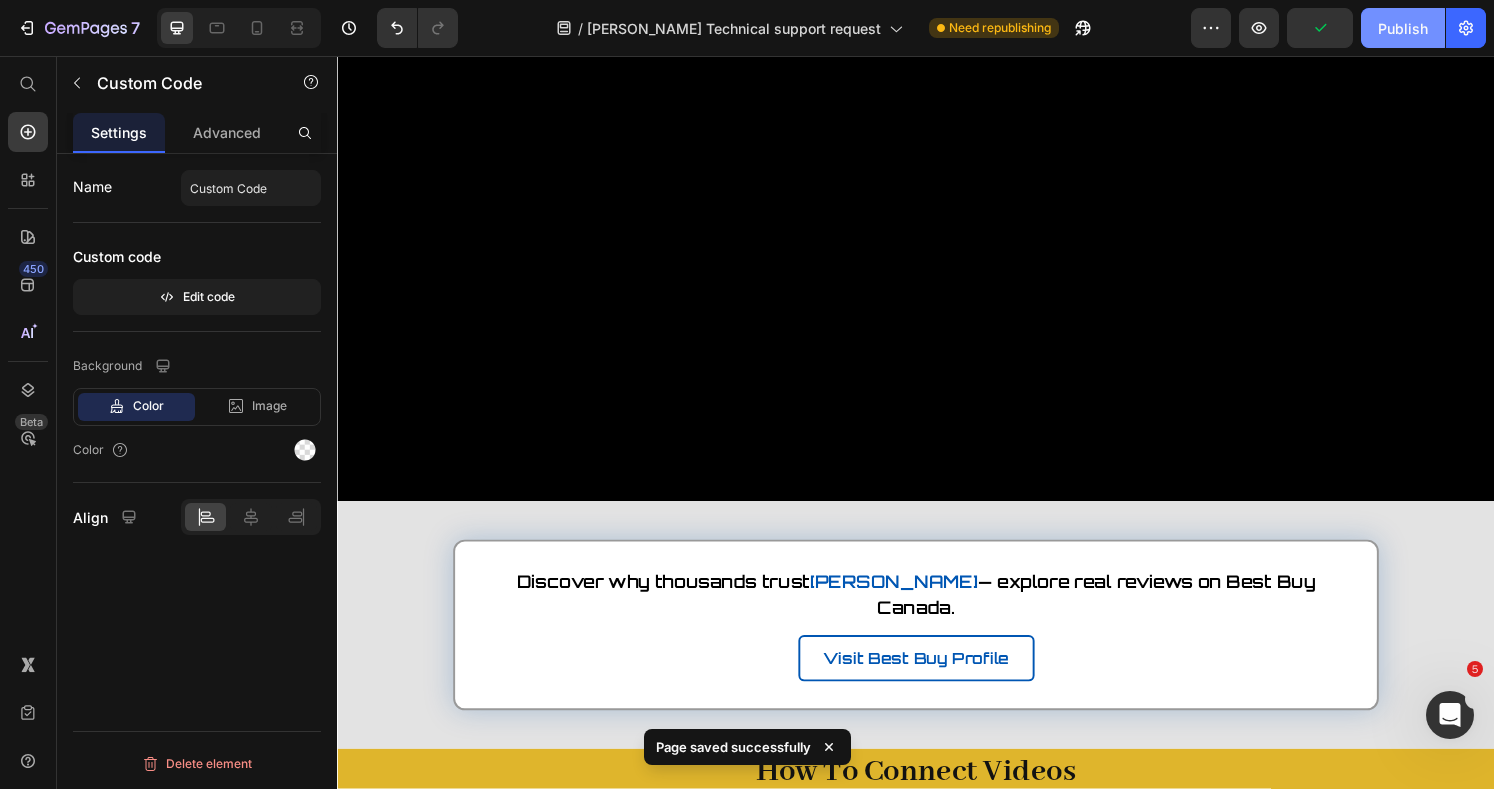 click on "Publish" at bounding box center (1403, 28) 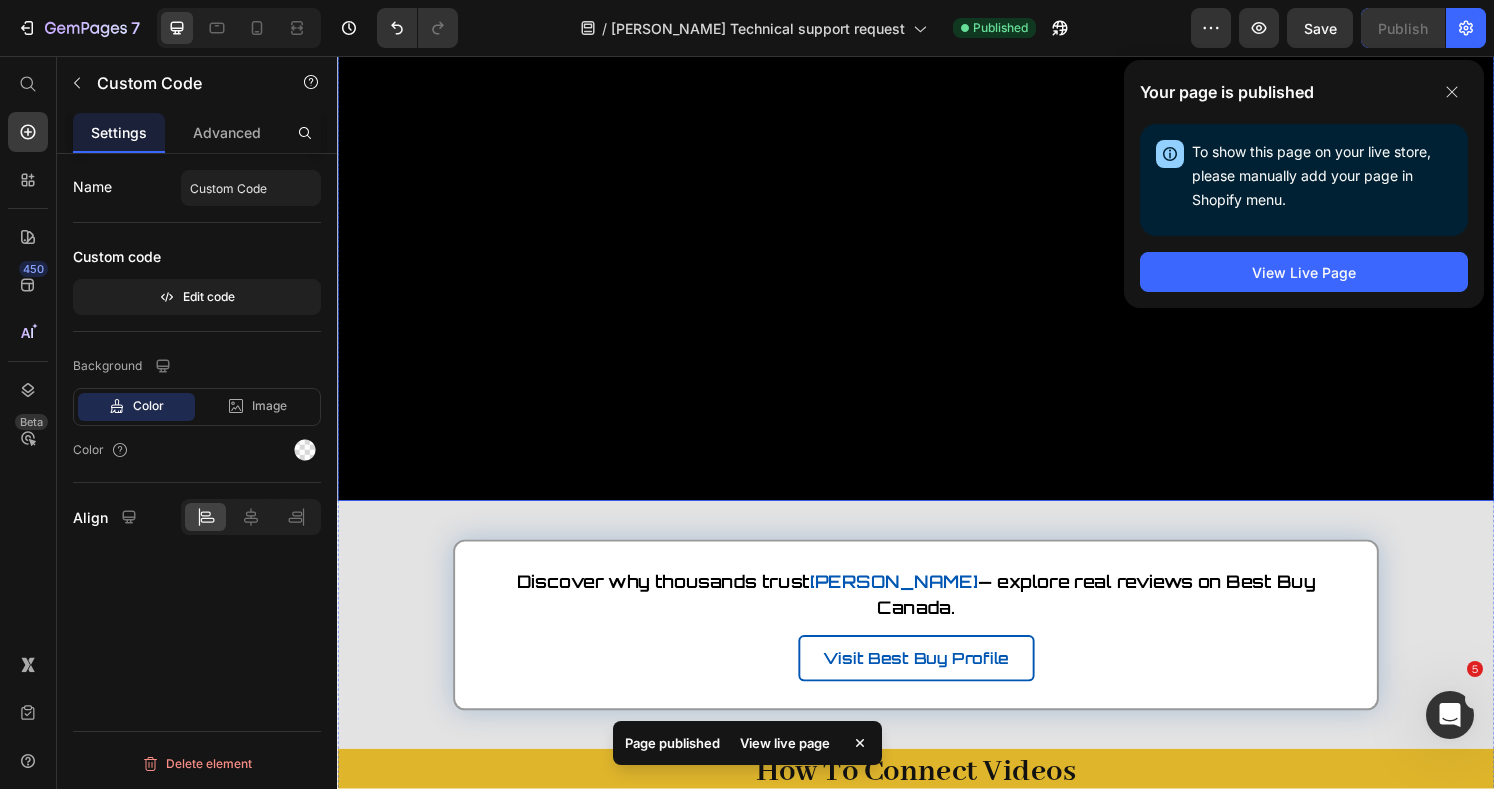 scroll, scrollTop: 2934, scrollLeft: 0, axis: vertical 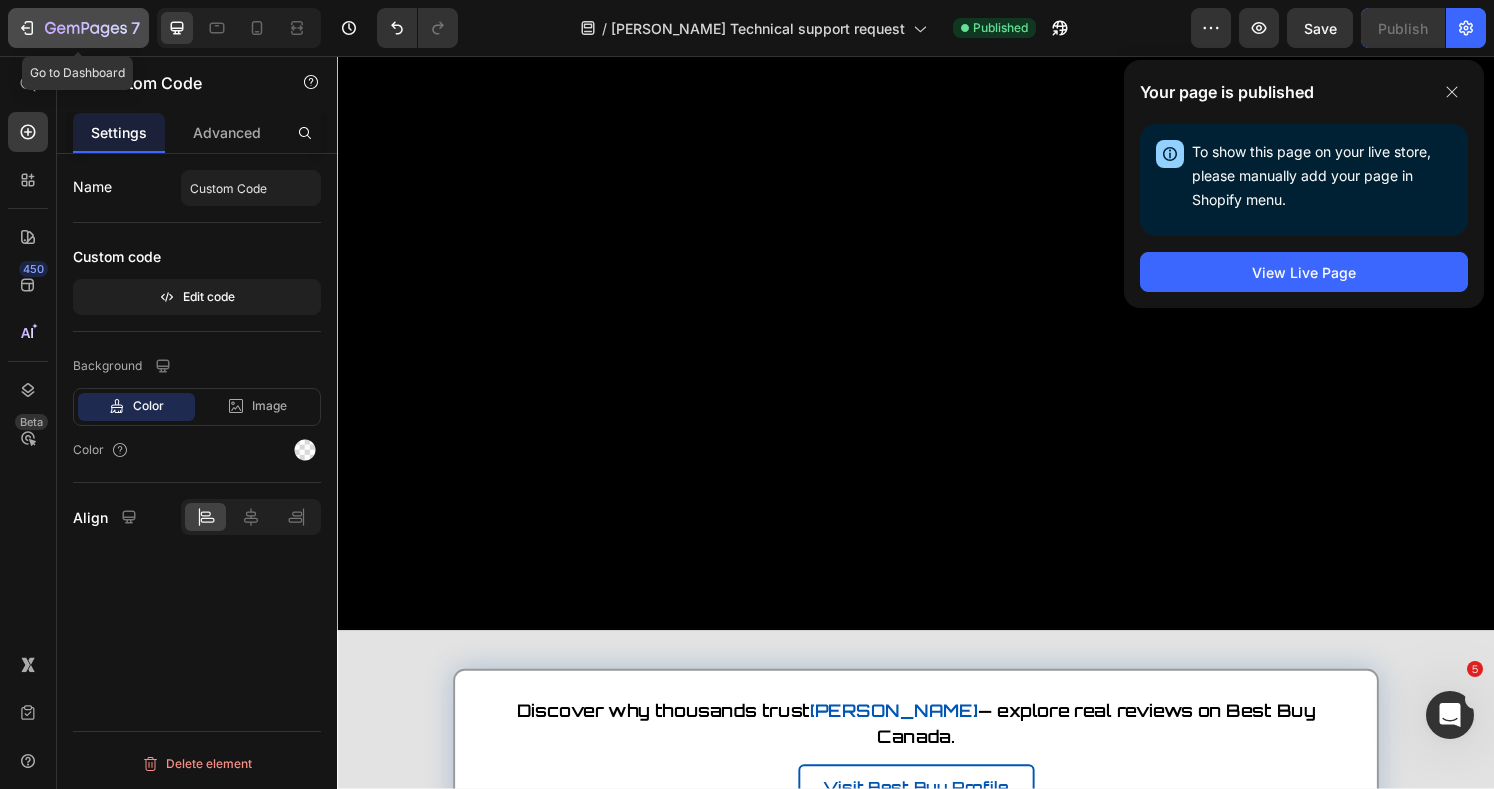 click 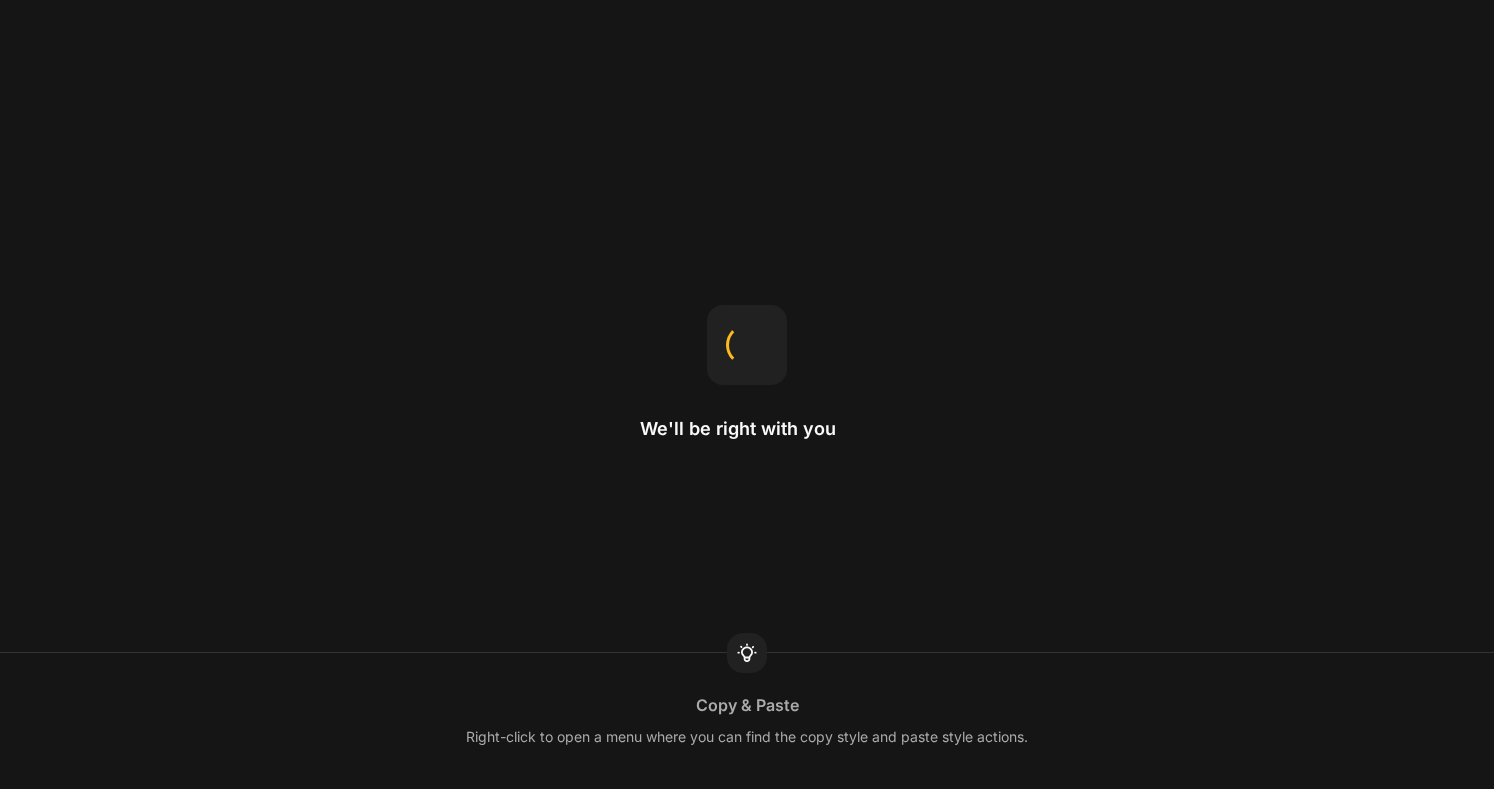 scroll, scrollTop: 0, scrollLeft: 0, axis: both 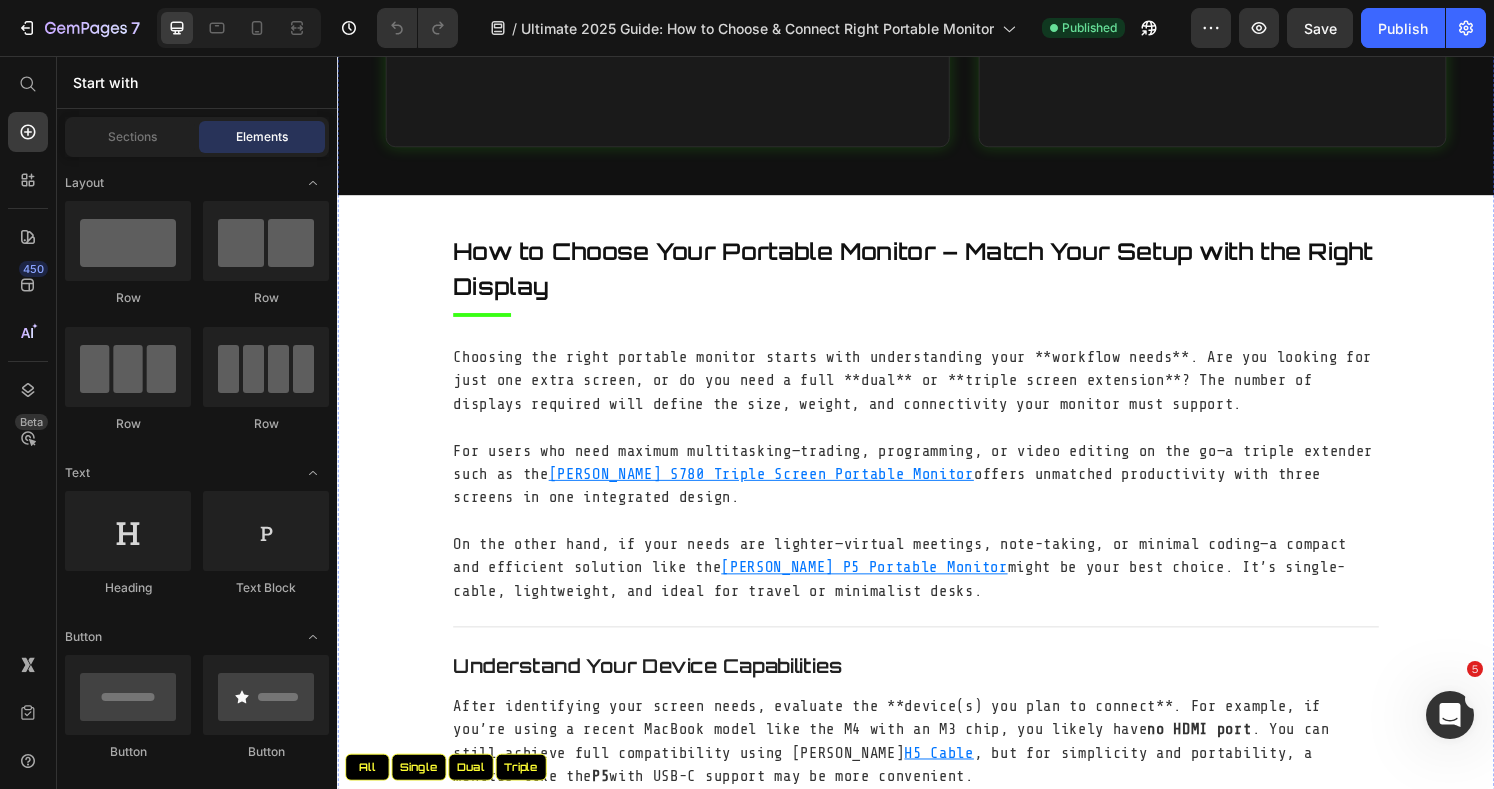 click on "Choosing the right portable monitor starts with understanding your **workflow needs**. Are you looking for just one extra screen, or do you need a full **dual** or **triple screen extension**? The number of displays required will define the size, weight, and connectivity your monitor must support." at bounding box center [937, 393] 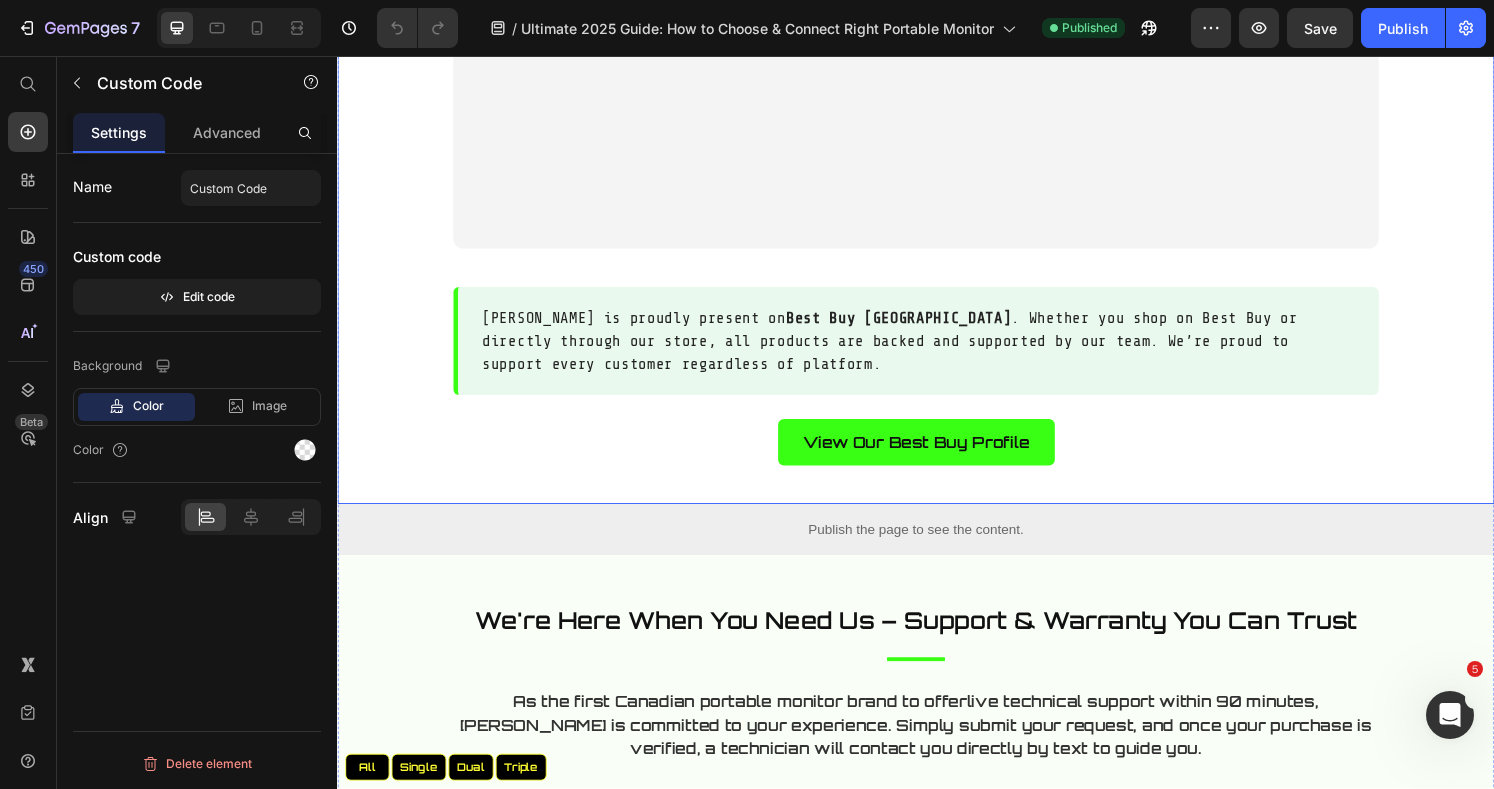 scroll, scrollTop: 8266, scrollLeft: 0, axis: vertical 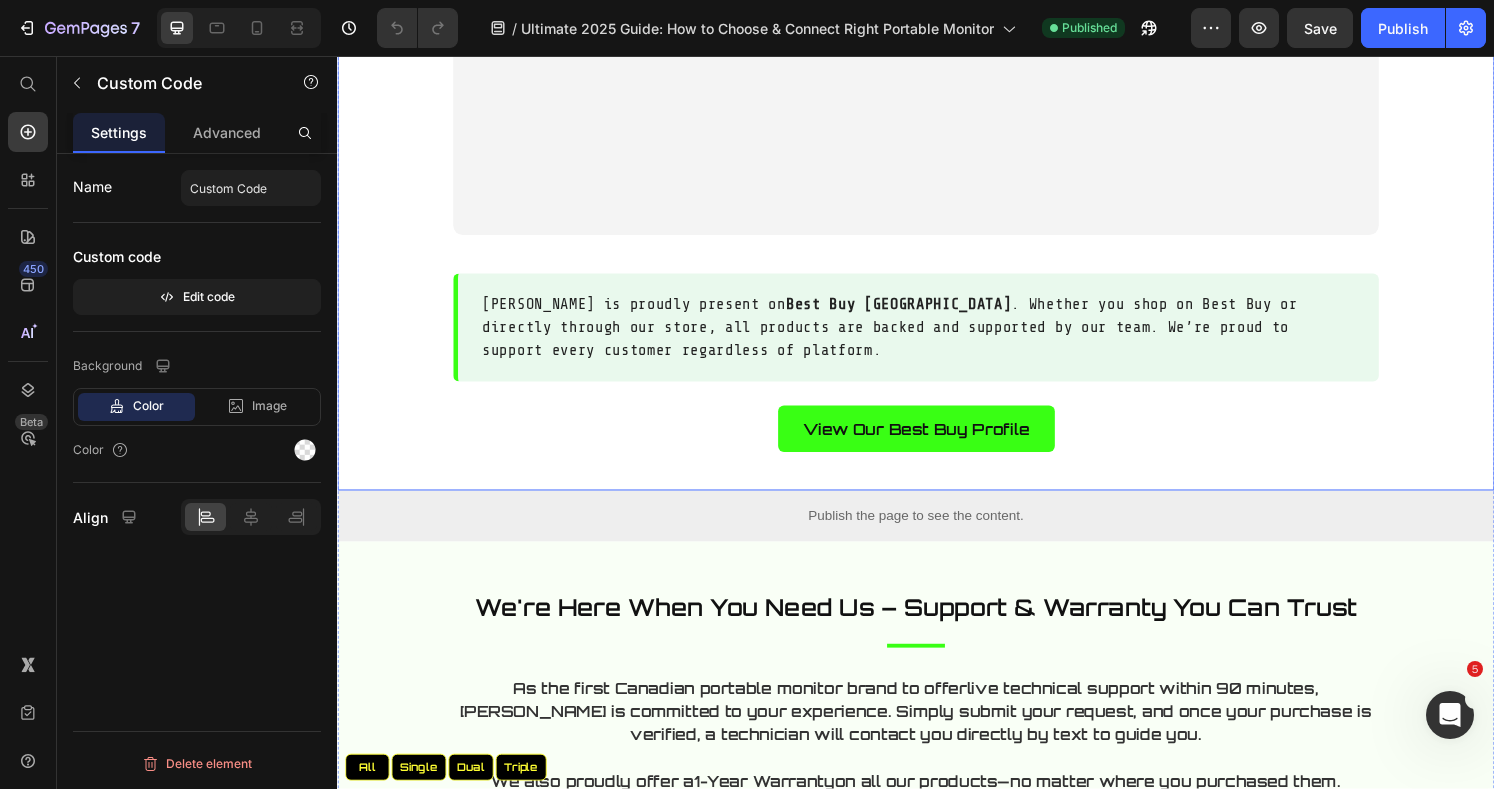 click on "How to Connect a Portable Monitor to a Laptop
Connecting a portable monitor to your laptop or tablet is simple once you understand your device's available ports. First, identify whether your device offers  USB-C ,  USB-A , or  HDMI  output—and whether your USB-C is  full-featured or standard .
For  single-screen monitors , you can typically connect using any of these ports. Most setups are plug-and-play and won’t require technical support.
For  dual-screen setups , especially models that use a dual-cable configuration, you’ll need one USB-C port and one HDMI port. If you're using a  MacBook  (which typically lacks HDMI), you can use two USB-C ports—one of which must be converted into a full-featured video output using the  H5 Cable .
That’s the core logic behind every connection: check your available ports, match with the right cable, and you’re ready to go." at bounding box center [937, -41] 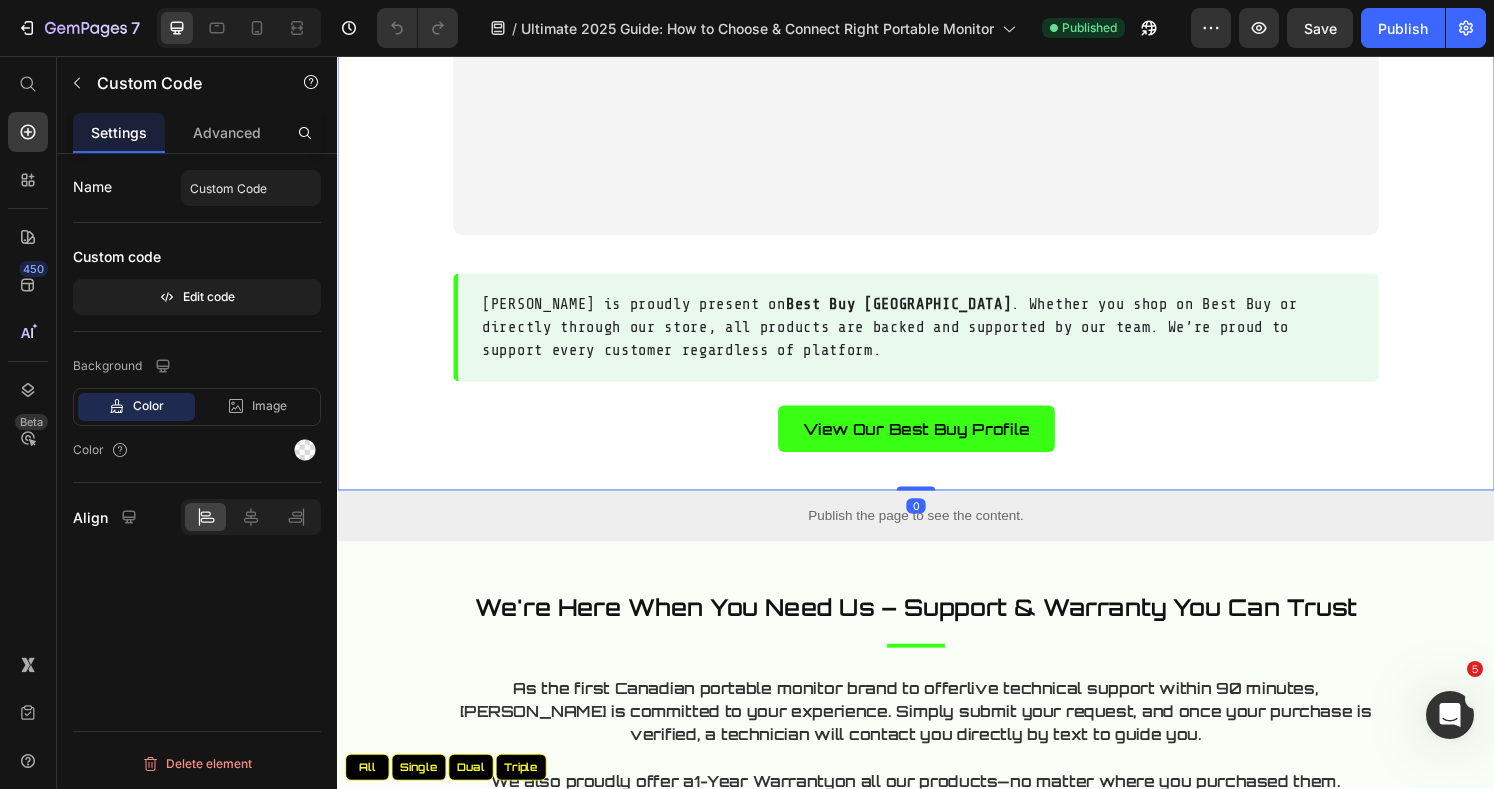 click on "How to Connect a Portable Monitor to a Laptop
Connecting a portable monitor to your laptop or tablet is simple once you understand your device's available ports. First, identify whether your device offers  USB-C ,  USB-A , or  HDMI  output—and whether your USB-C is  full-featured or standard .
For  single-screen monitors , you can typically connect using any of these ports. Most setups are plug-and-play and won’t require technical support.
For  dual-screen setups , especially models that use a dual-cable configuration, you’ll need one USB-C port and one HDMI port. If you're using a  MacBook  (which typically lacks HDMI), you can use two USB-C ports—one of which must be converted into a full-featured video output using the  H5 Cable .
That’s the core logic behind every connection: check your available ports, match with the right cable, and you’re ready to go." at bounding box center [937, -41] 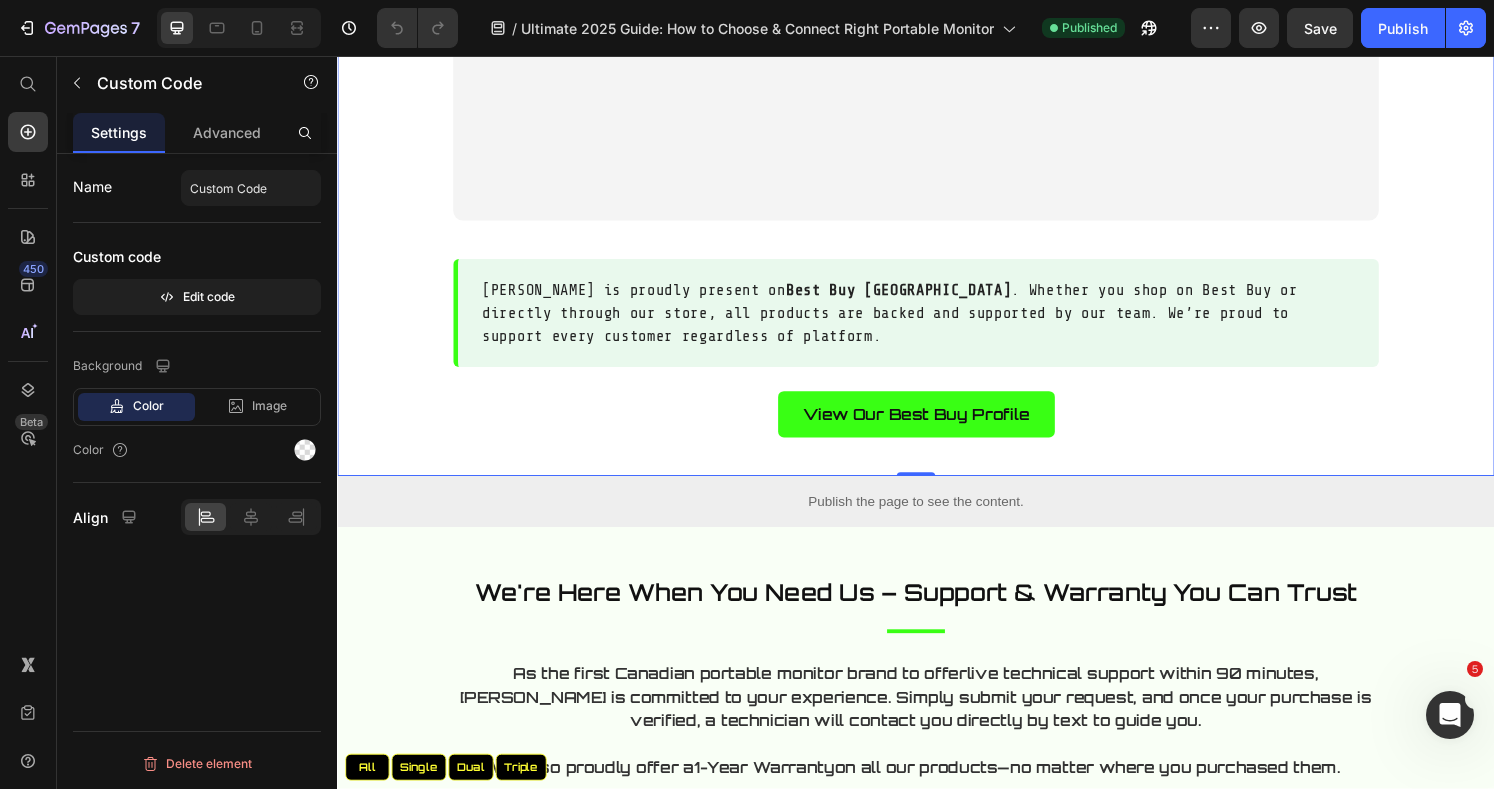 scroll, scrollTop: 8400, scrollLeft: 0, axis: vertical 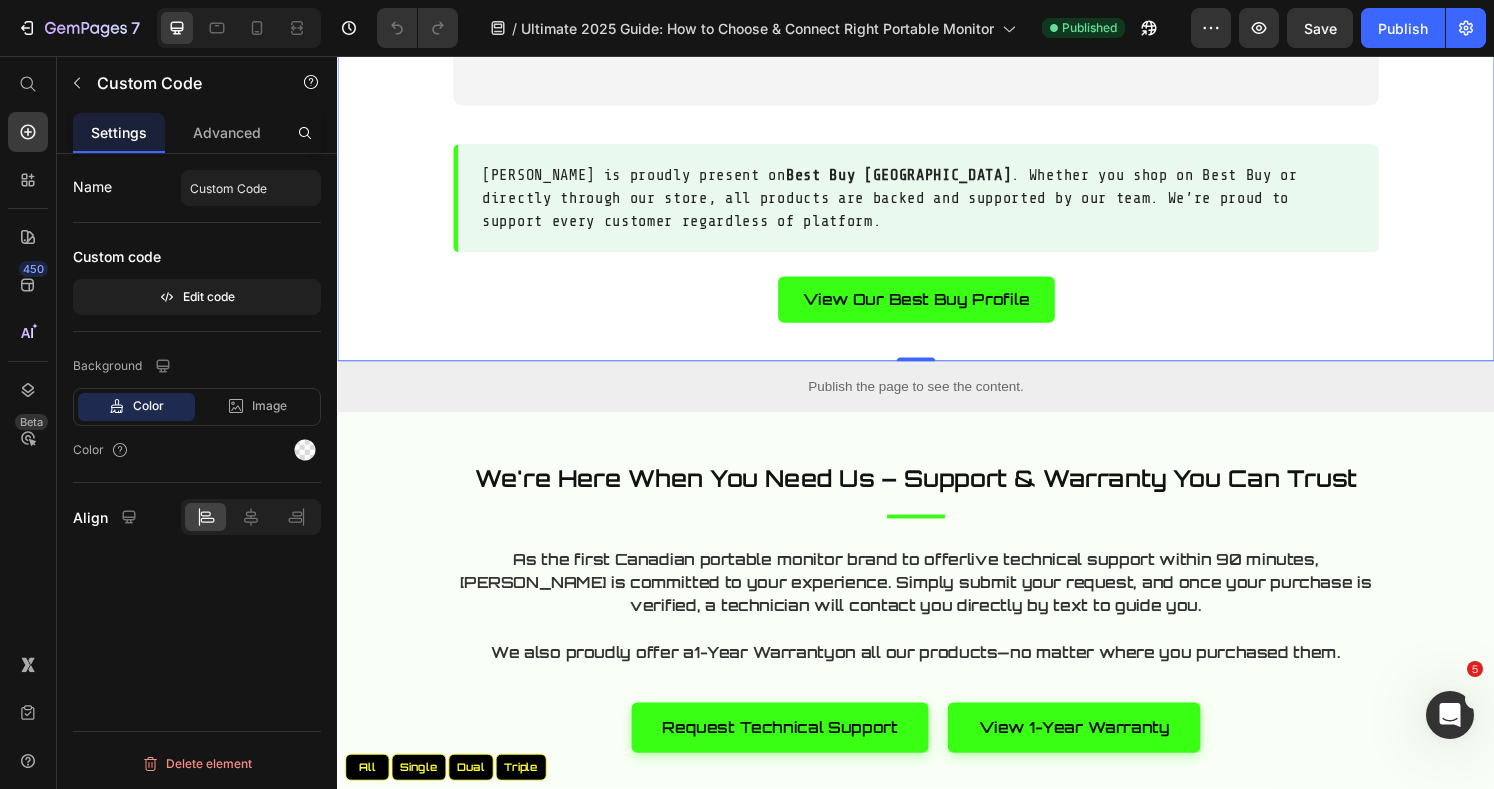 click on "How to Connect a Portable Monitor to a Laptop
Connecting a portable monitor to your laptop or tablet is simple once you understand your device's available ports. First, identify whether your device offers  USB-C ,  USB-A , or  HDMI  output—and whether your USB-C is  full-featured or standard .
For  single-screen monitors , you can typically connect using any of these ports. Most setups are plug-and-play and won’t require technical support.
For  dual-screen setups , especially models that use a dual-cable configuration, you’ll need one USB-C port and one HDMI port. If you're using a  MacBook  (which typically lacks HDMI), you can use two USB-C ports—one of which must be converted into a full-featured video output using the  H5 Cable .
That’s the core logic behind every connection: check your available ports, match with the right cable, and you’re ready to go." at bounding box center (937, -175) 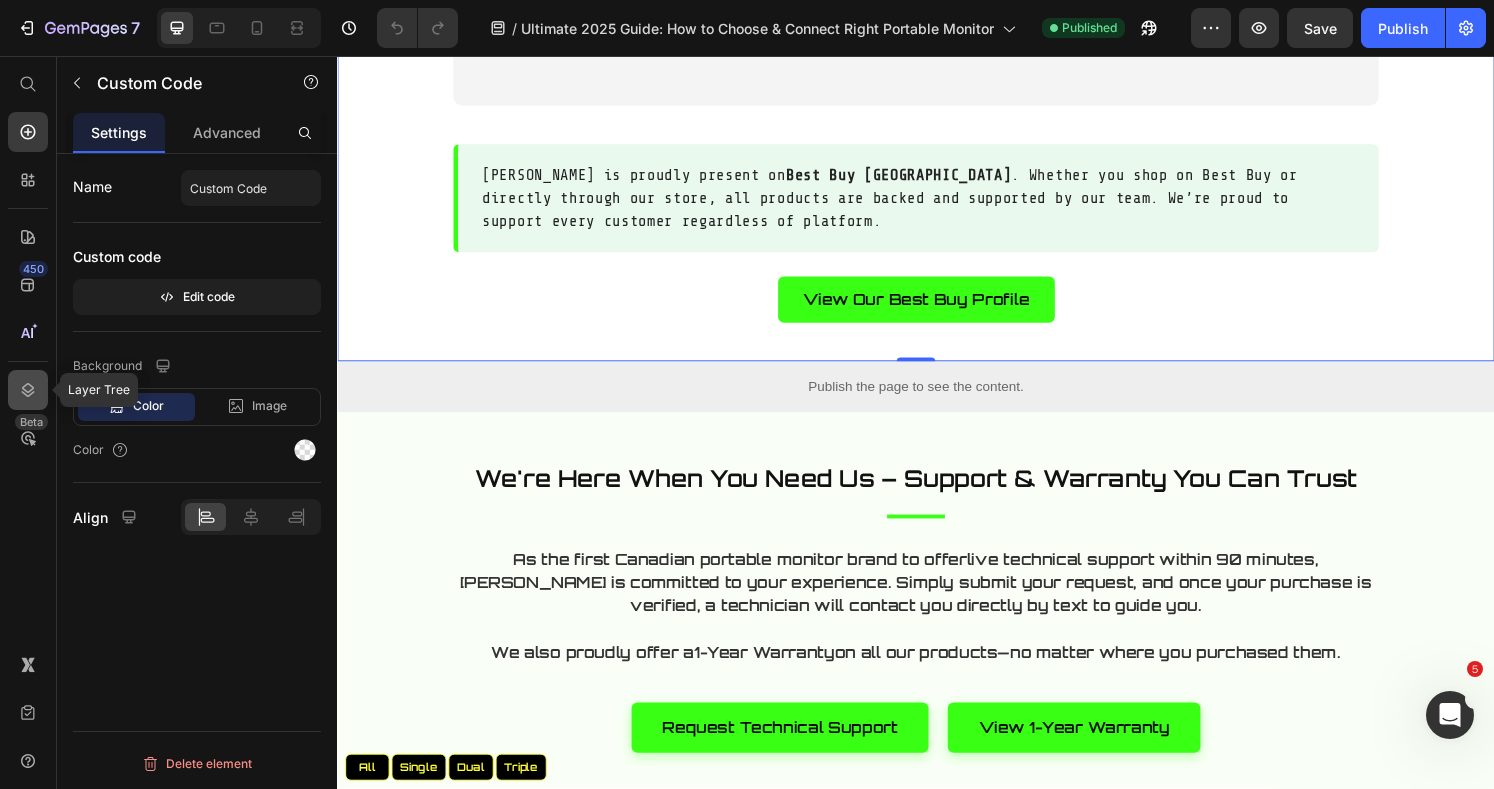 click 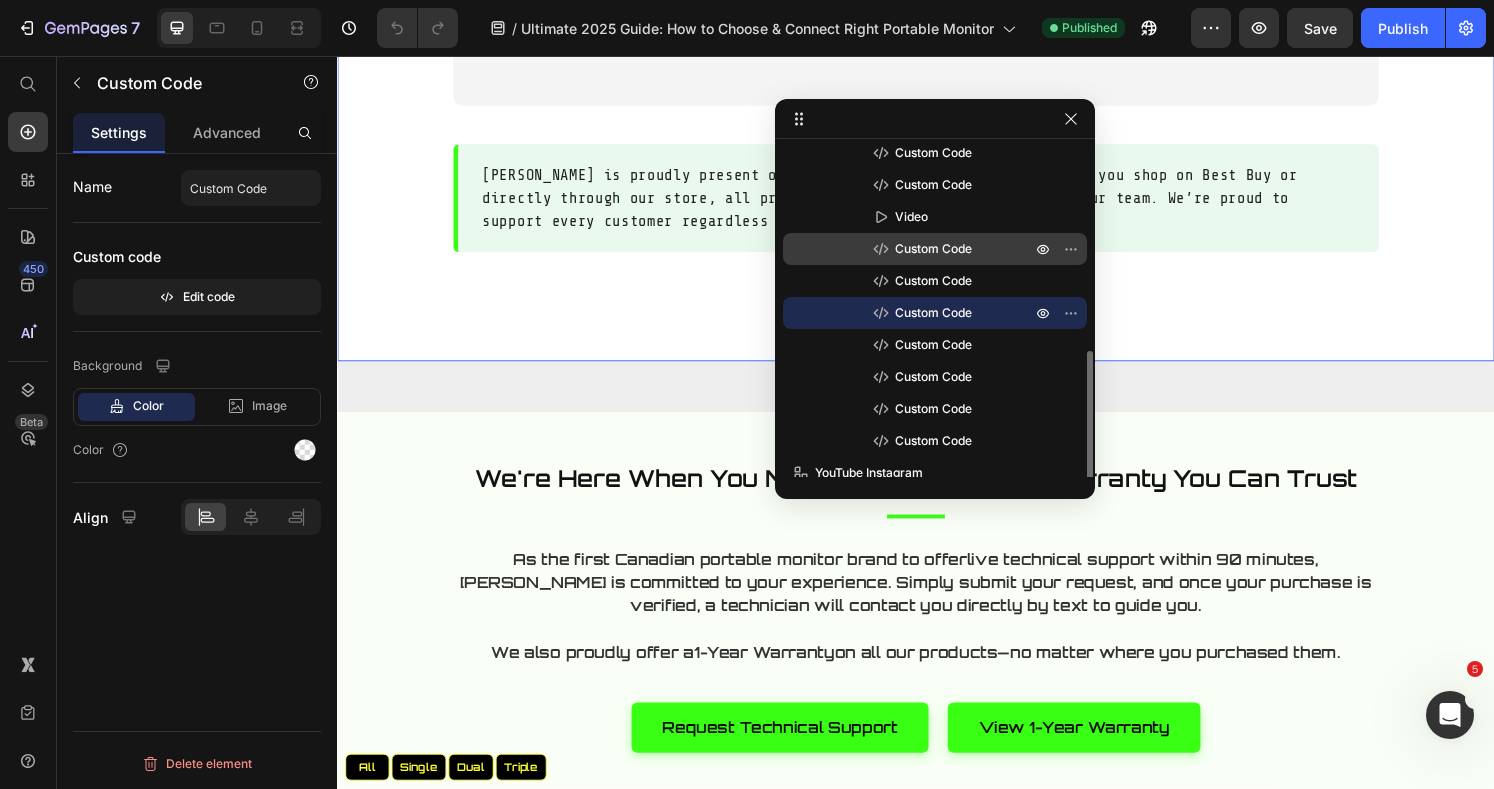 scroll, scrollTop: 310, scrollLeft: 0, axis: vertical 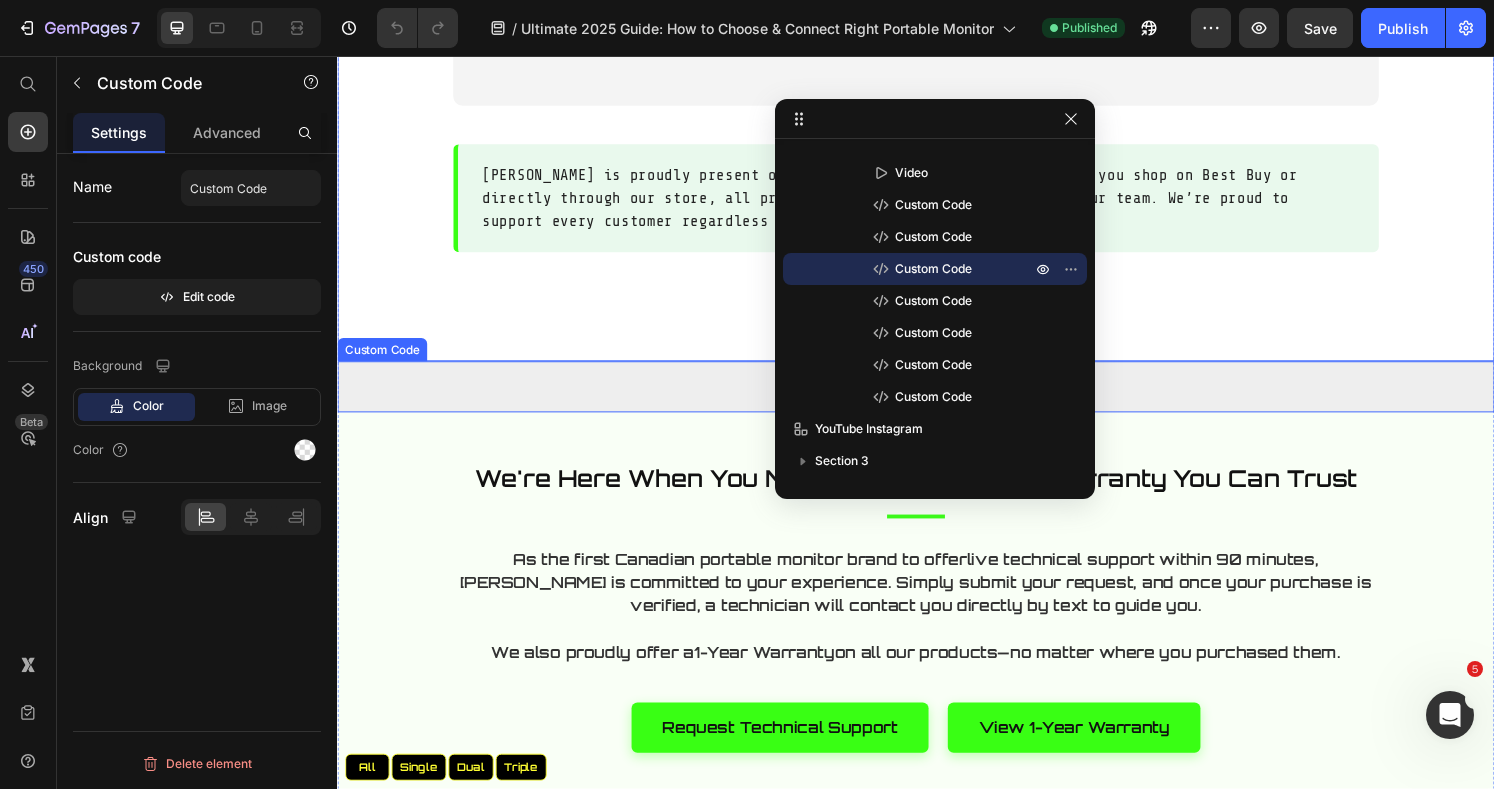 click on "Publish the page to see the content." at bounding box center (937, 399) 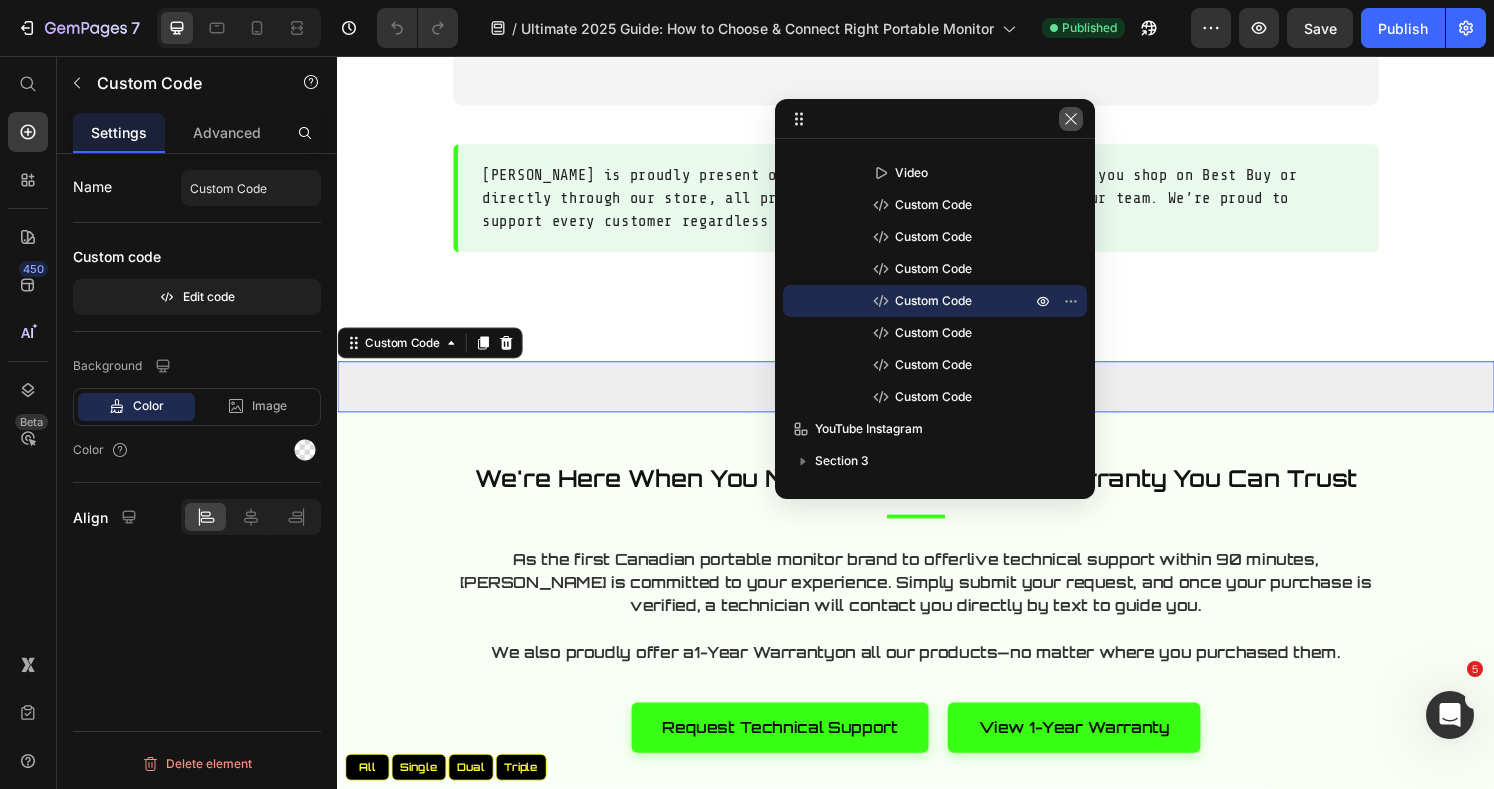 click 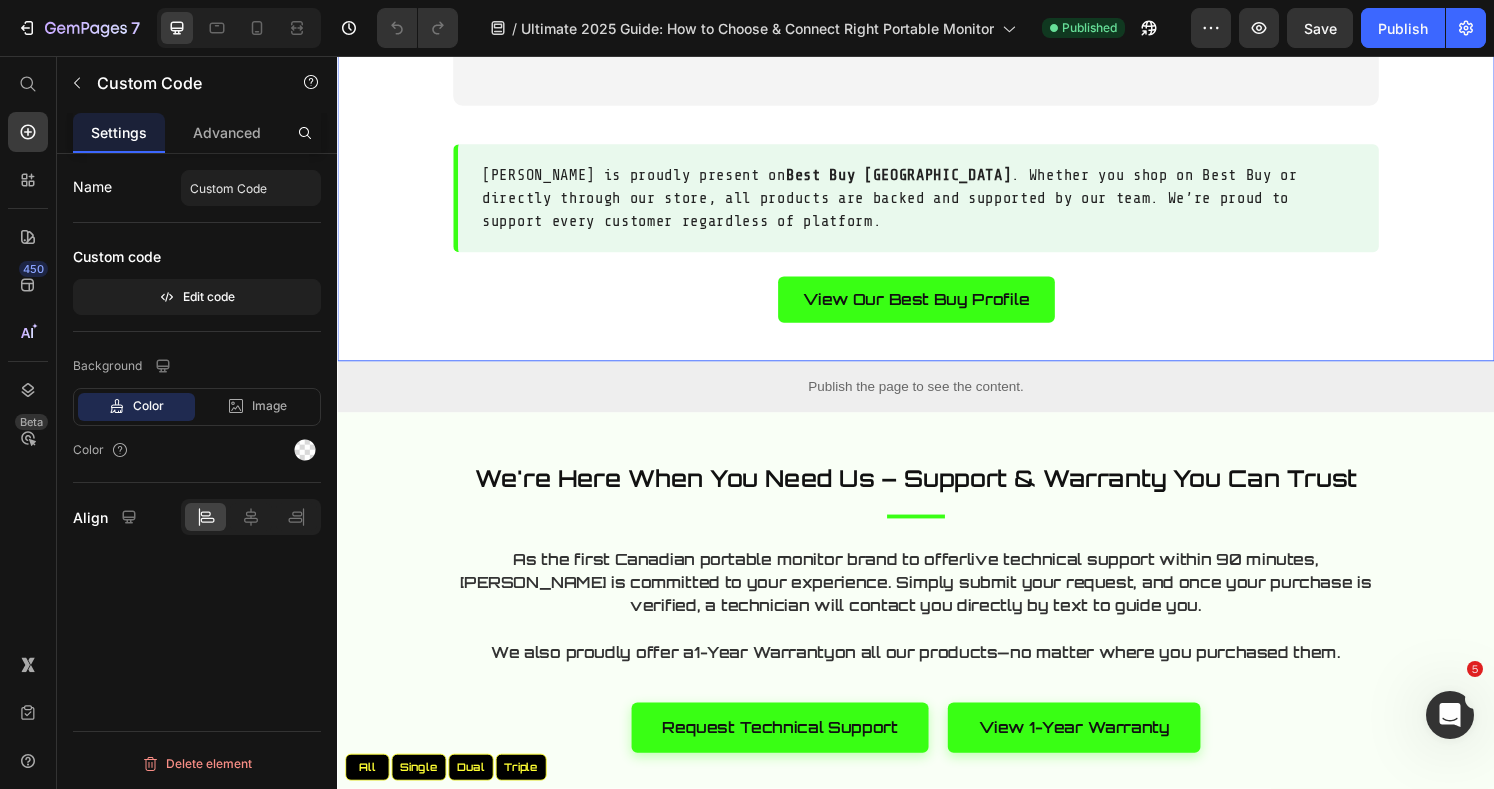 click on "View Our Best Buy Profile" at bounding box center [937, 309] 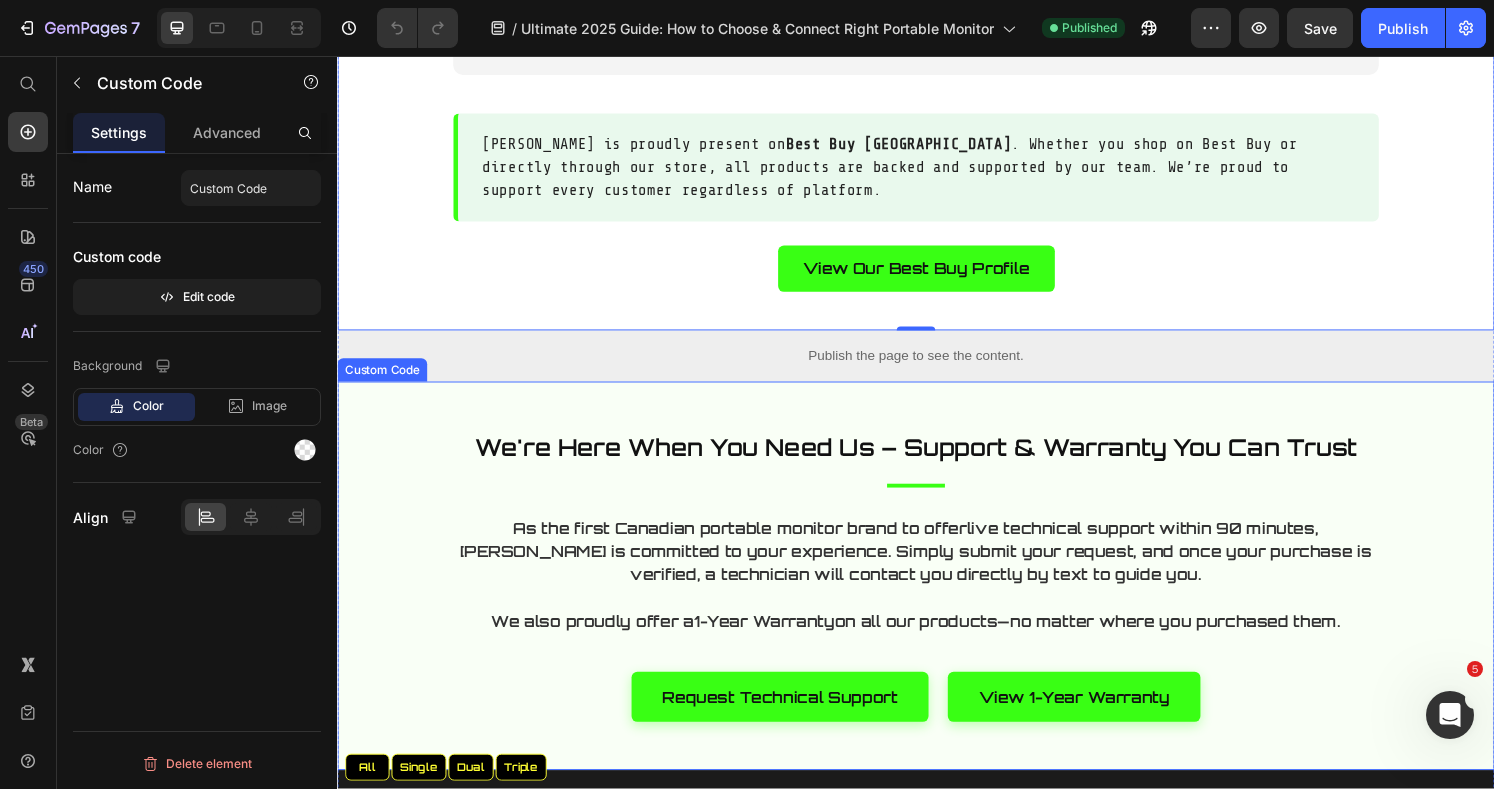 scroll, scrollTop: 8400, scrollLeft: 0, axis: vertical 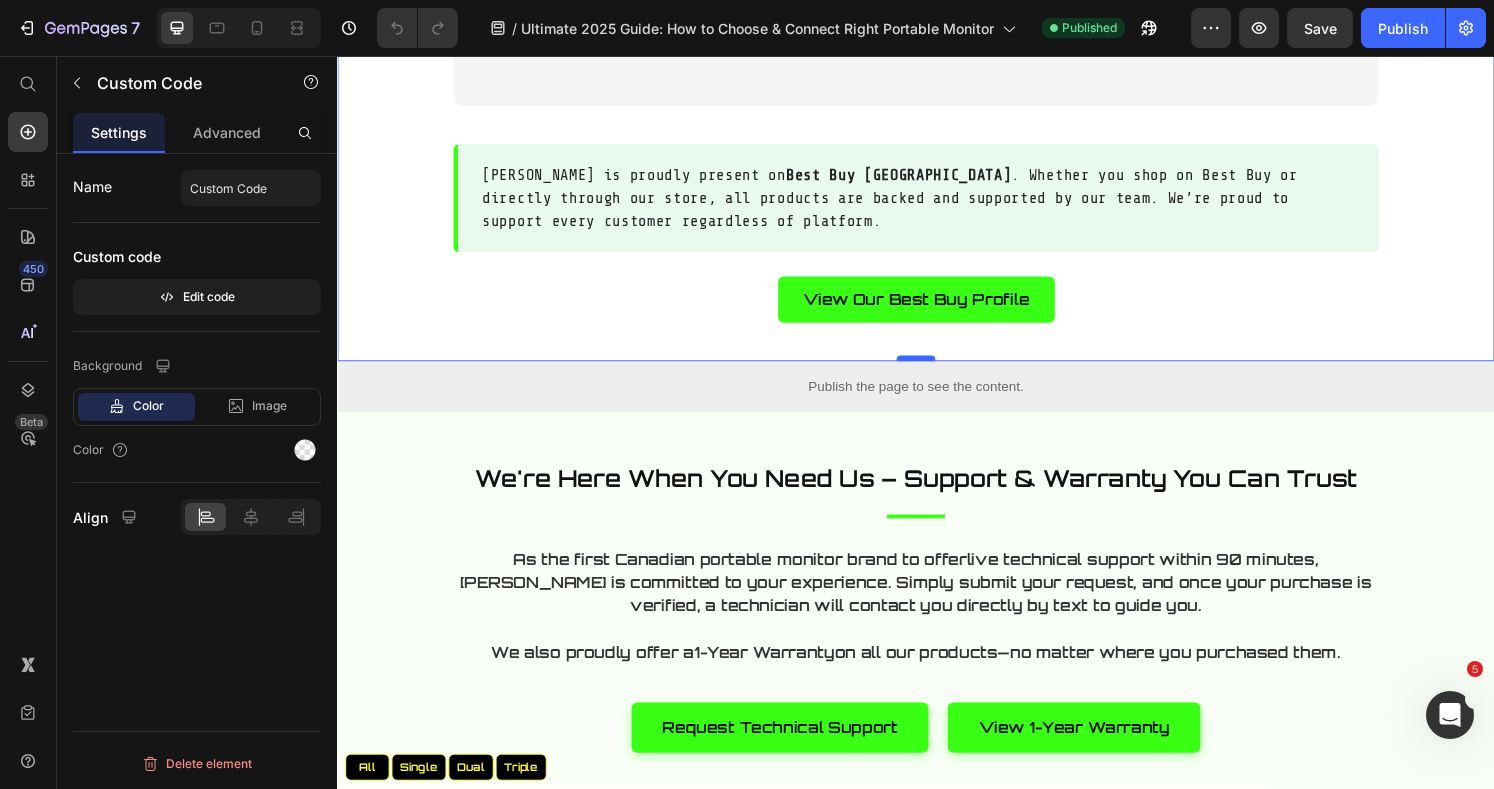 click at bounding box center (937, 370) 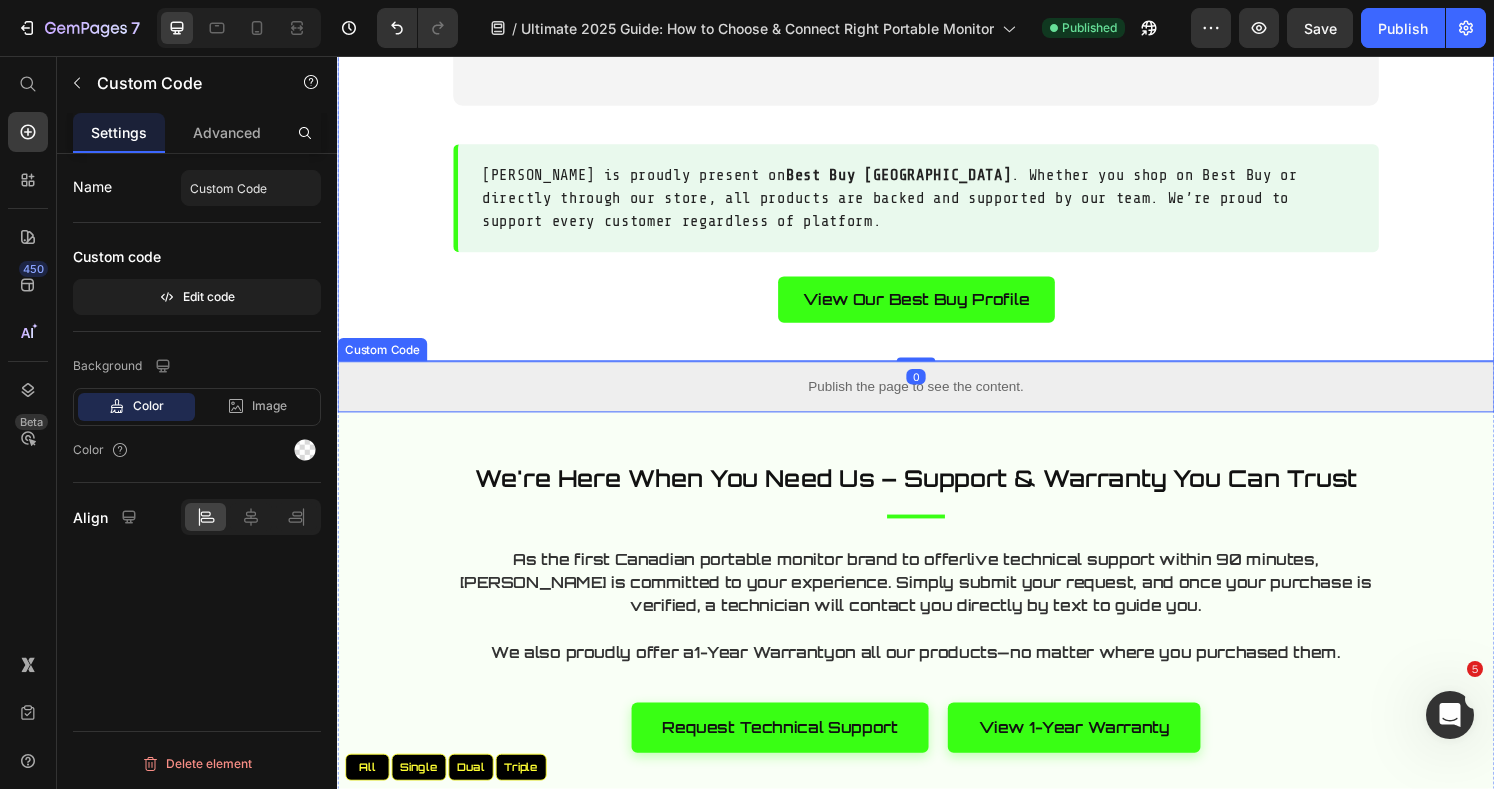 click on "Publish the page to see the content." at bounding box center [937, 399] 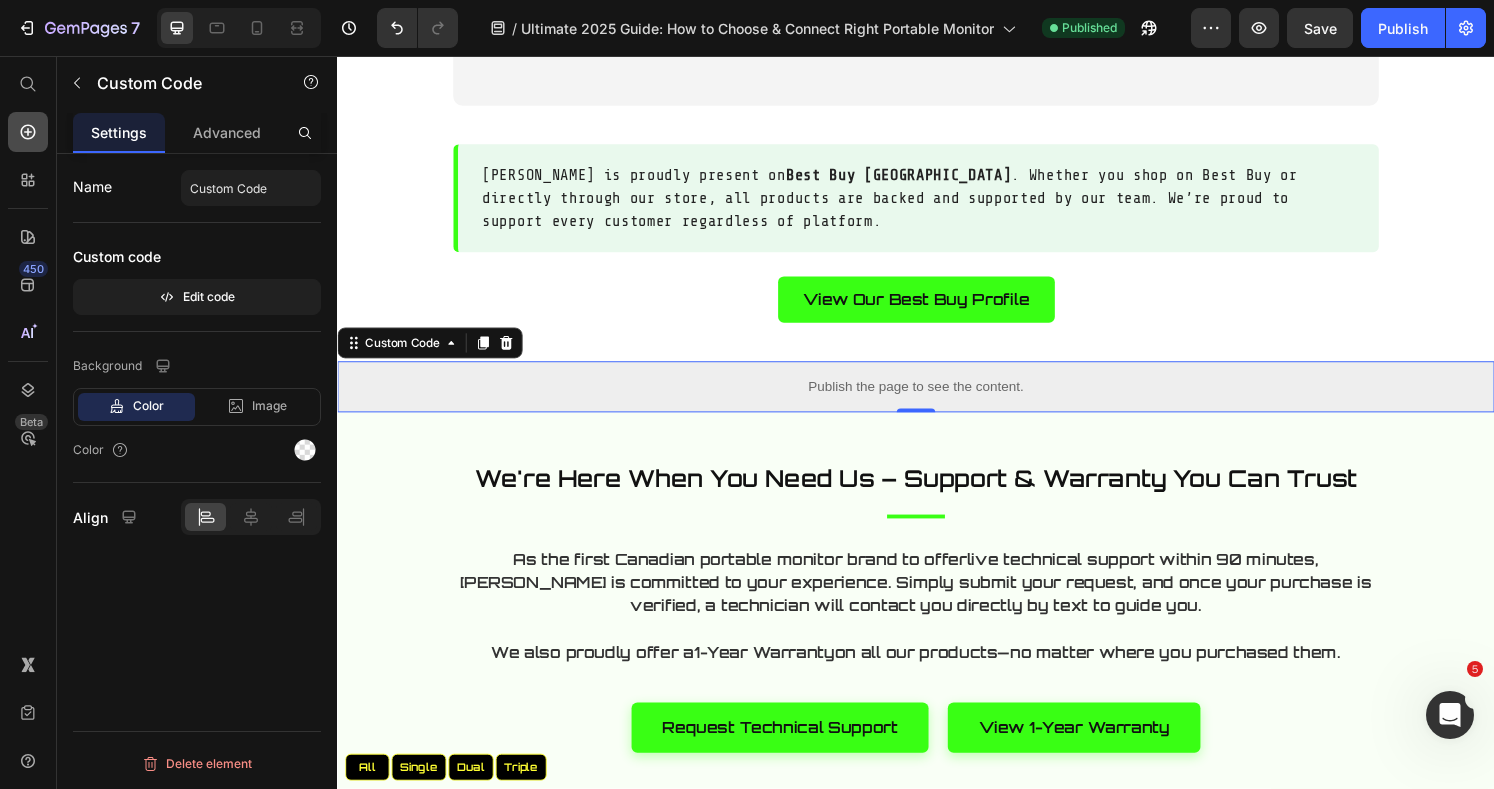 click 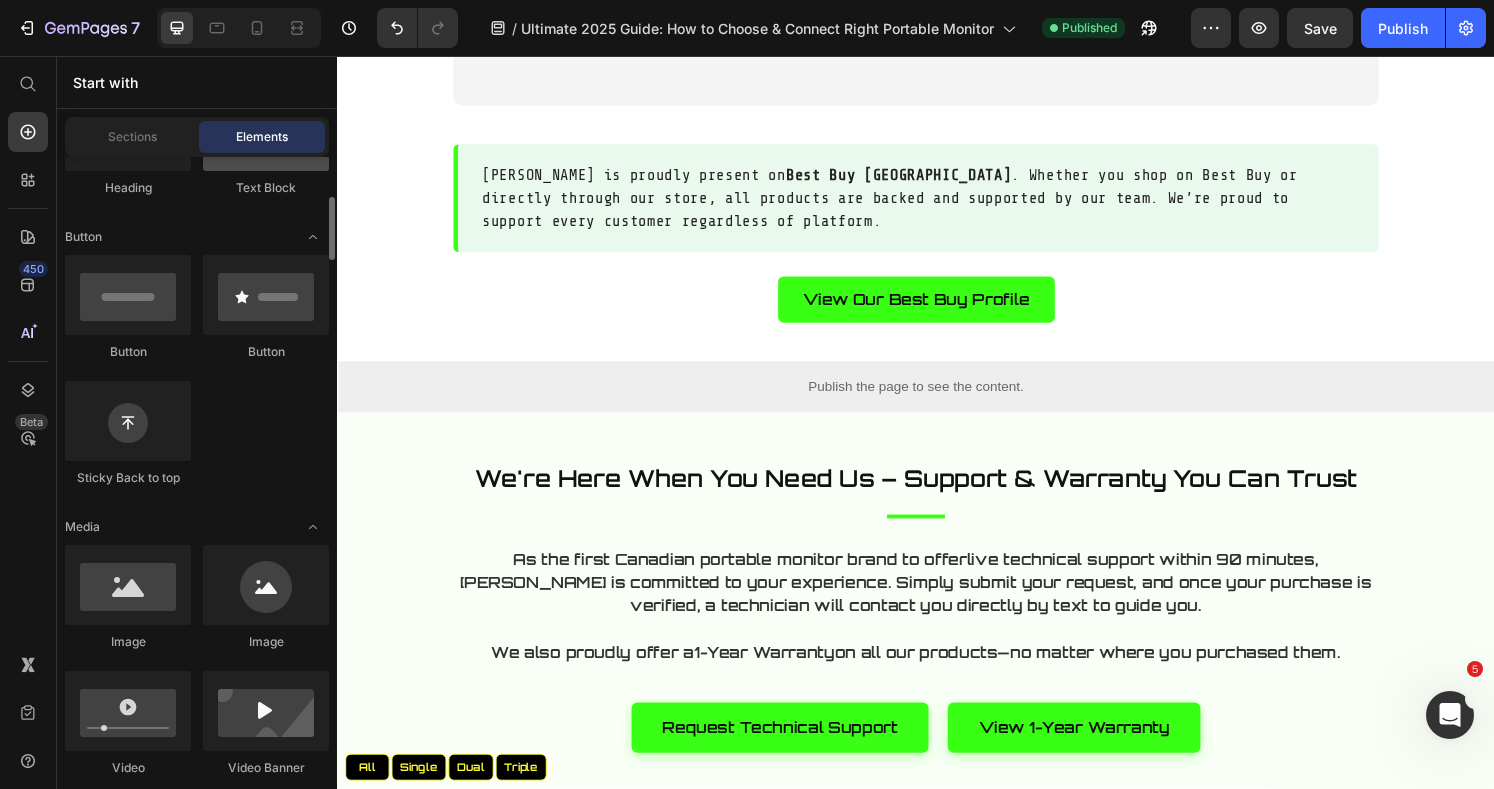 scroll, scrollTop: 533, scrollLeft: 0, axis: vertical 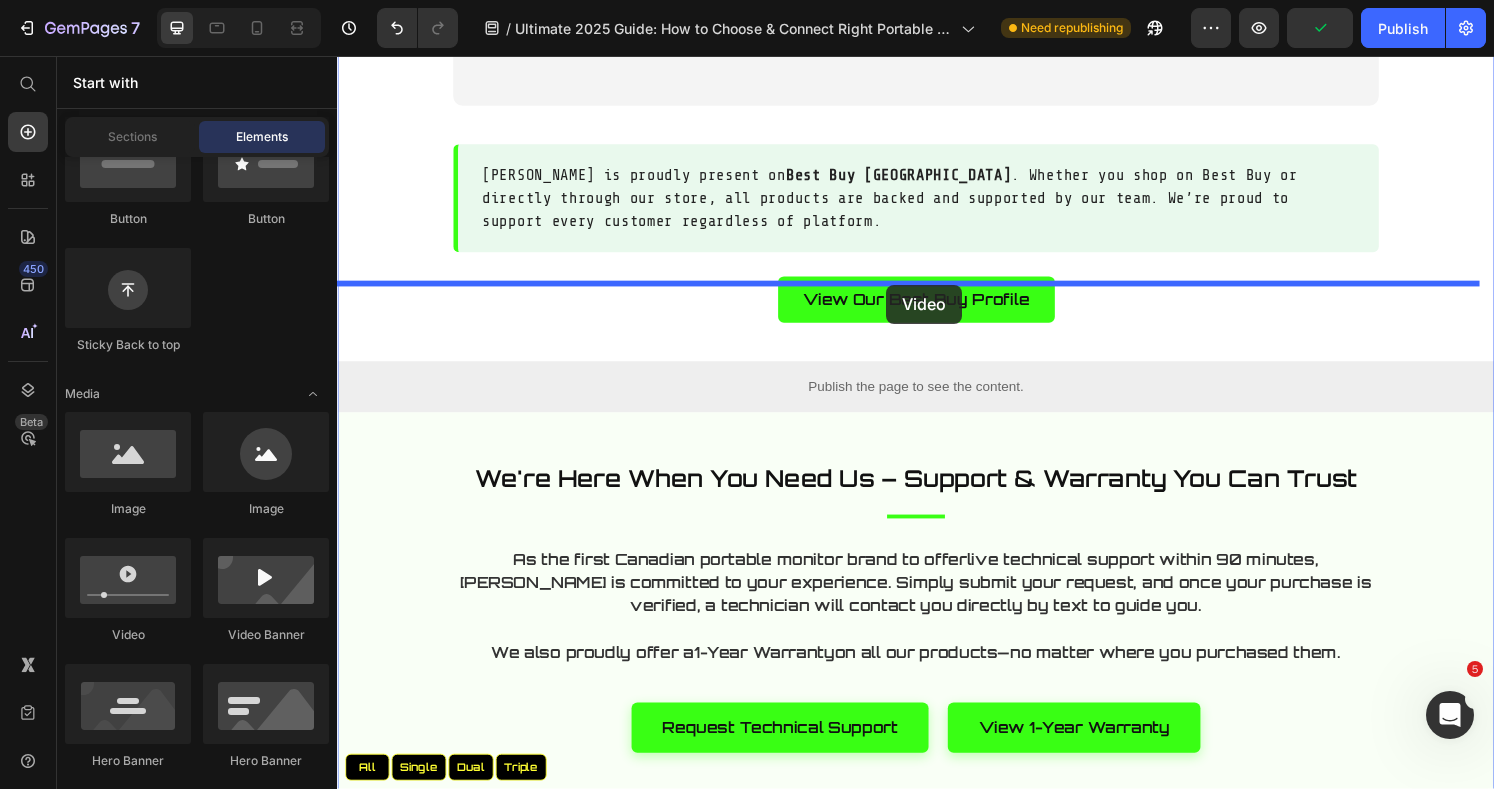 drag, startPoint x: 503, startPoint y: 623, endPoint x: 906, endPoint y: 293, distance: 520.8733 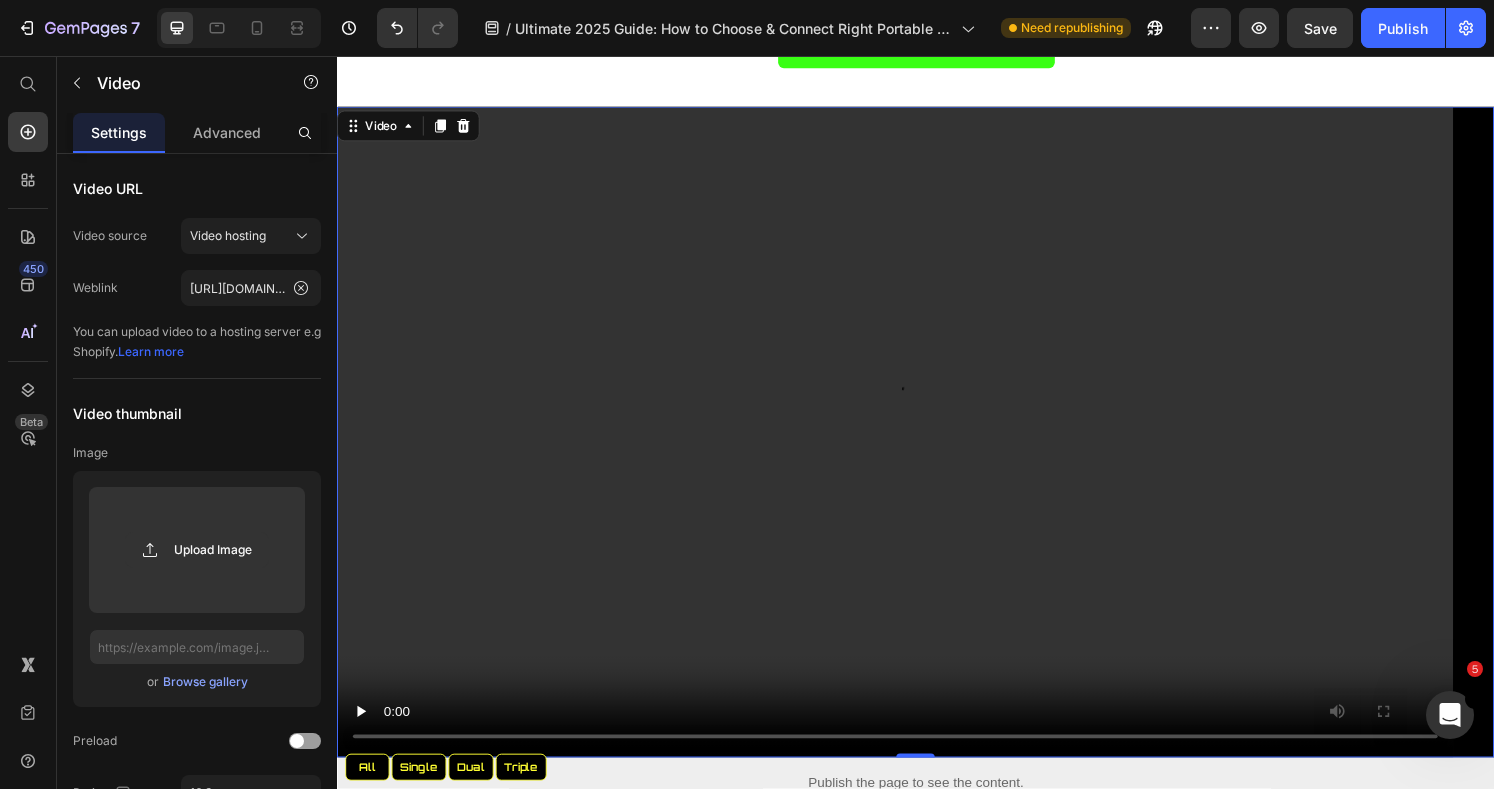 scroll, scrollTop: 8666, scrollLeft: 0, axis: vertical 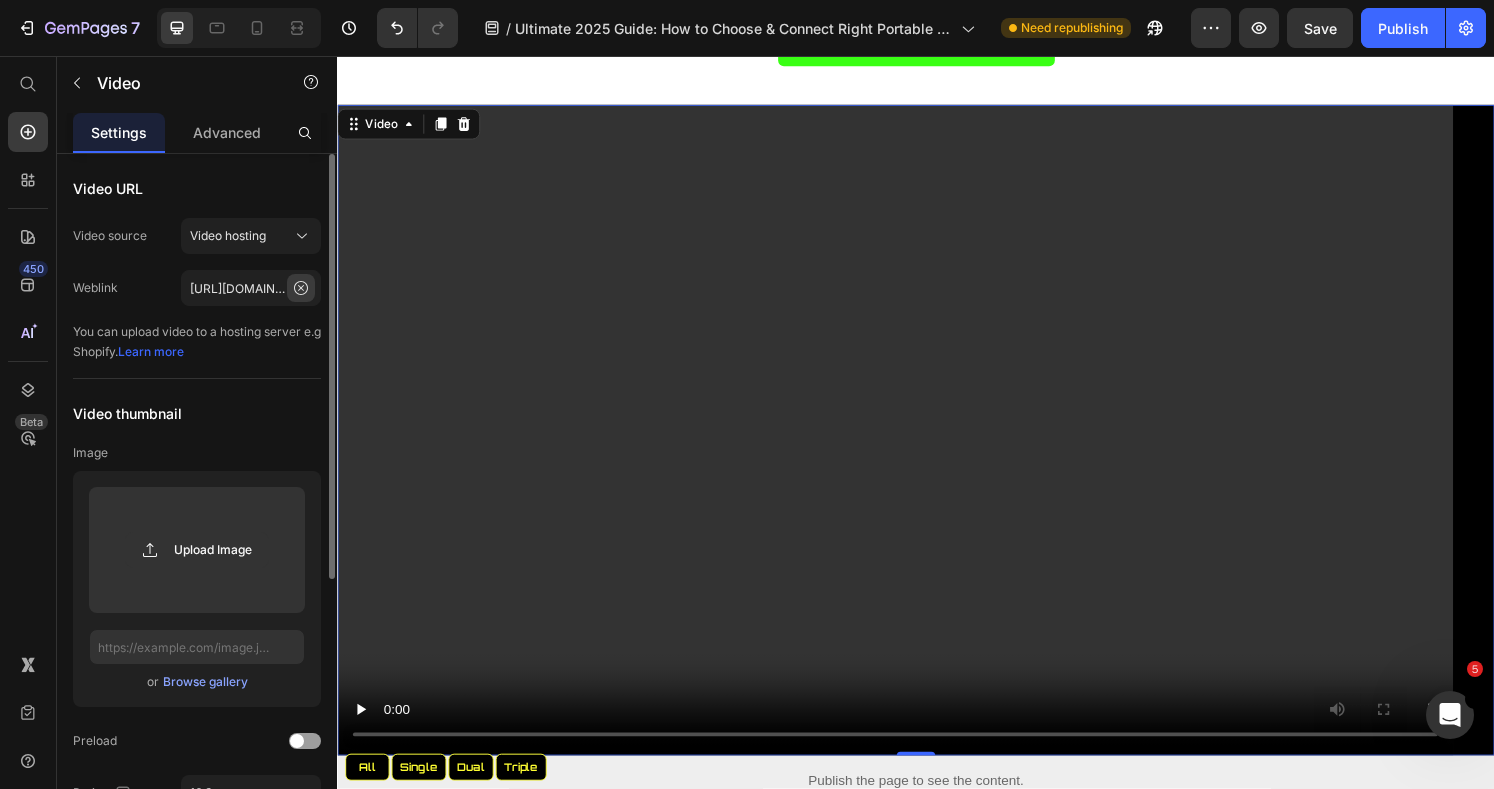 click 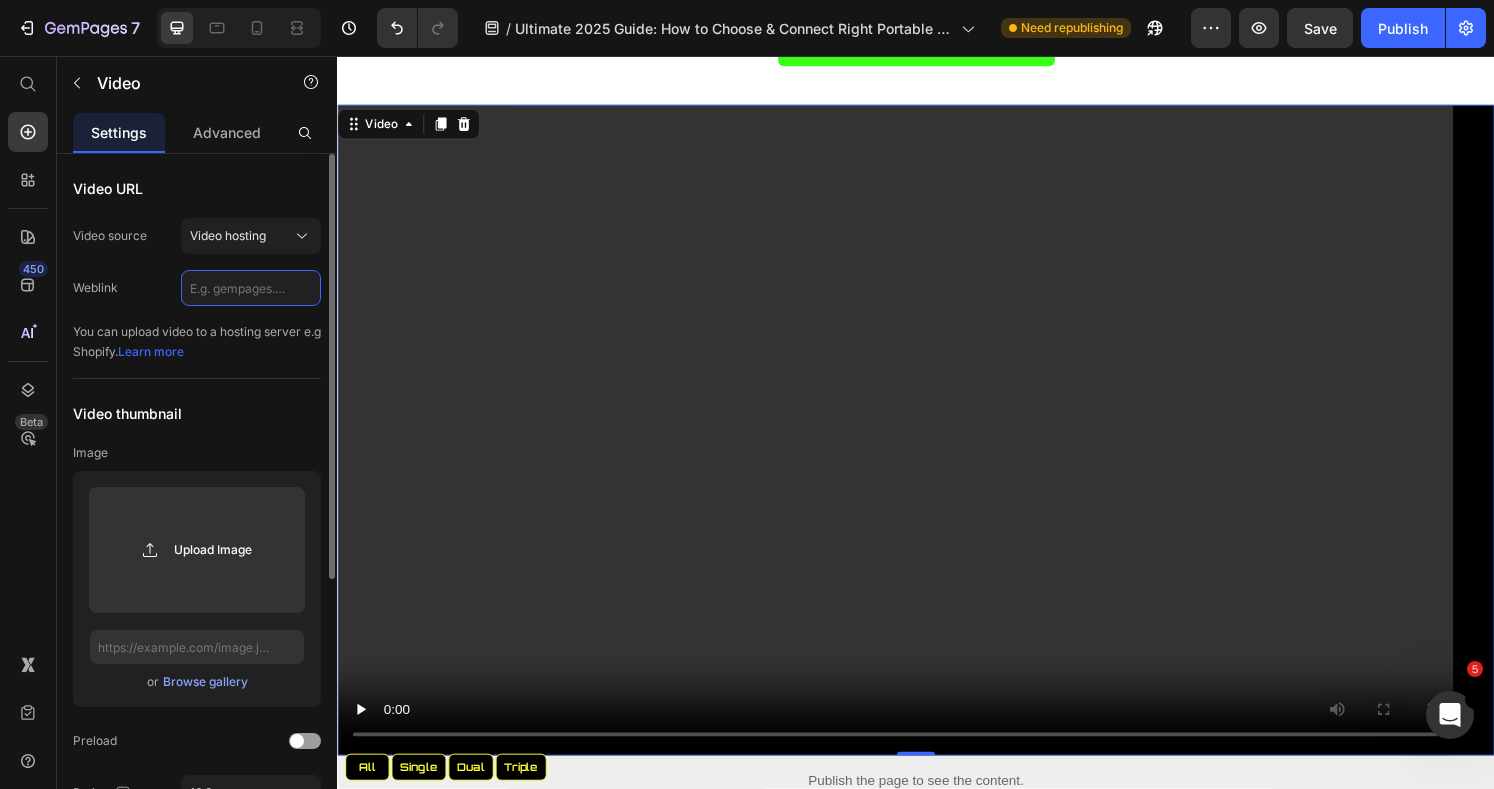 scroll, scrollTop: 0, scrollLeft: 0, axis: both 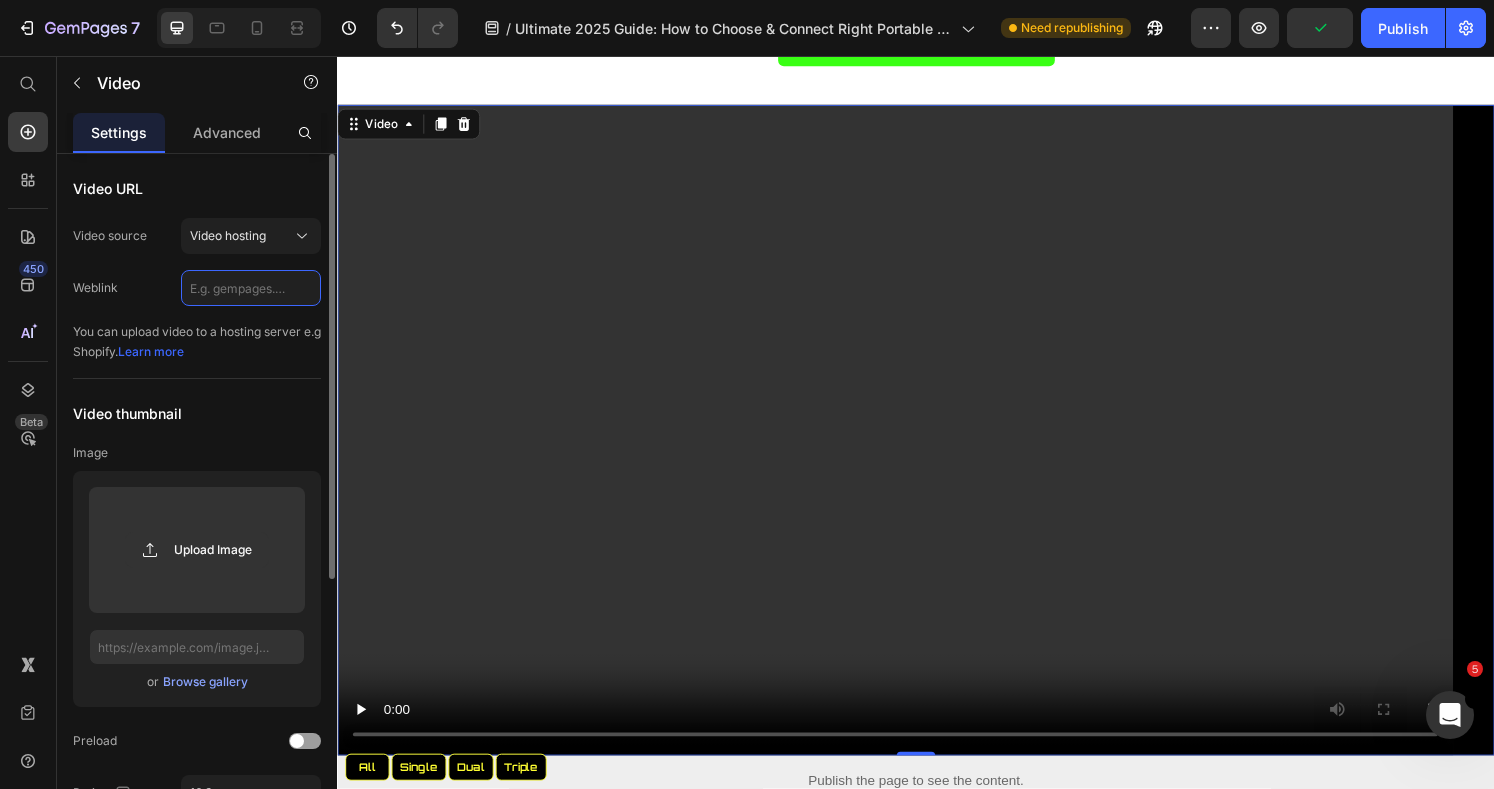 paste on "[URL][DOMAIN_NAME]" 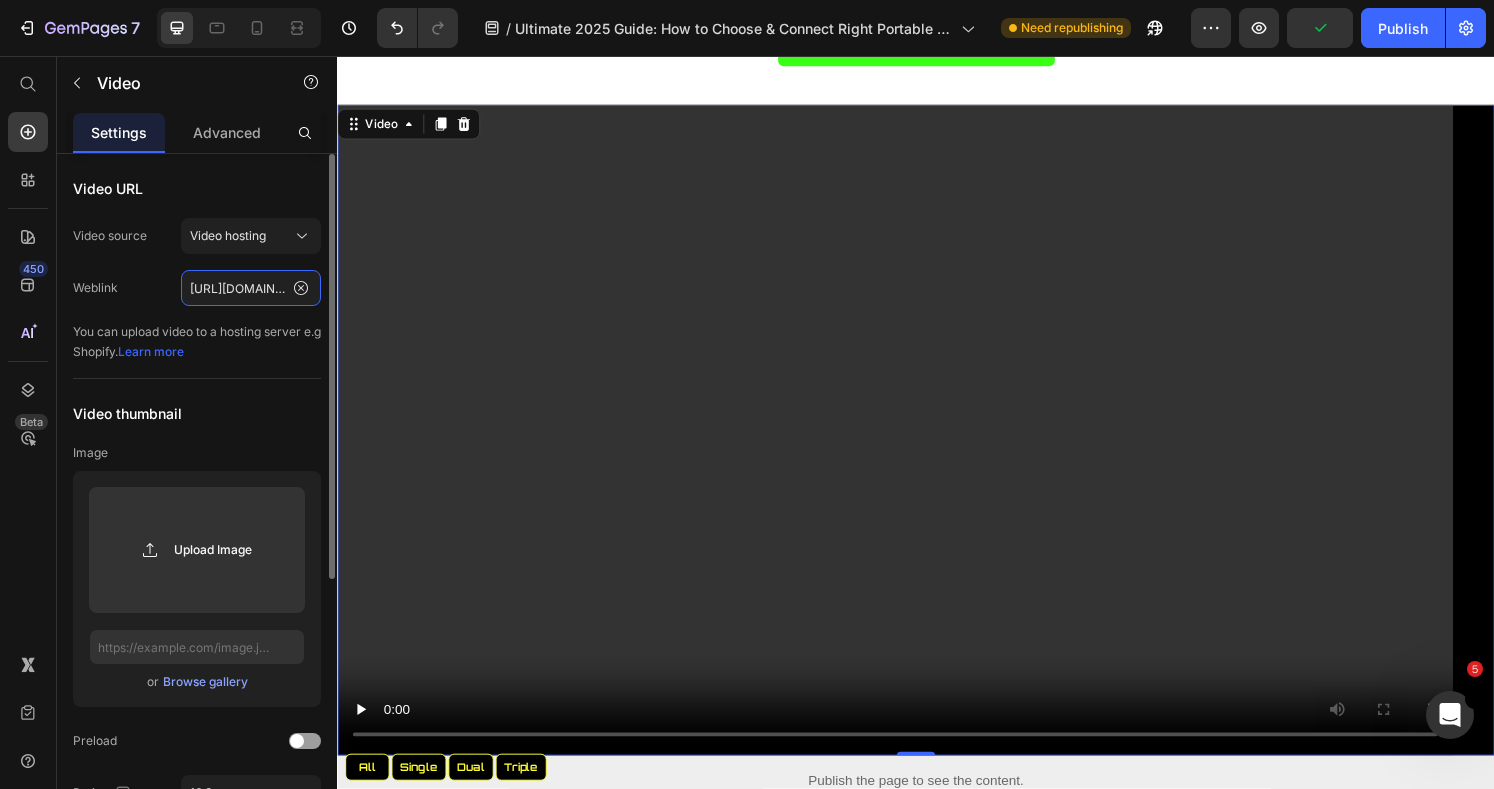 scroll, scrollTop: 0, scrollLeft: 204, axis: horizontal 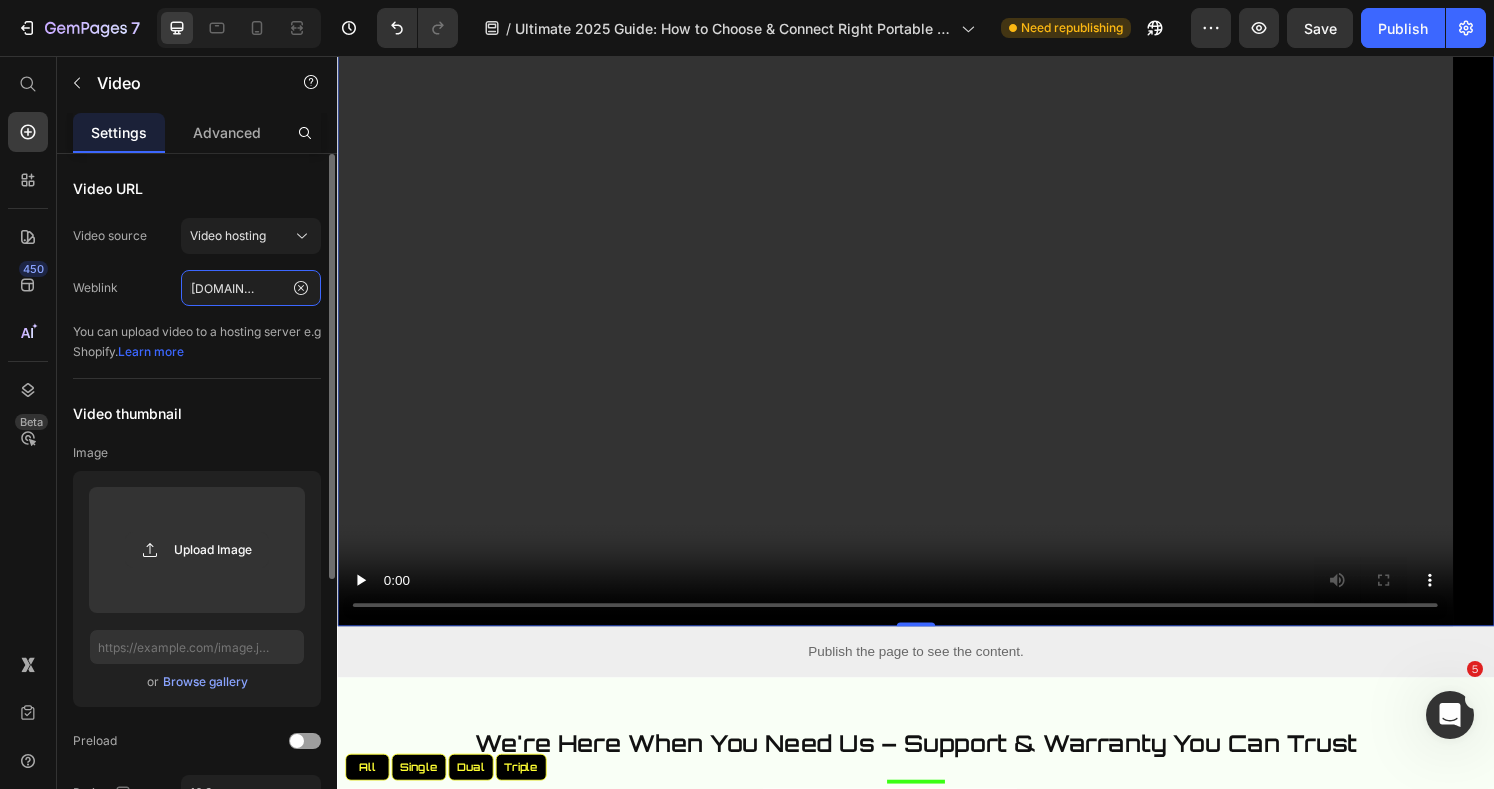 type on "[URL][DOMAIN_NAME]" 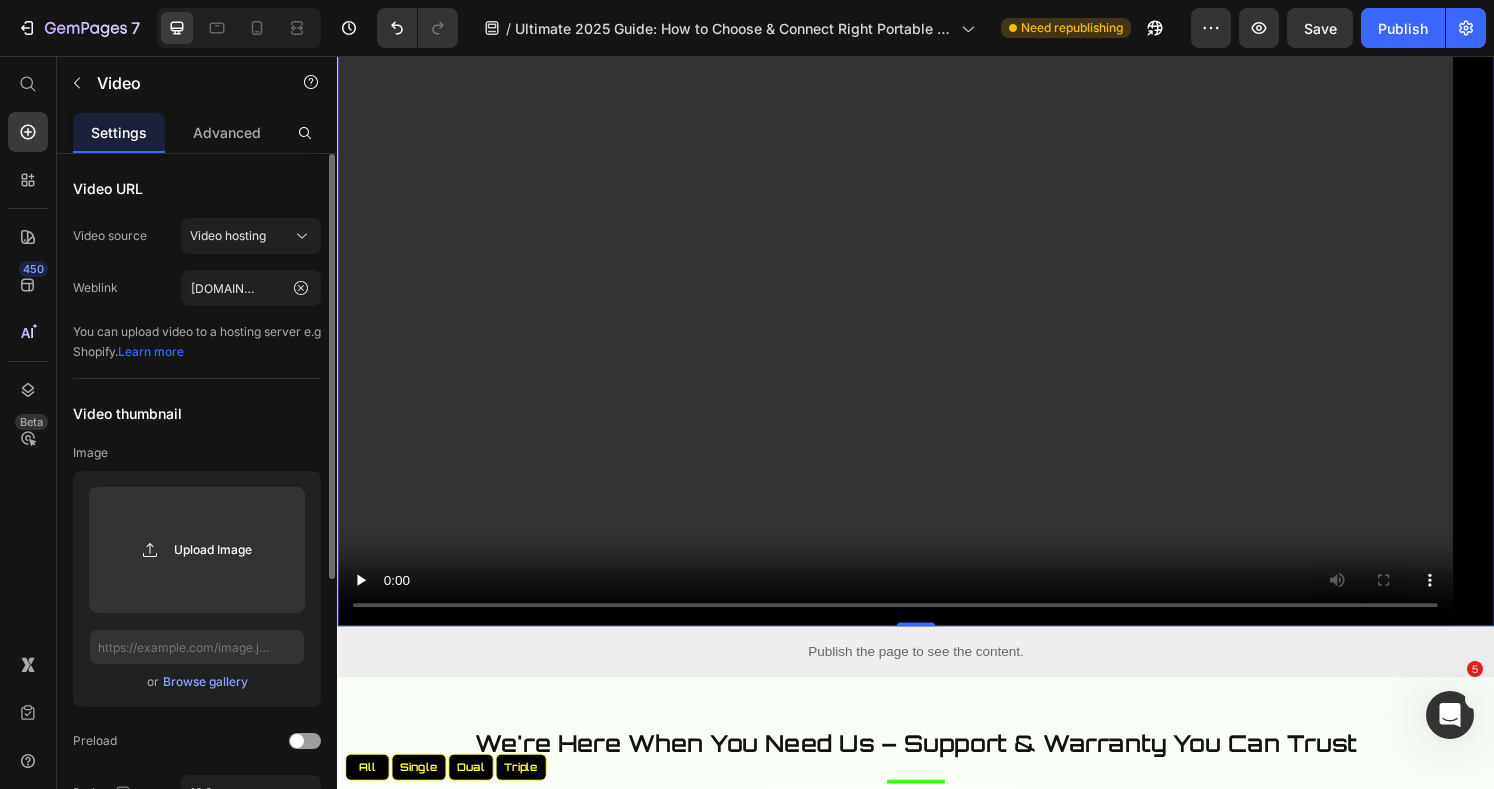 click on "Video thumbnail" at bounding box center [197, 413] 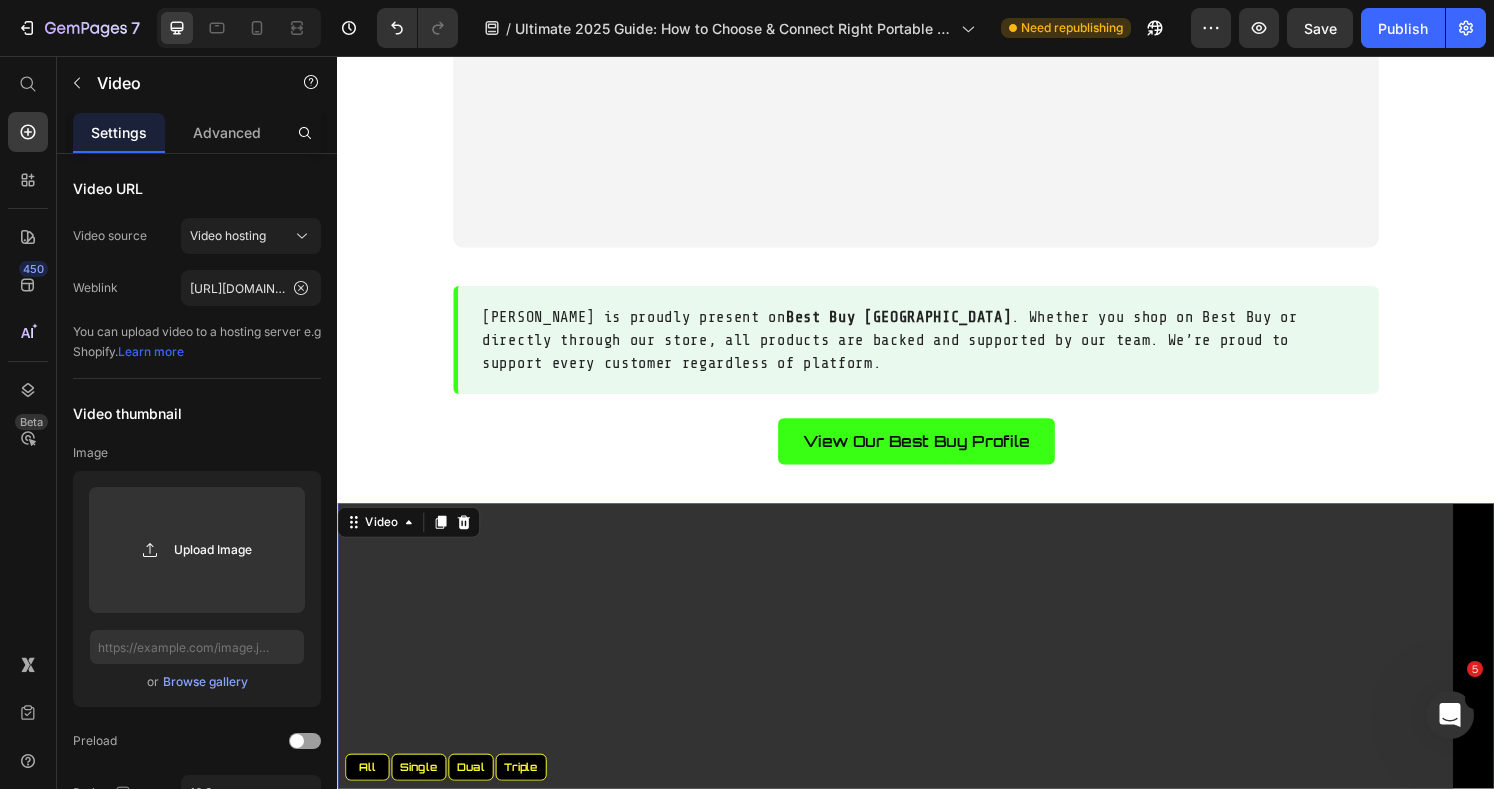scroll, scrollTop: 8266, scrollLeft: 0, axis: vertical 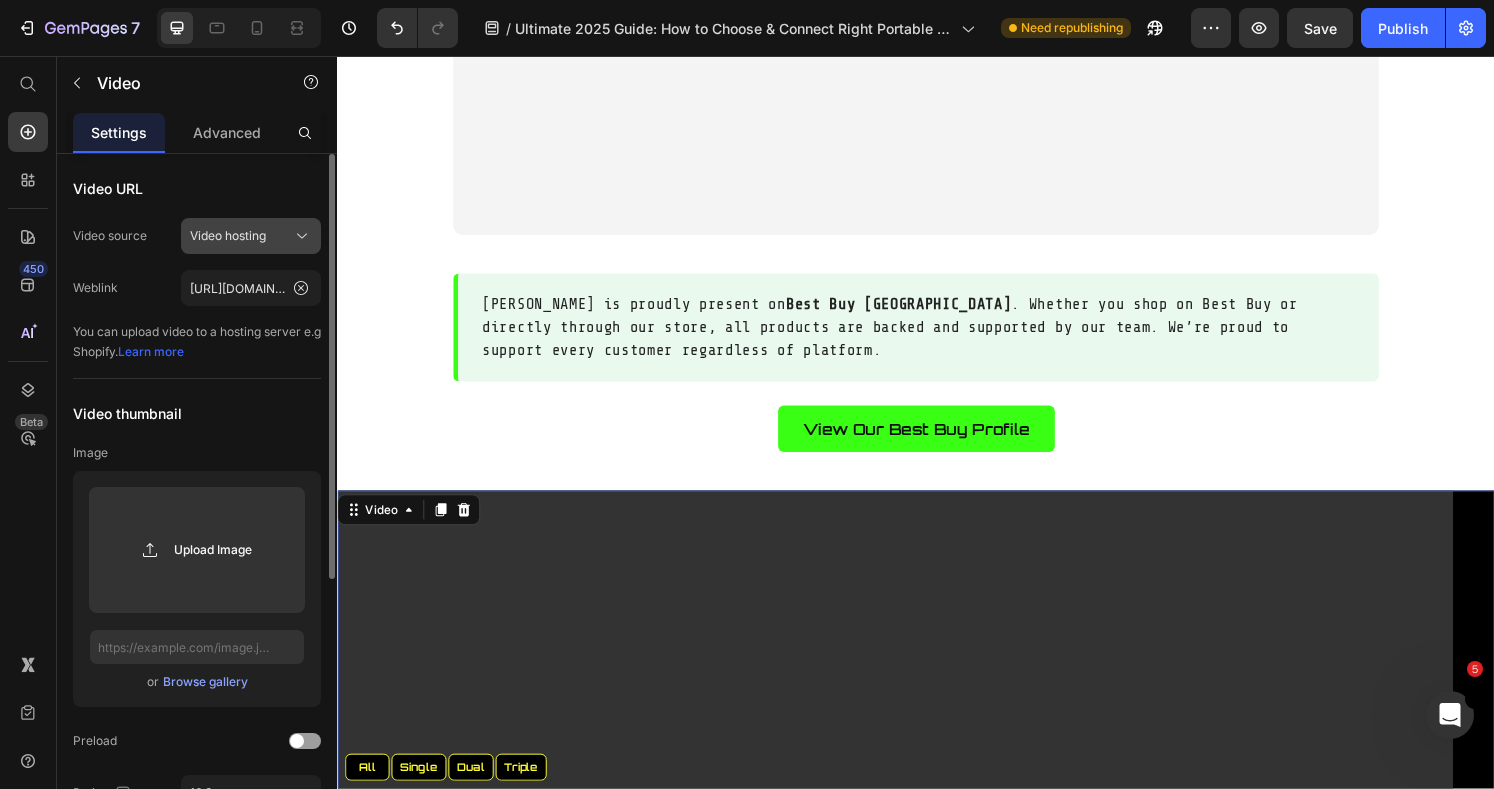 click 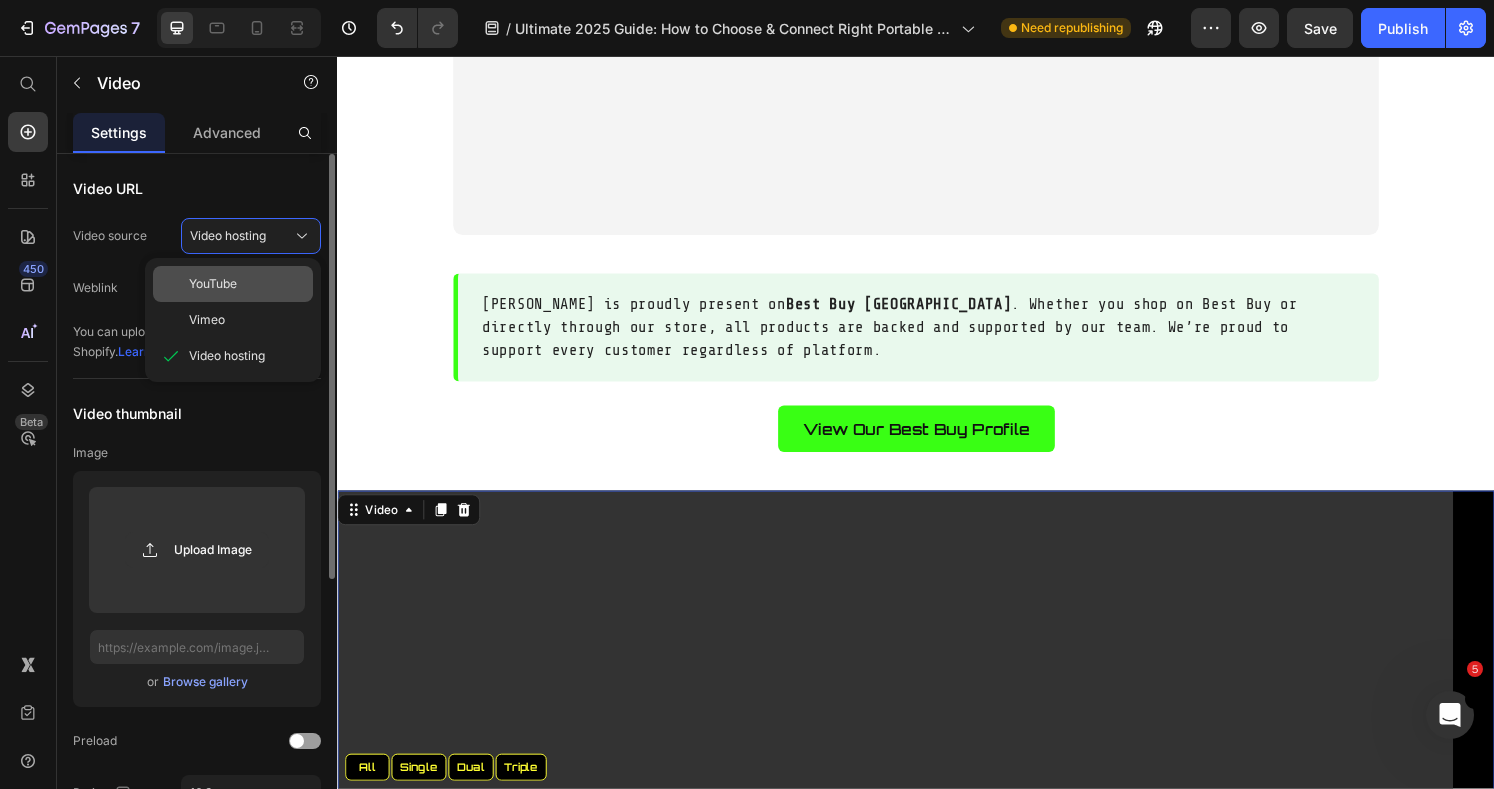 click on "YouTube" at bounding box center (247, 284) 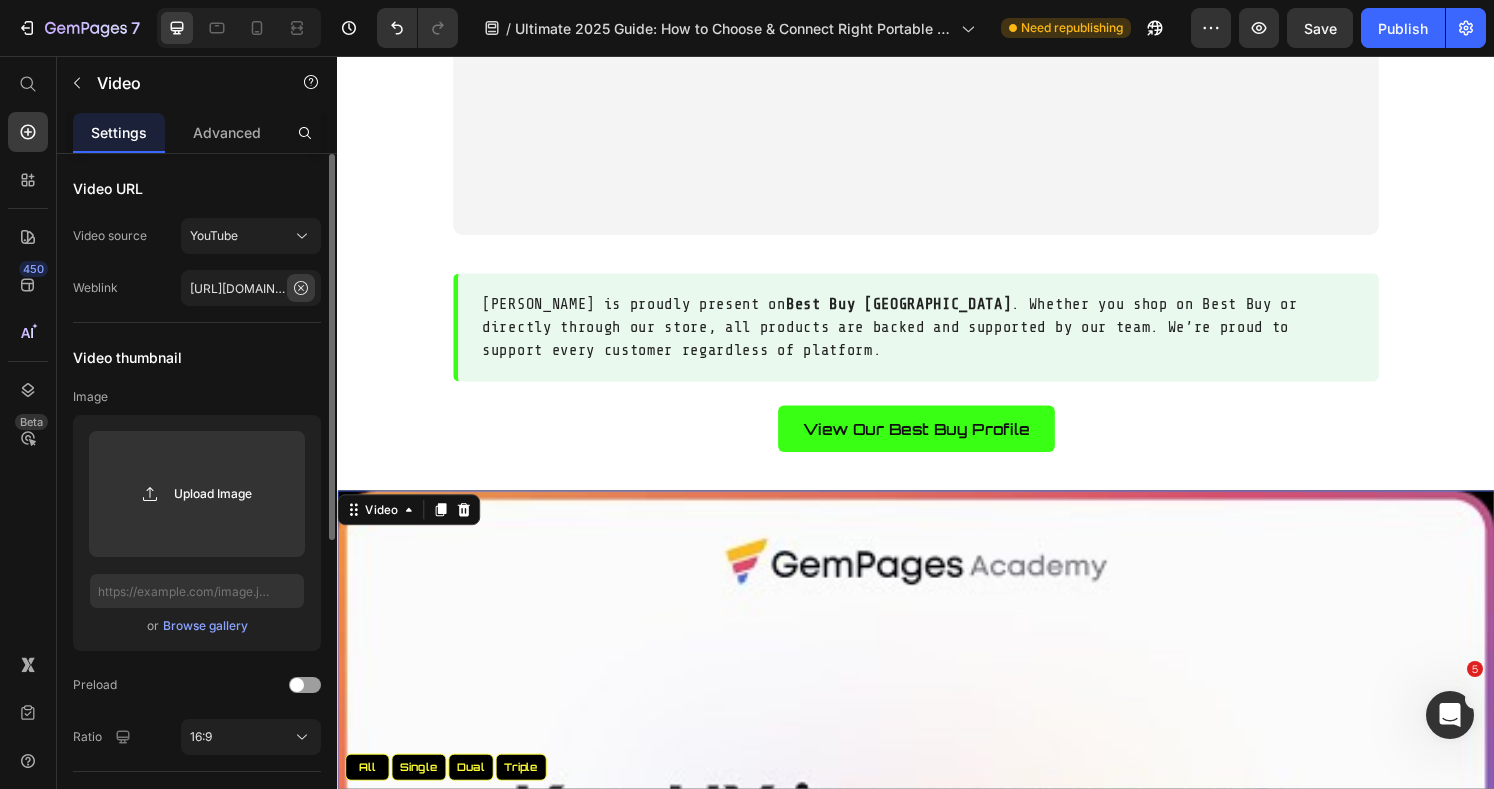 click 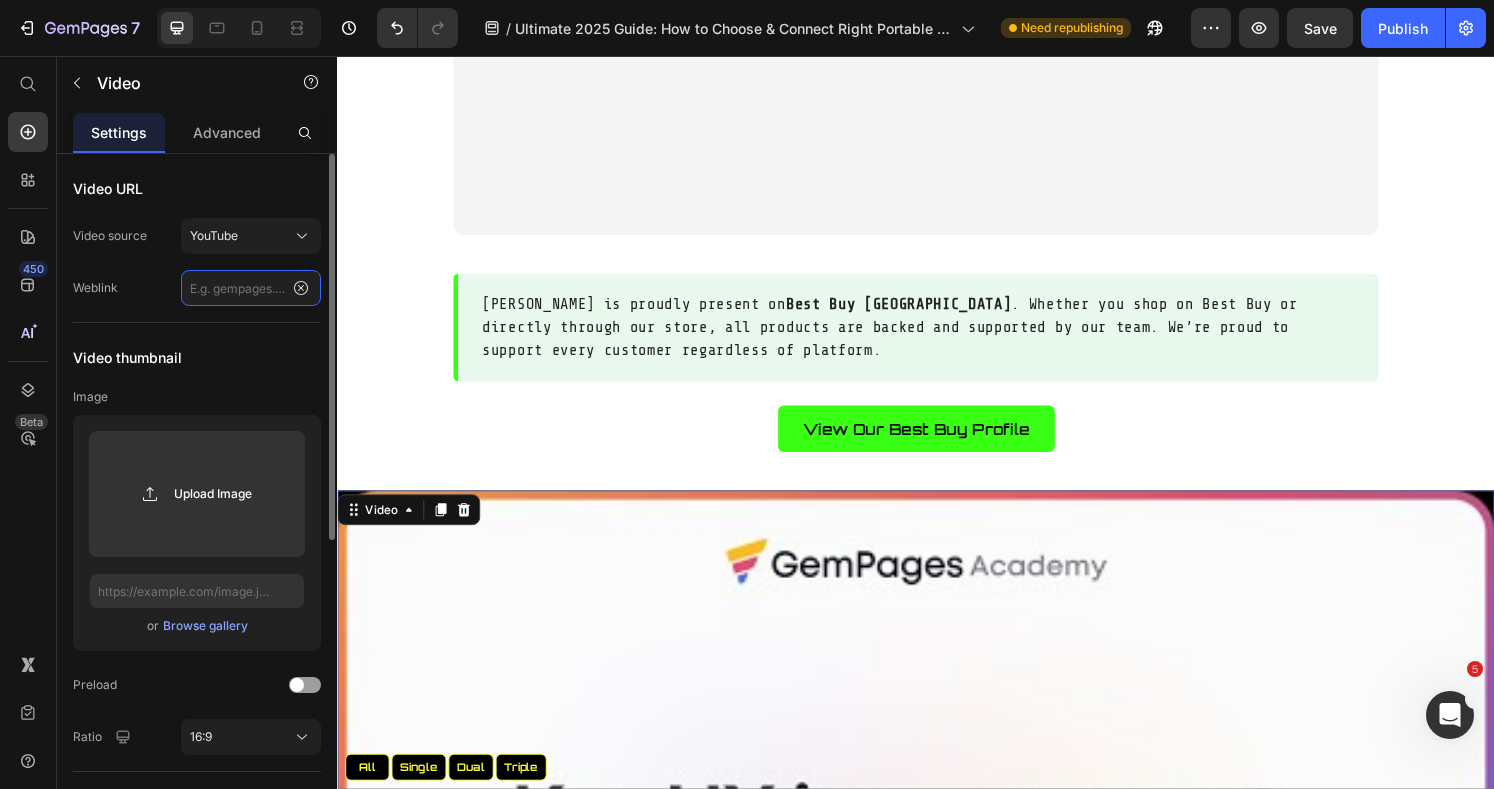 scroll, scrollTop: 0, scrollLeft: 0, axis: both 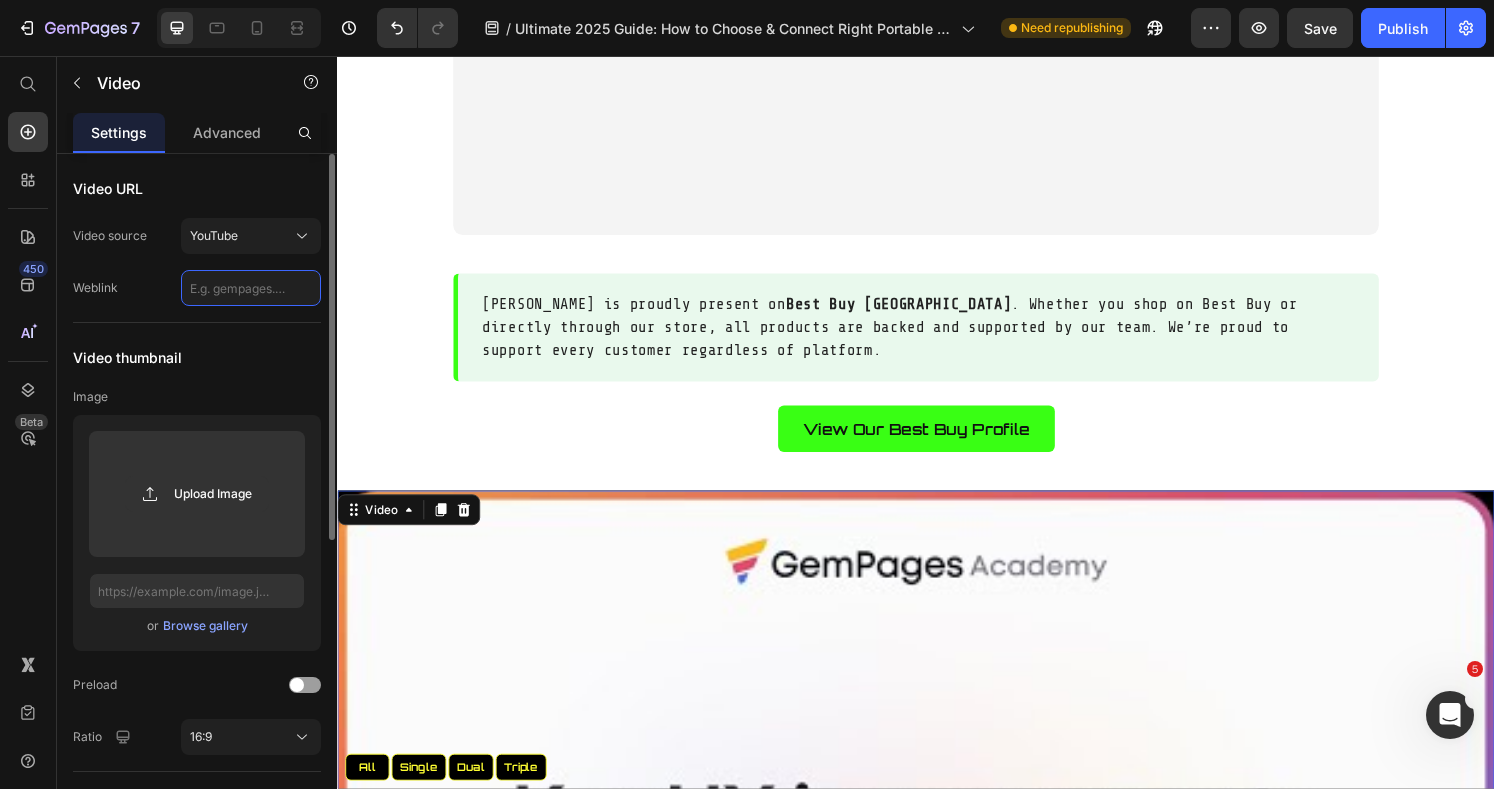 paste on "[URL][DOMAIN_NAME]" 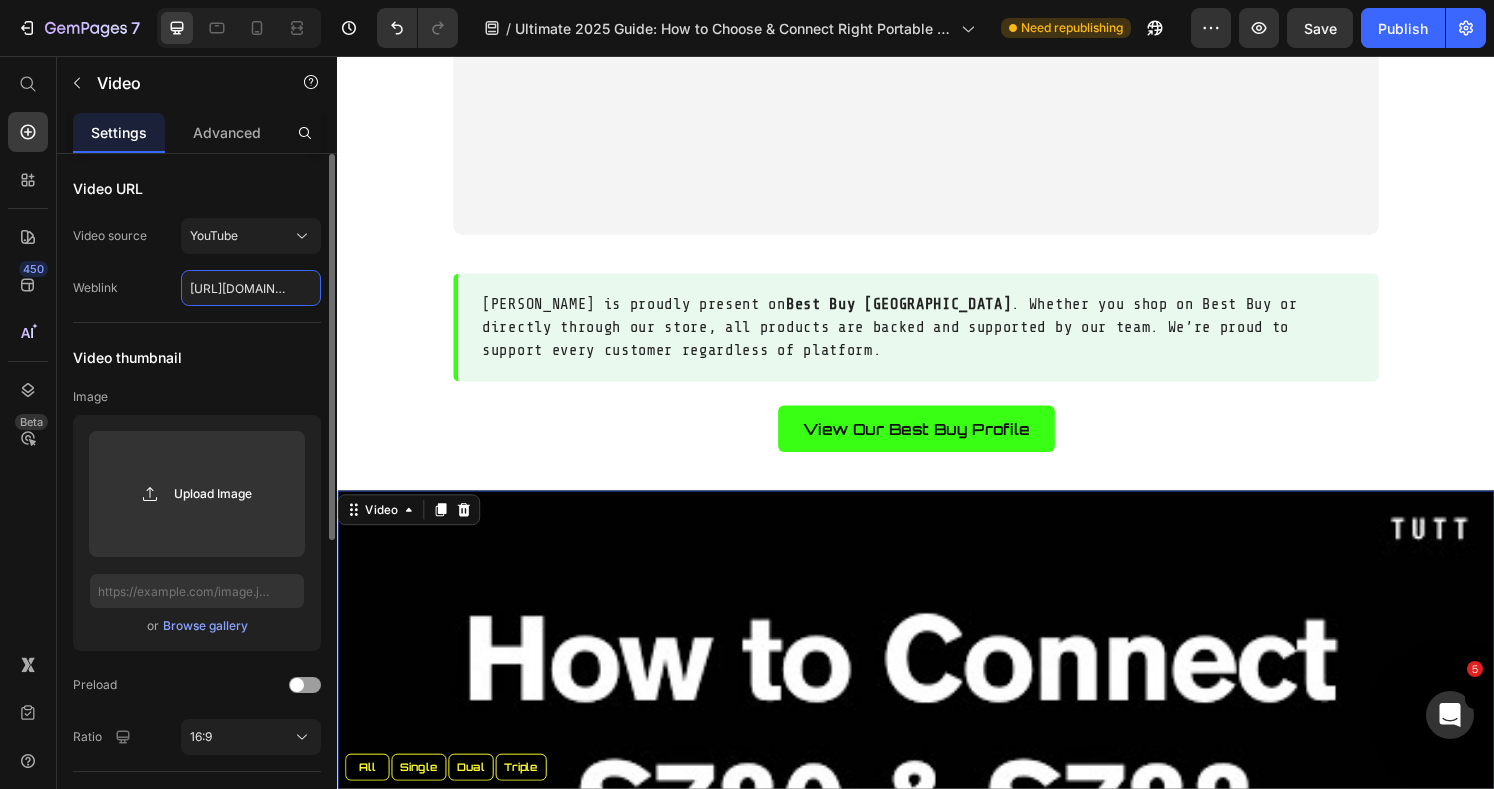 scroll, scrollTop: 0, scrollLeft: 204, axis: horizontal 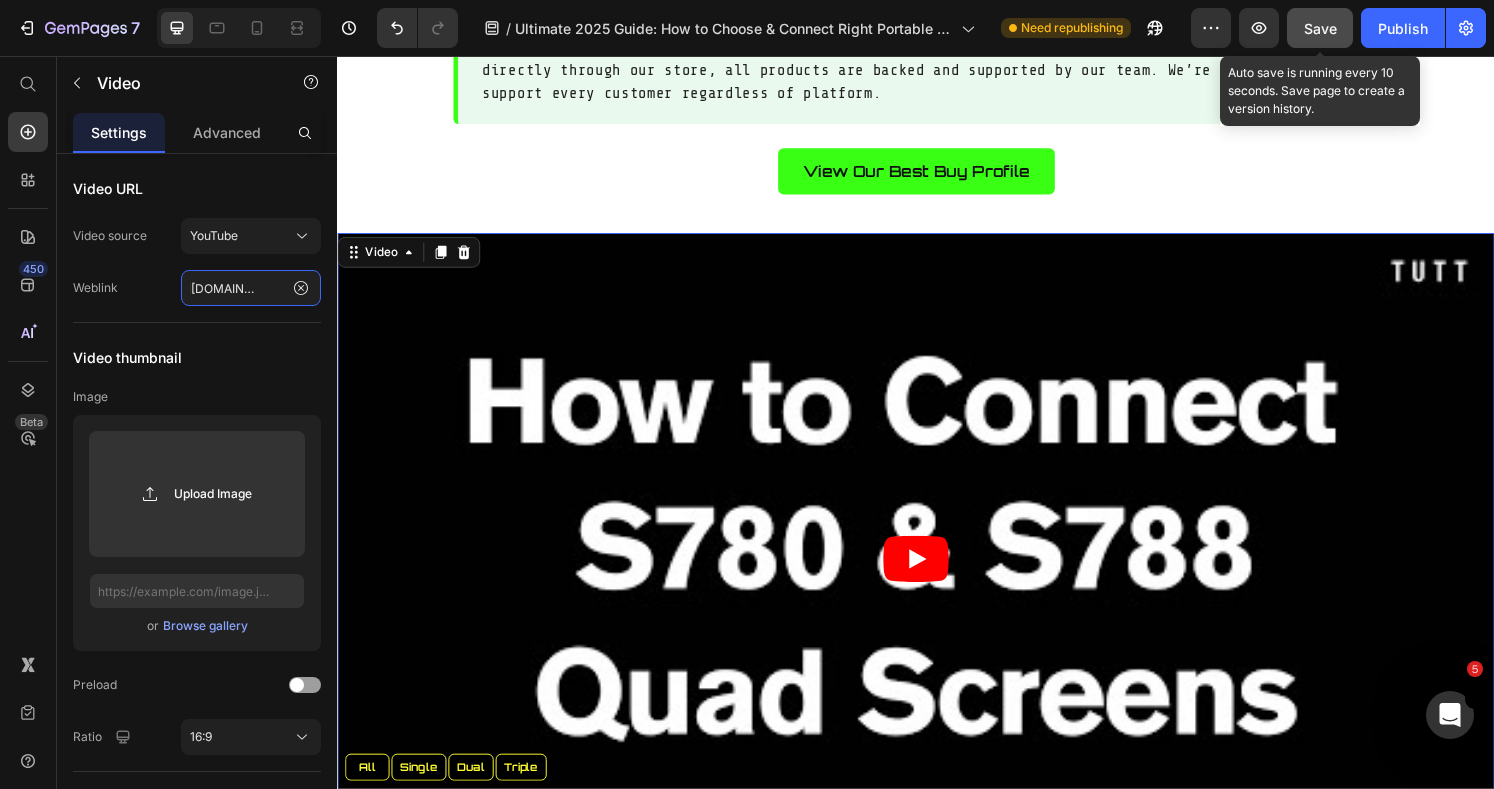 type on "[URL][DOMAIN_NAME]" 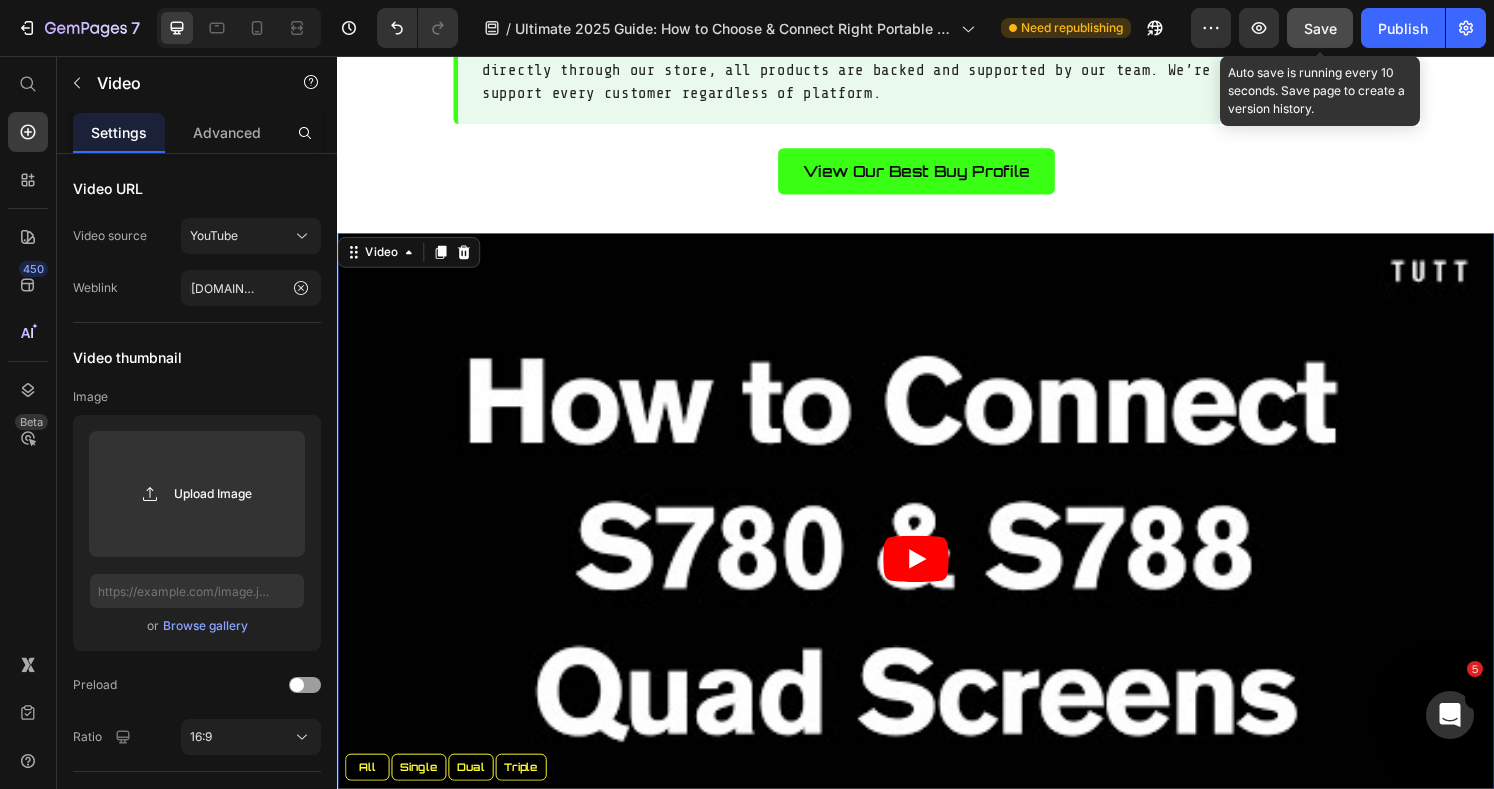 click on "Save" at bounding box center [1320, 28] 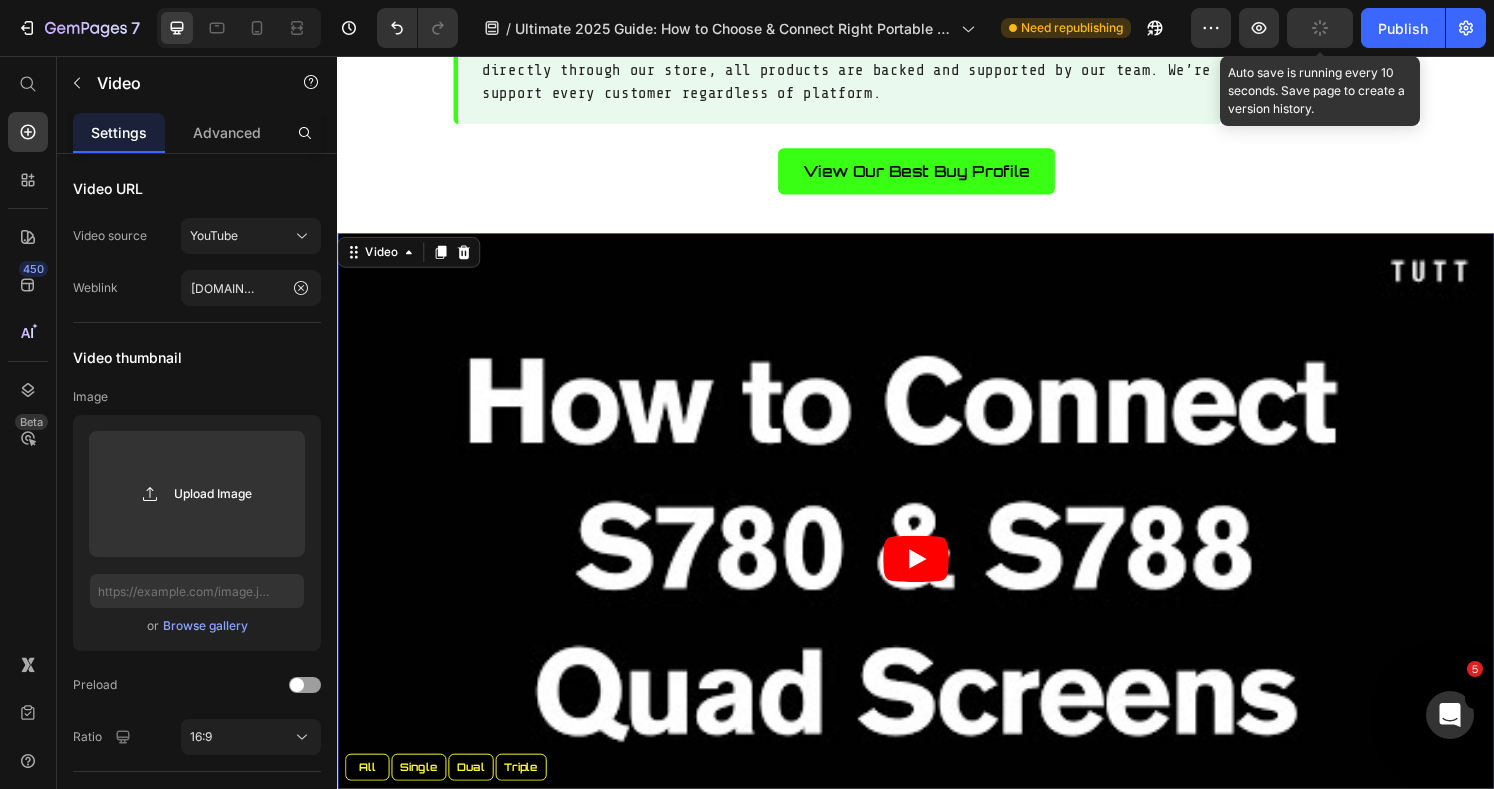 scroll, scrollTop: 0, scrollLeft: 0, axis: both 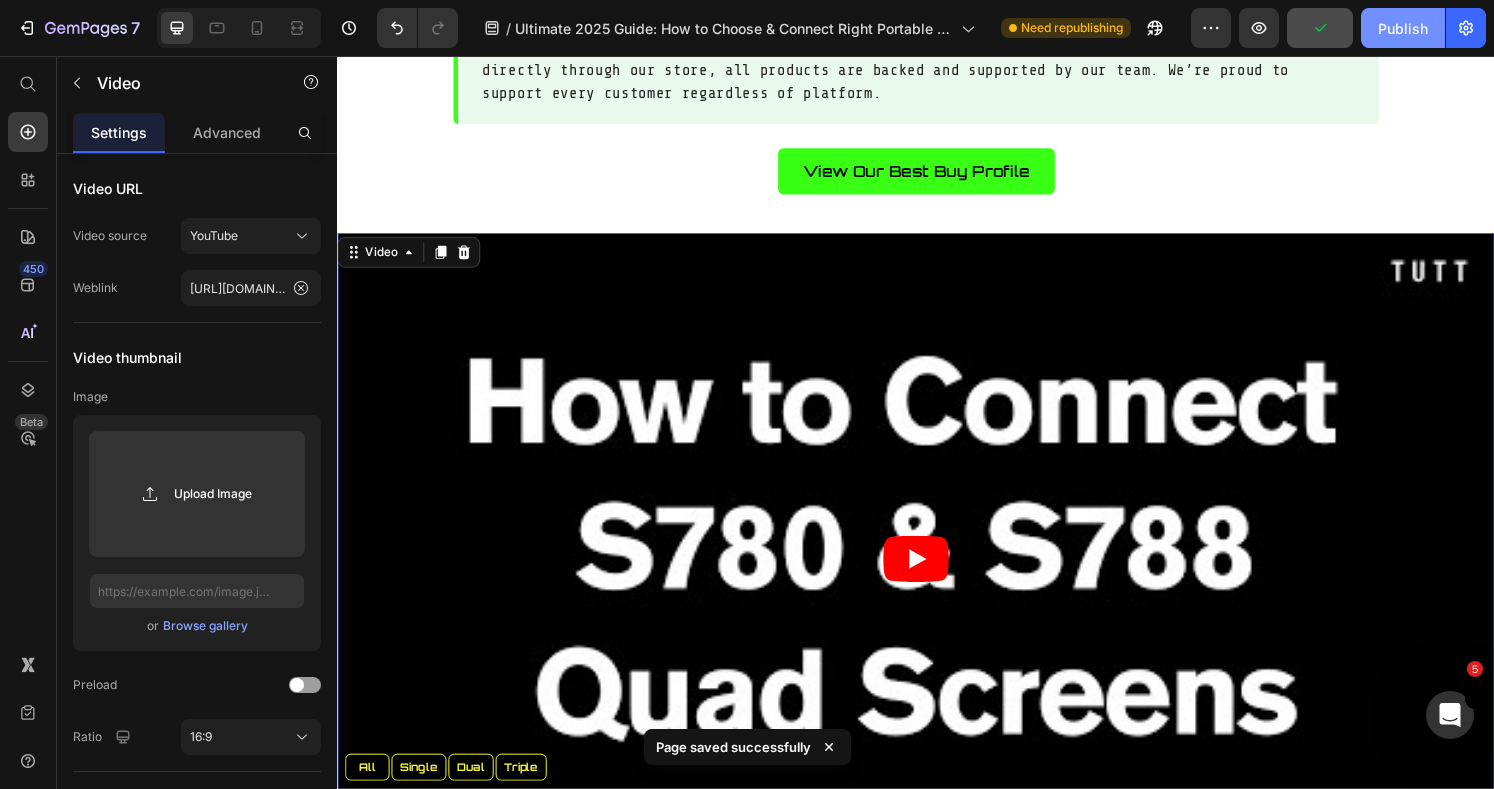 click on "Publish" at bounding box center [1403, 28] 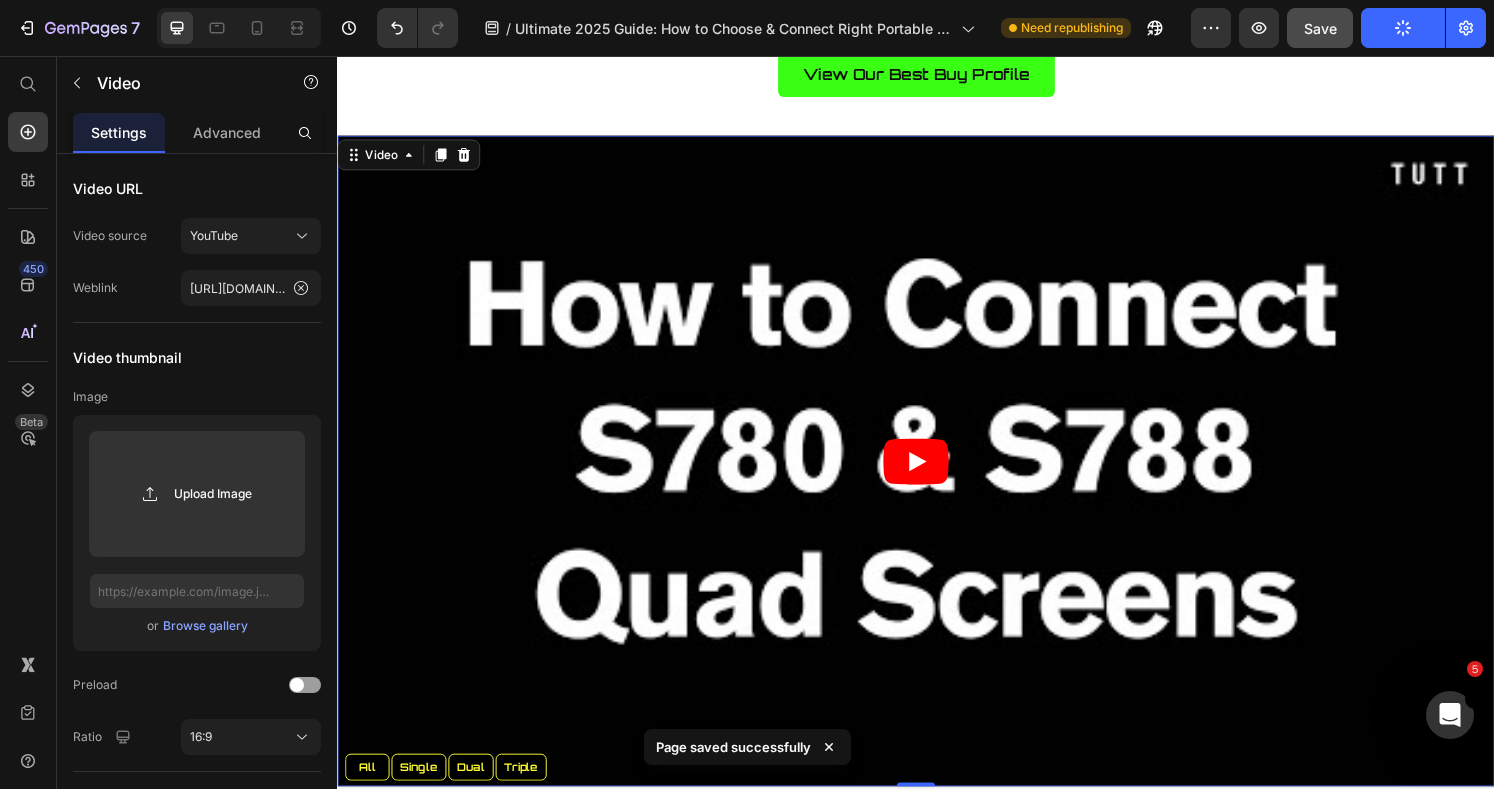 scroll, scrollTop: 8800, scrollLeft: 0, axis: vertical 